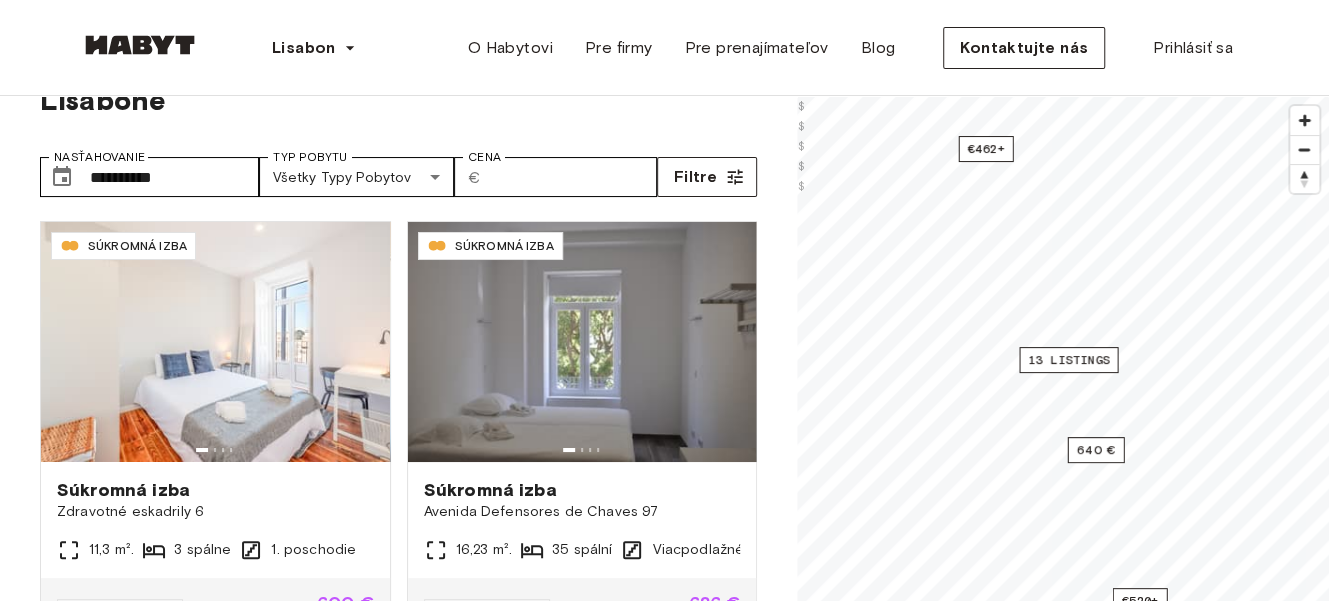scroll, scrollTop: 88, scrollLeft: 0, axis: vertical 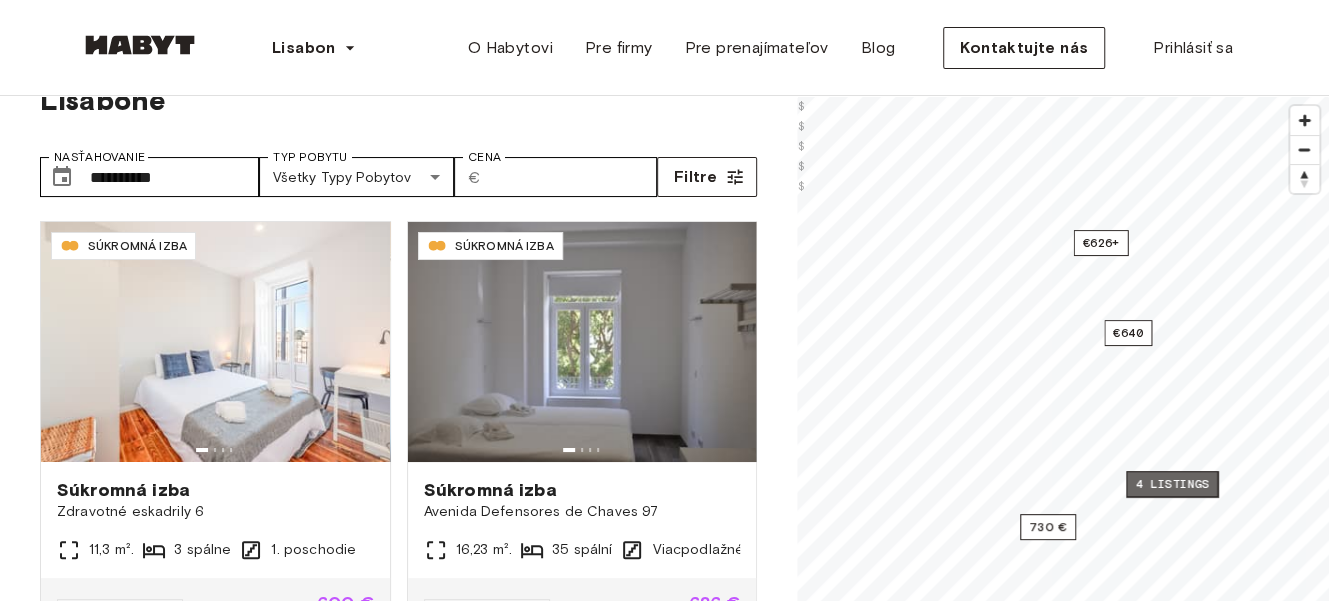click on "4 listings" at bounding box center [1172, 484] 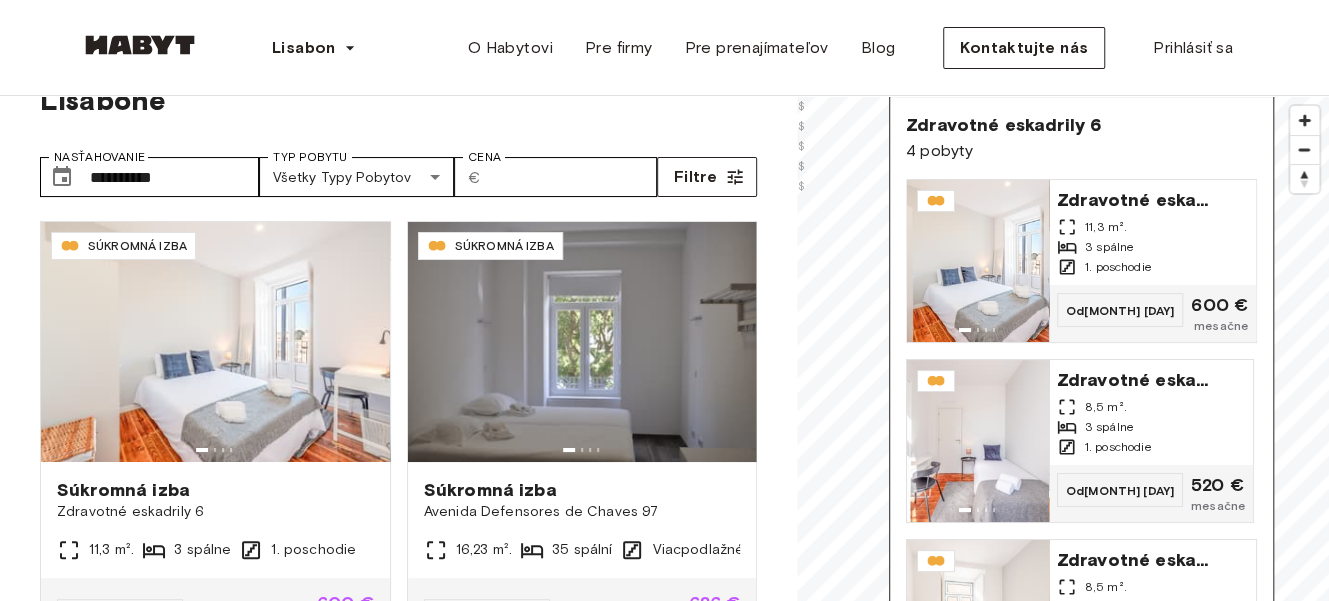 click on "Zdravotné eskadrily 6 4 pobyty" at bounding box center (1081, 138) 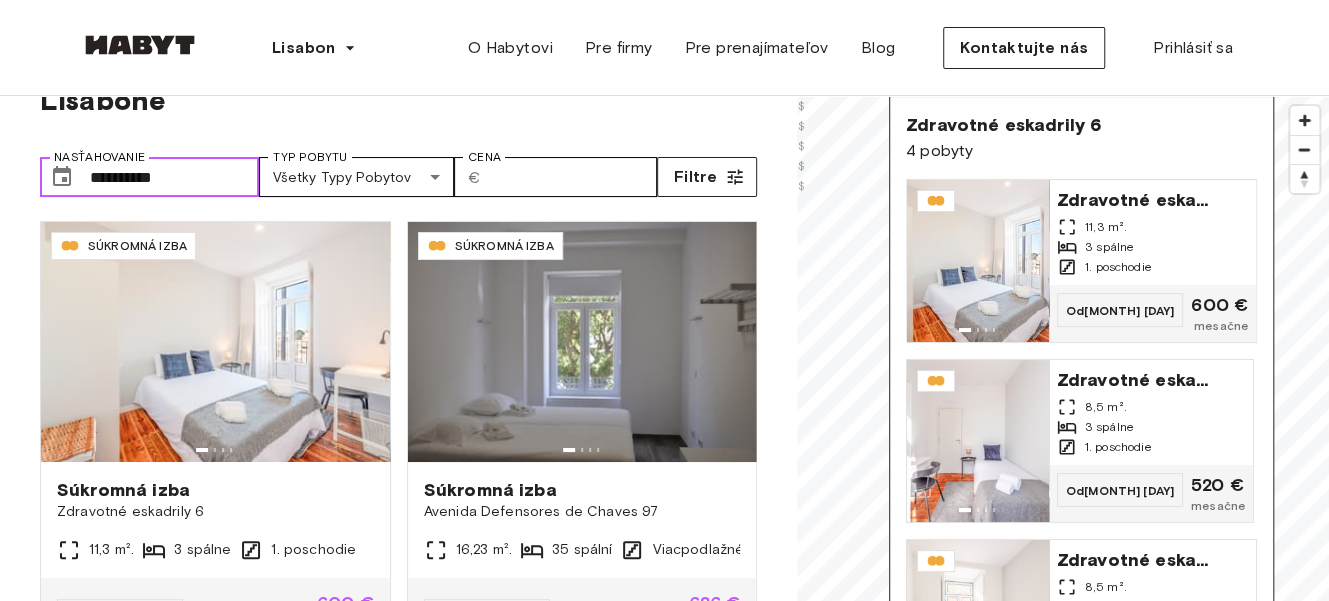 click on "**********" at bounding box center [174, 177] 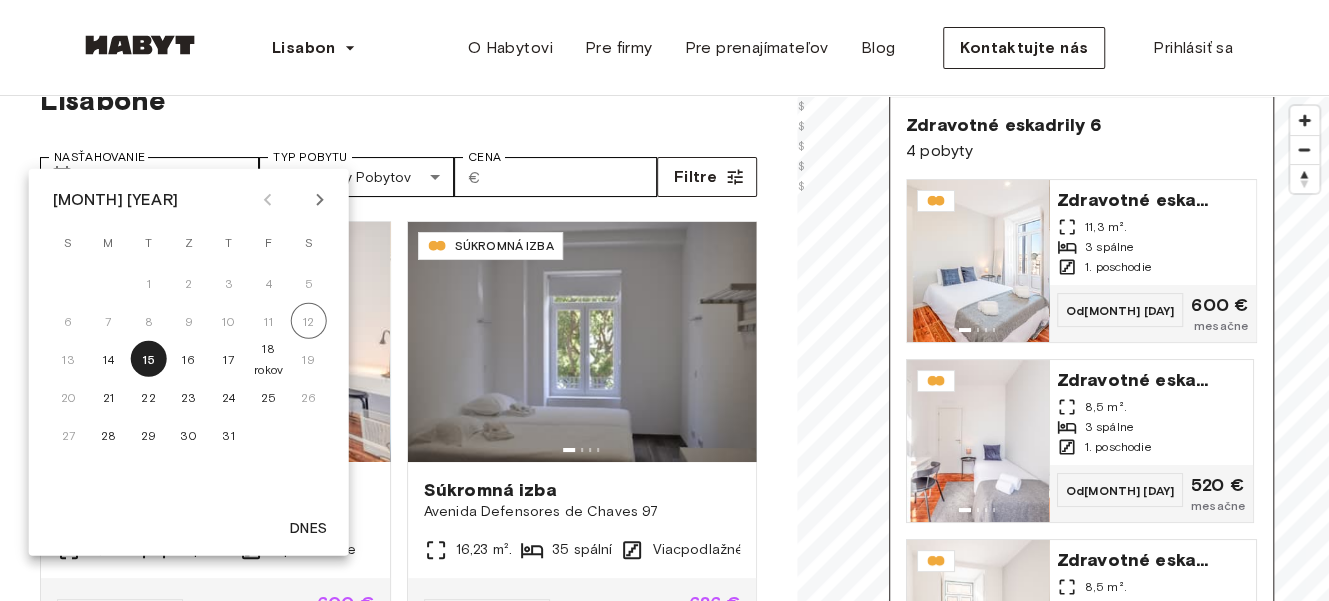 click 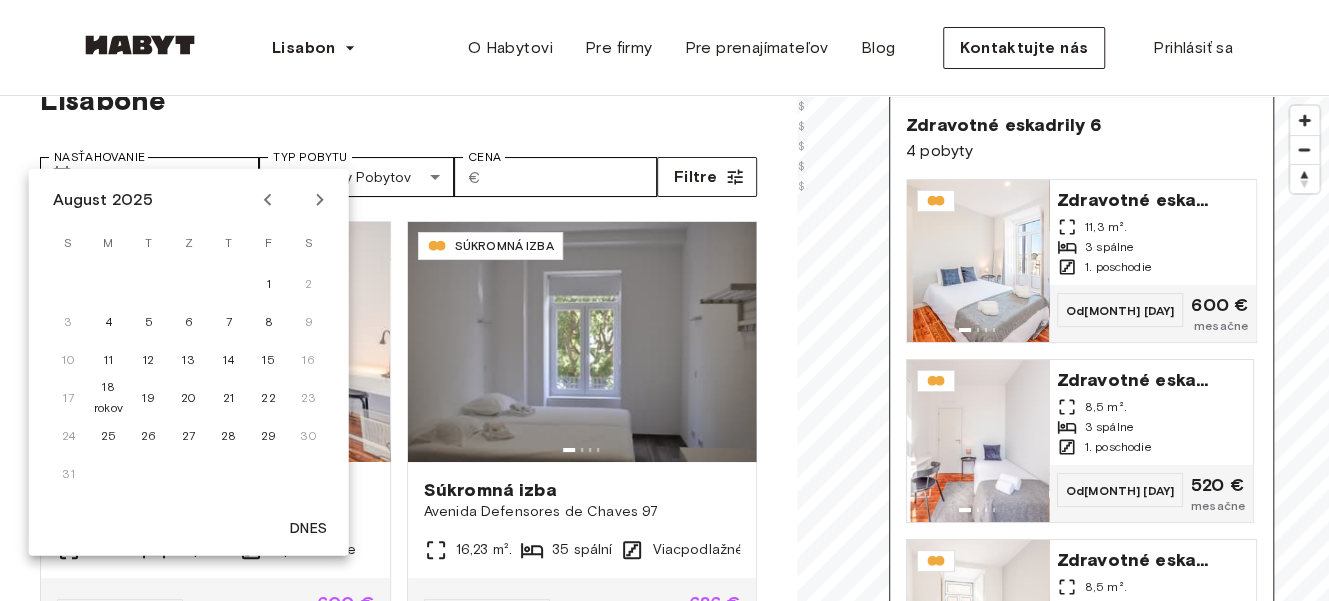 click 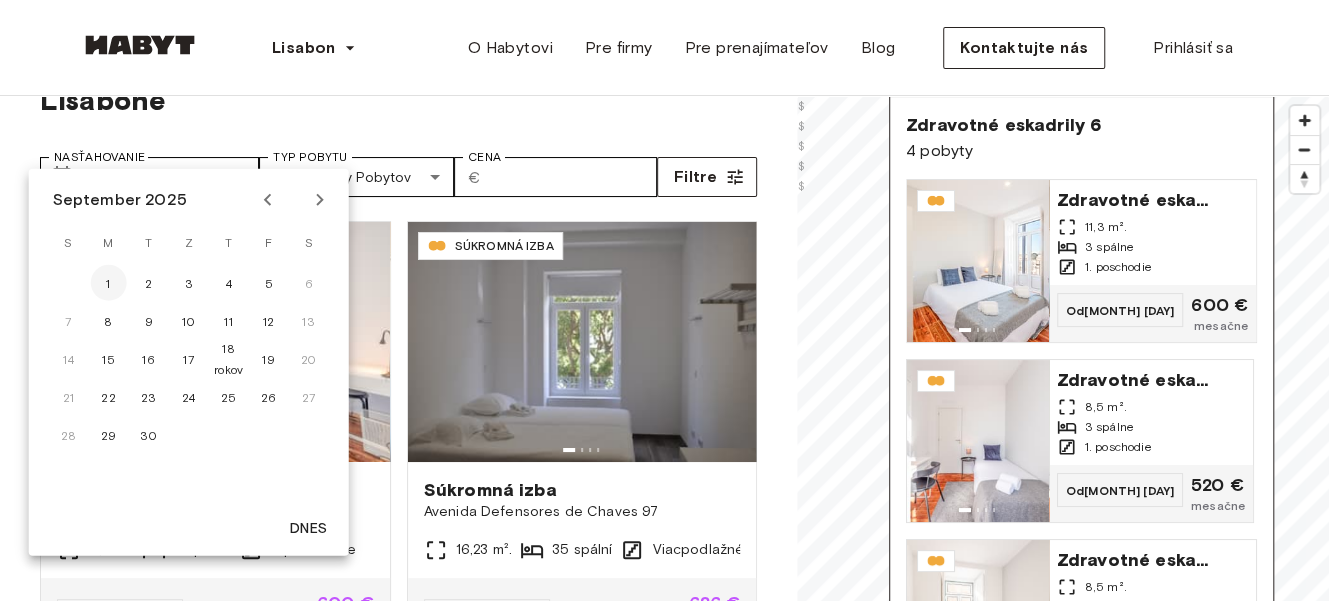 click on "1" at bounding box center (108, 282) 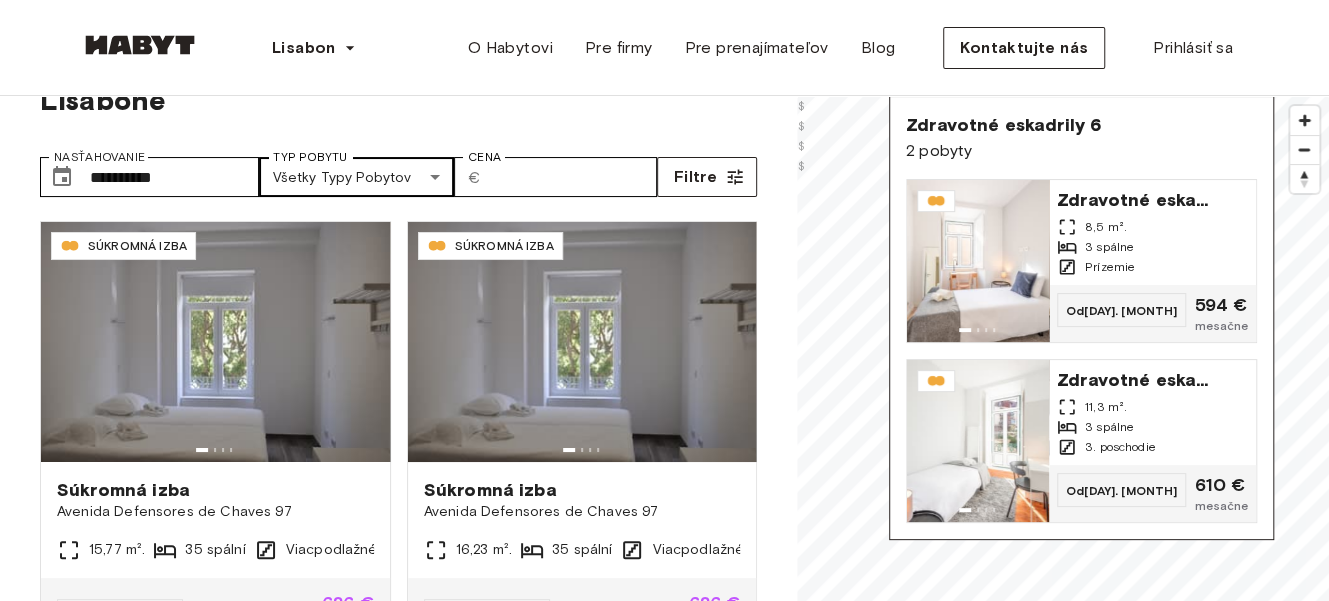click on "**********" at bounding box center (664, 2308) 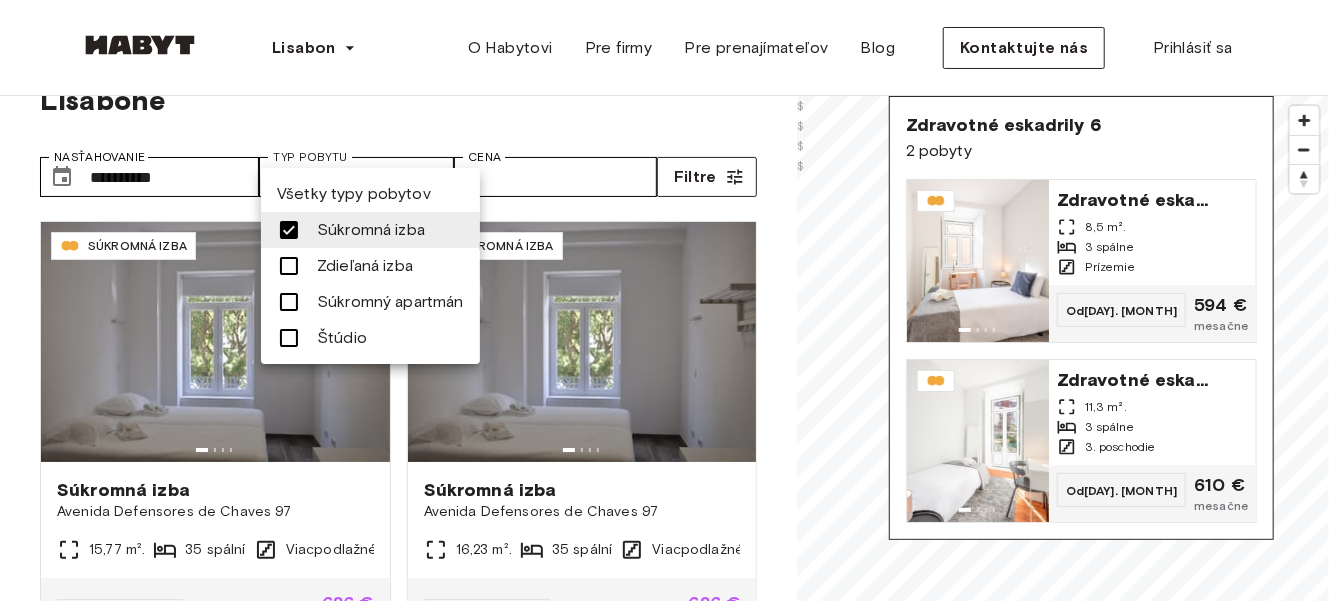 click at bounding box center [671, 300] 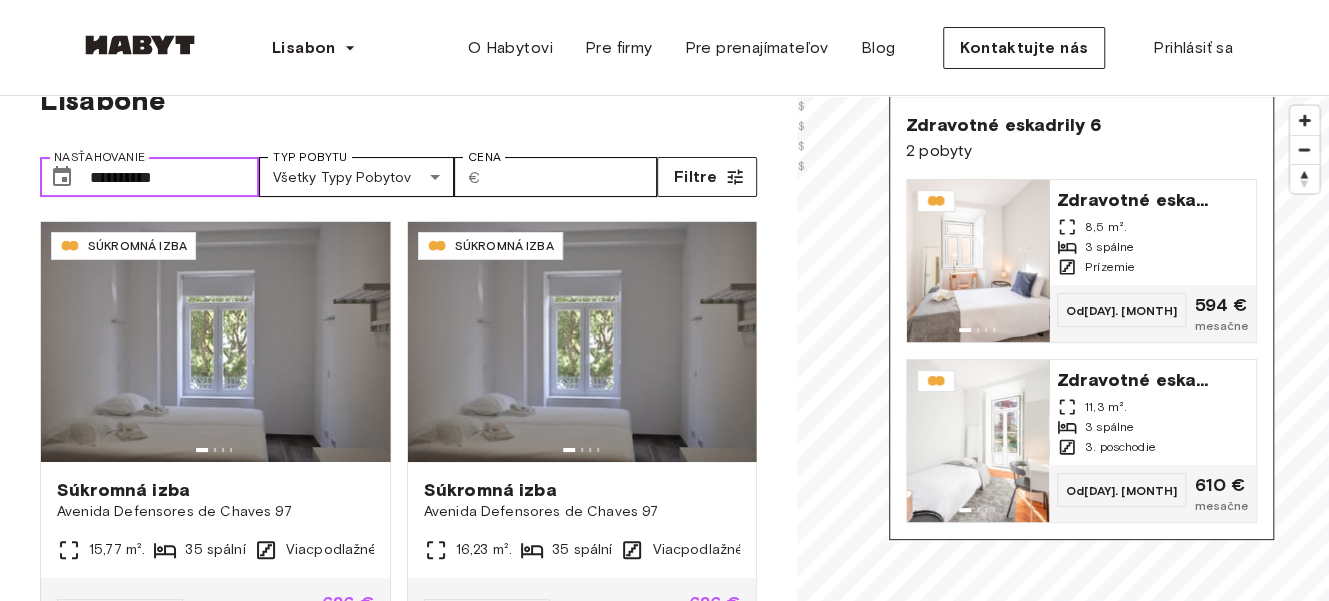 click on "**********" at bounding box center (174, 177) 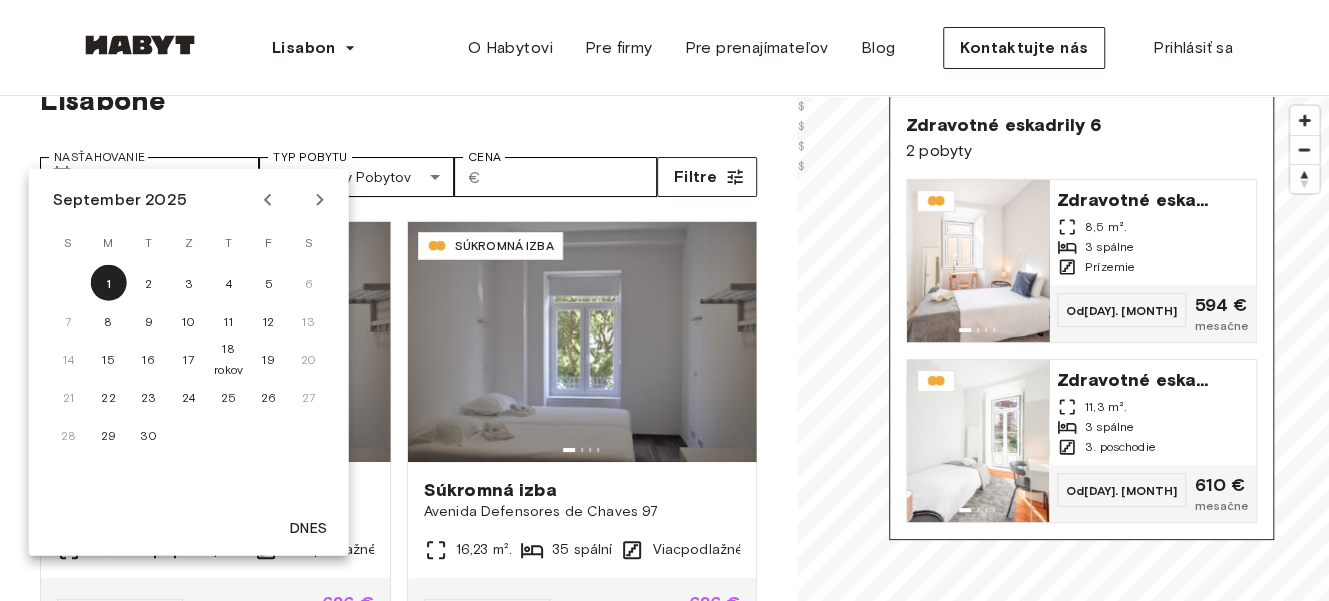 click 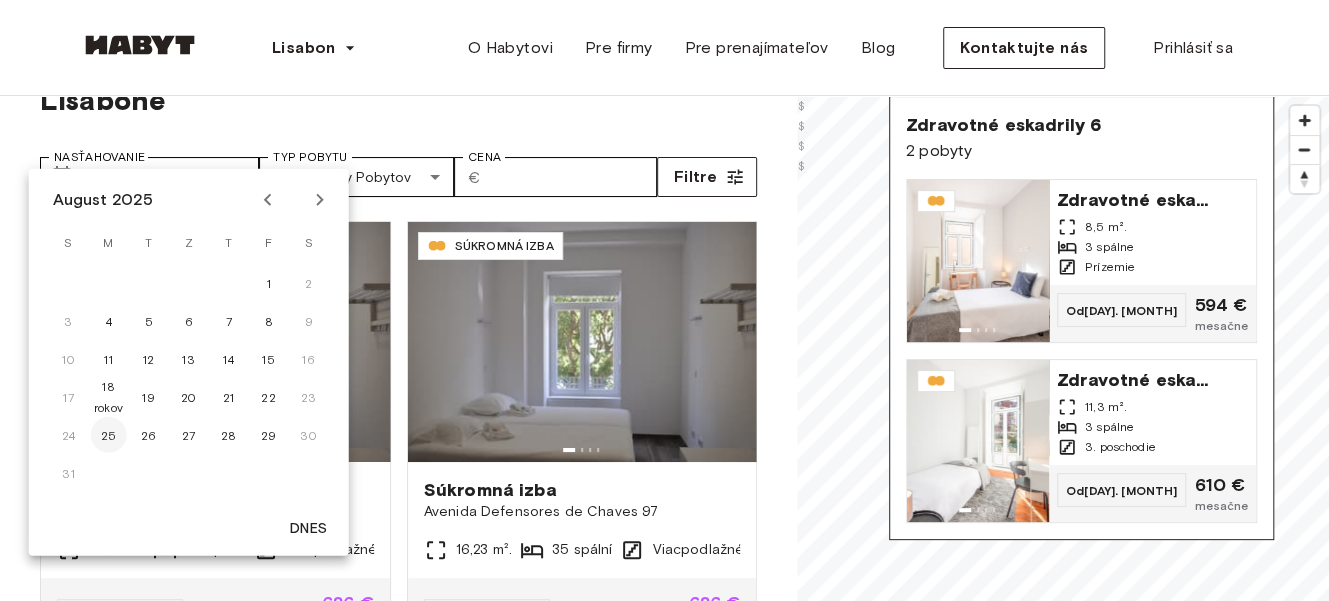 click on "25" at bounding box center (109, 434) 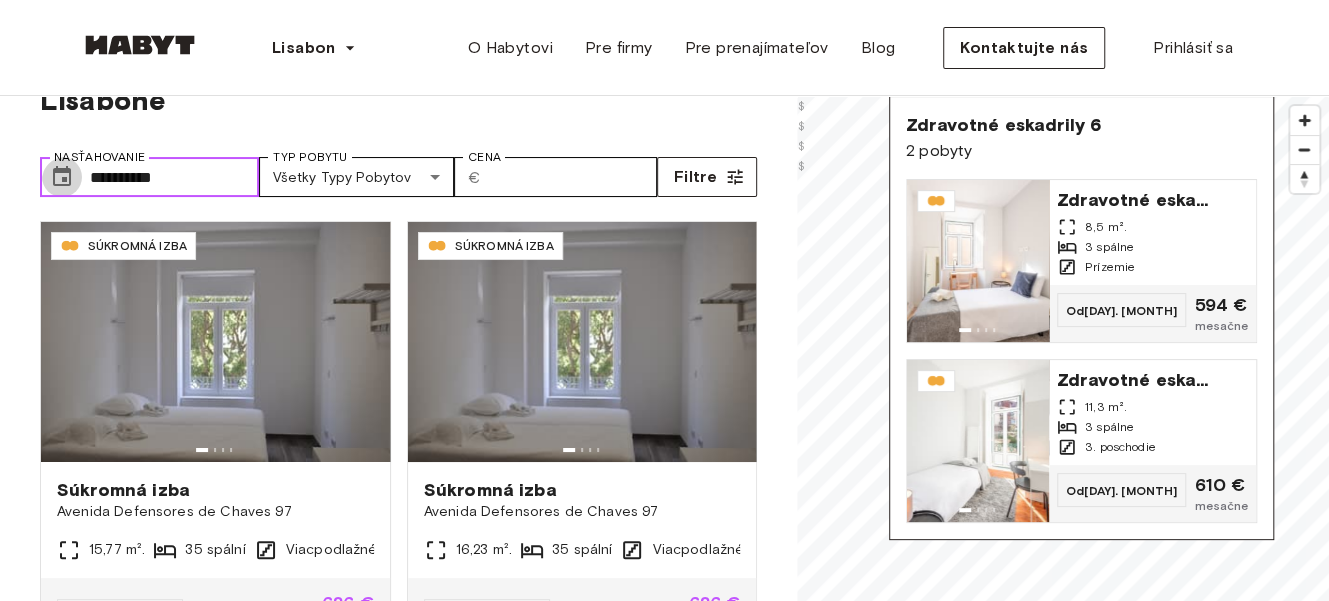 click 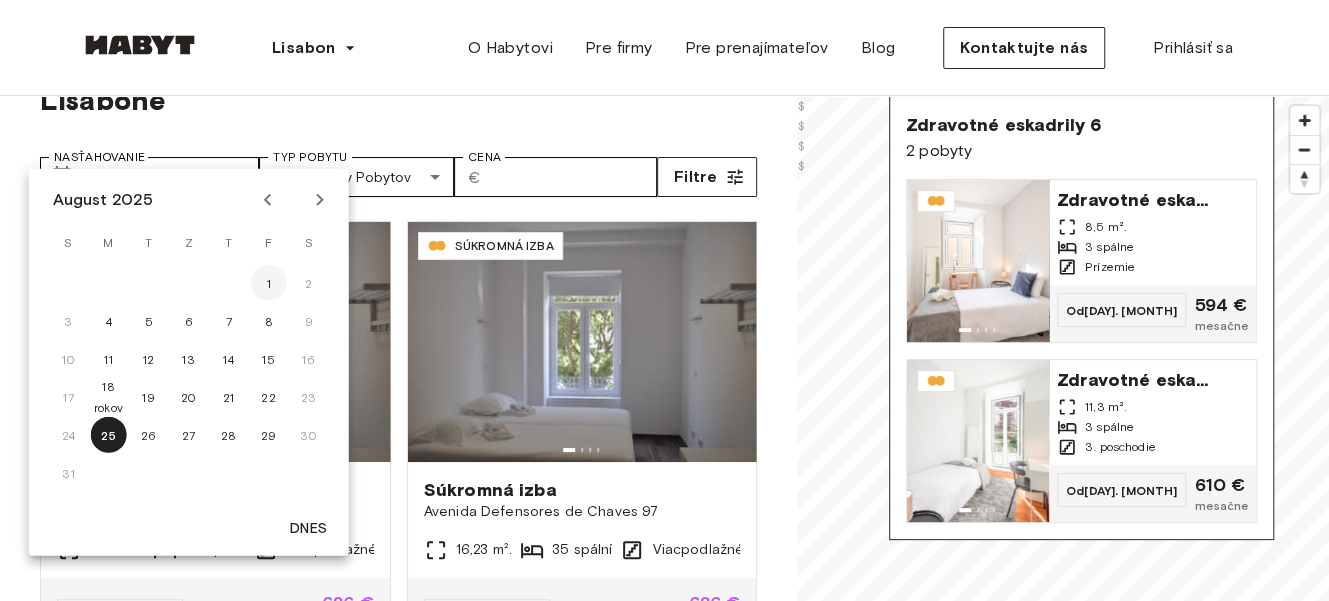 click on "1" at bounding box center [268, 282] 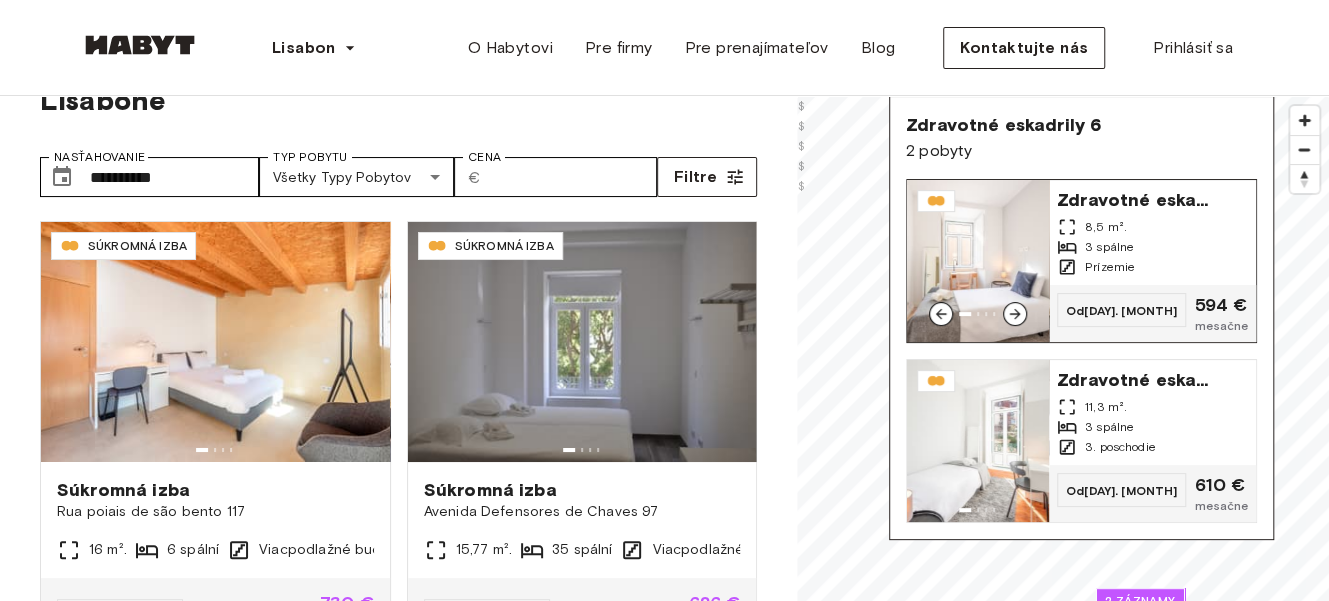 click on "Od  14. októbra 594 € mesačne" at bounding box center (1152, 313) 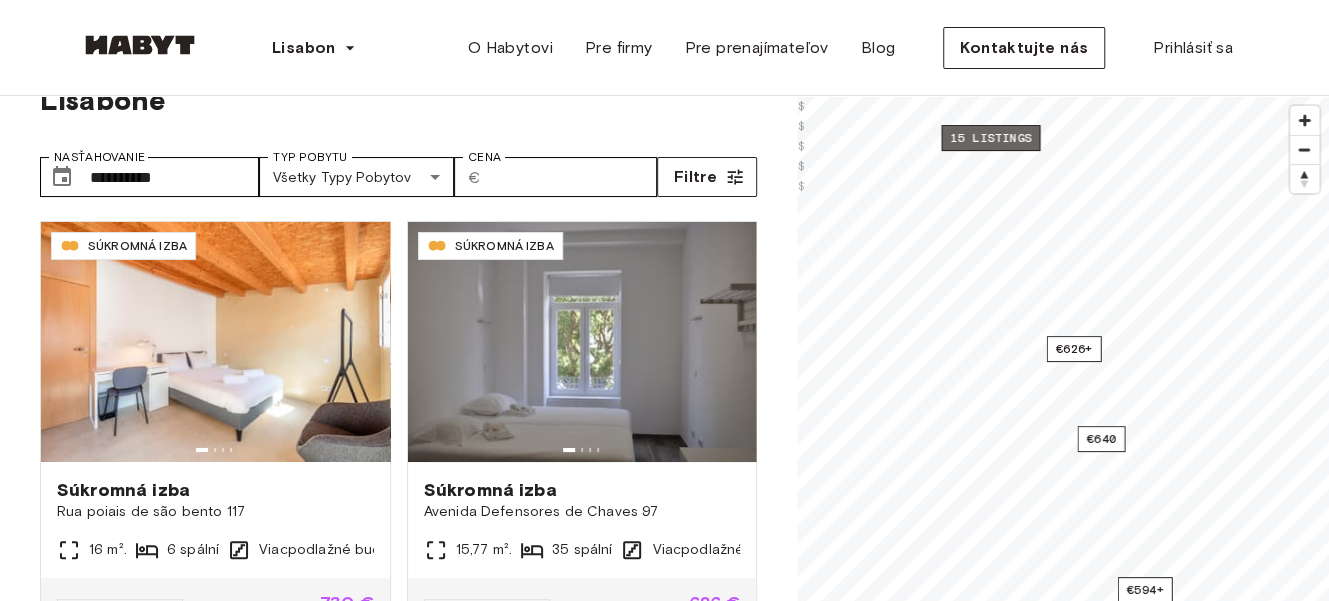 click on "15 listings" at bounding box center [991, 138] 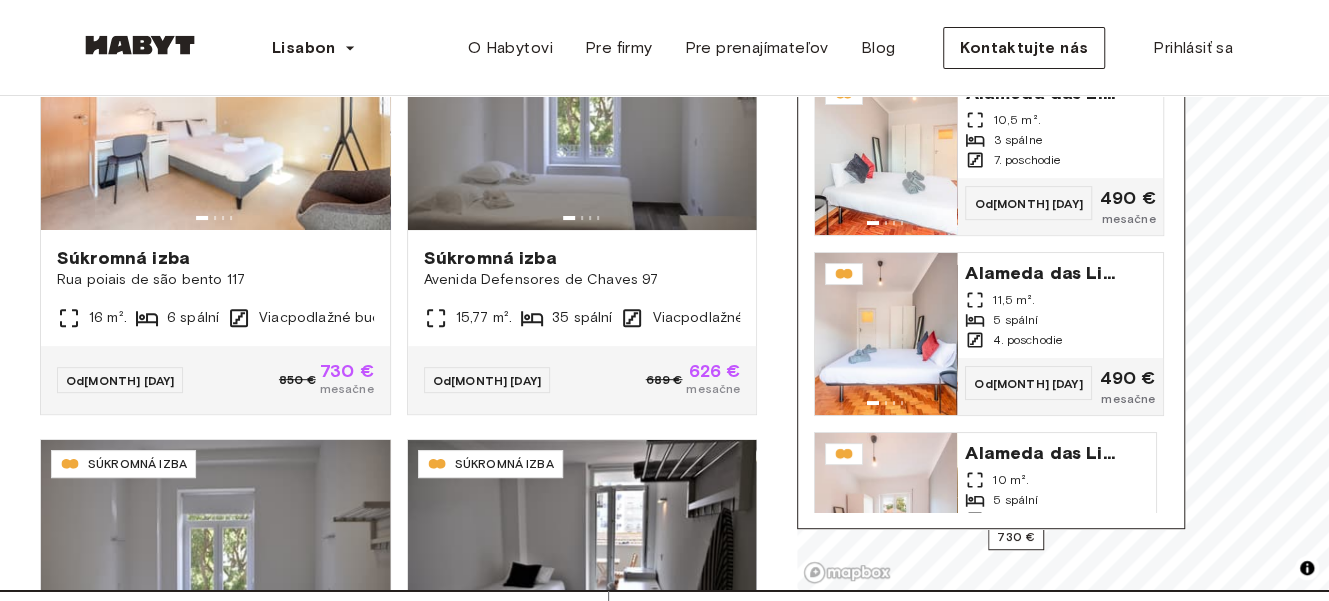 scroll, scrollTop: 327, scrollLeft: 0, axis: vertical 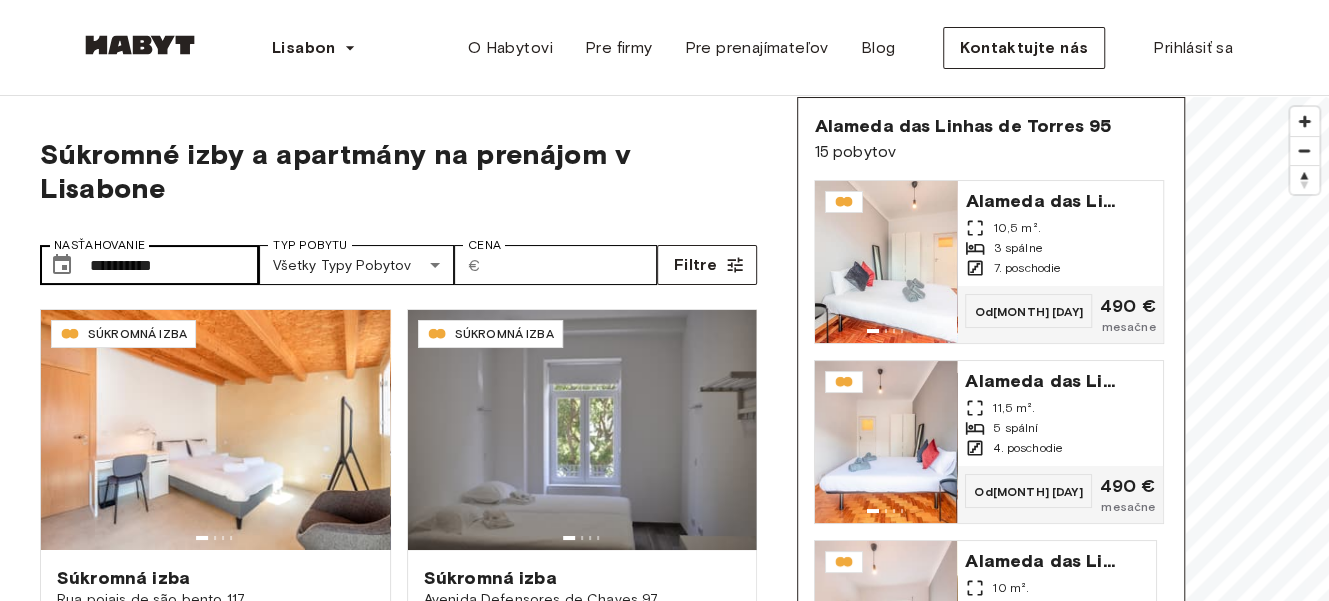 click on "**********" at bounding box center [149, 265] 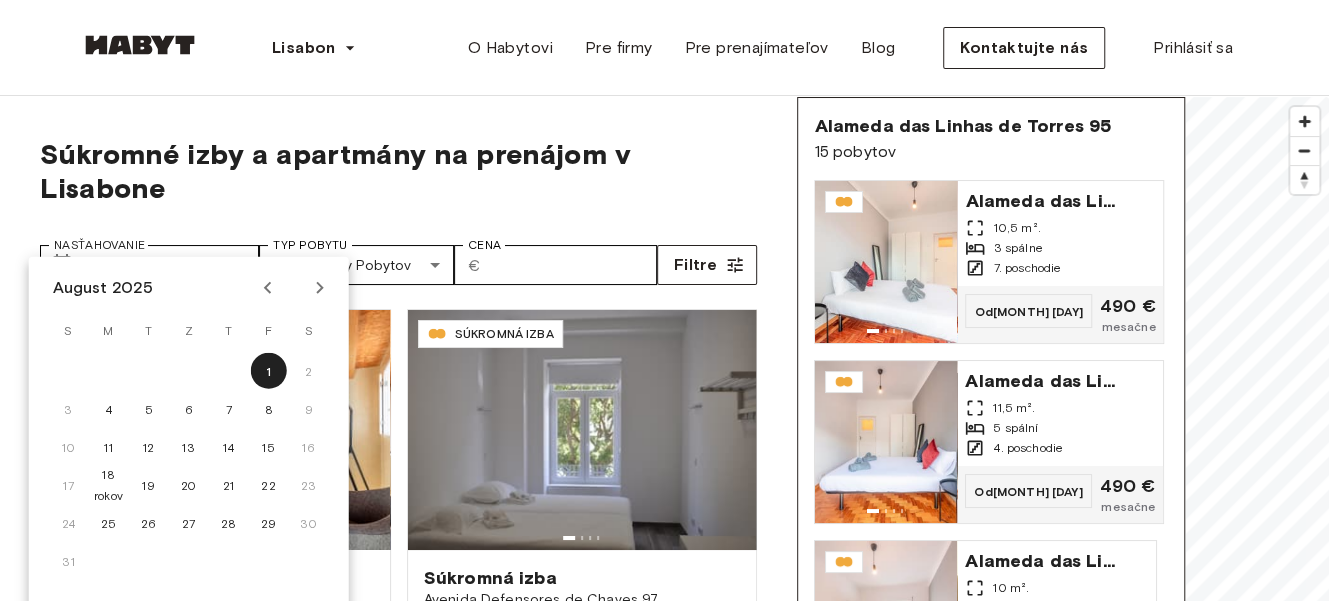 click 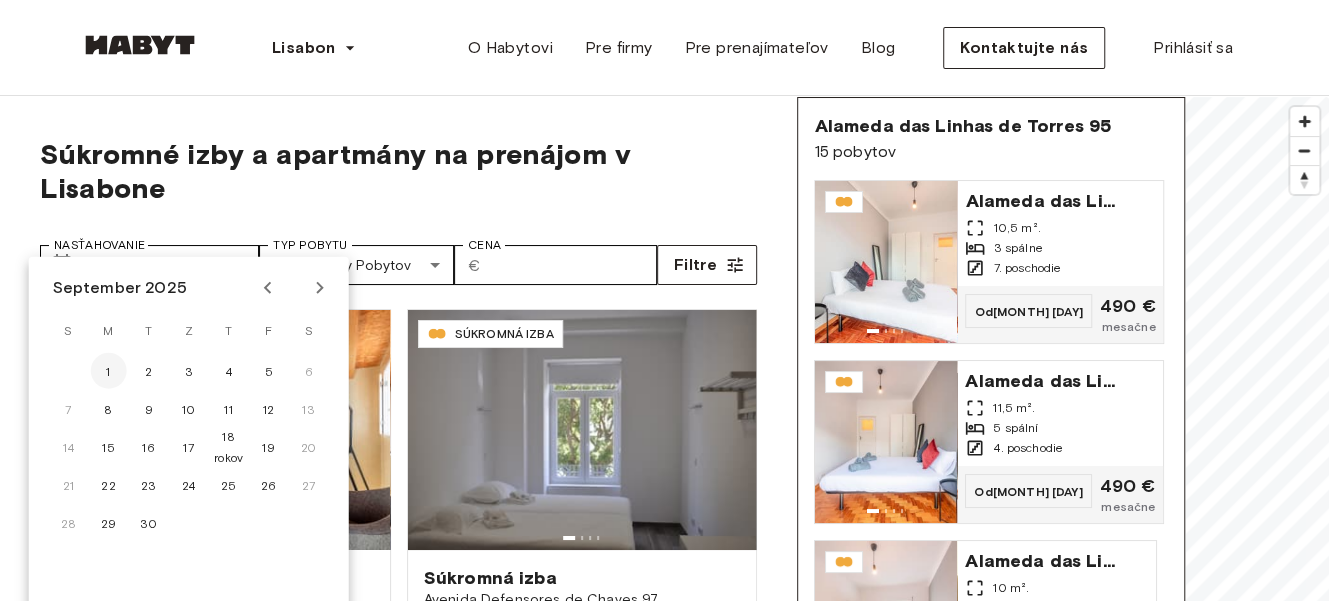 click on "1" at bounding box center (109, 371) 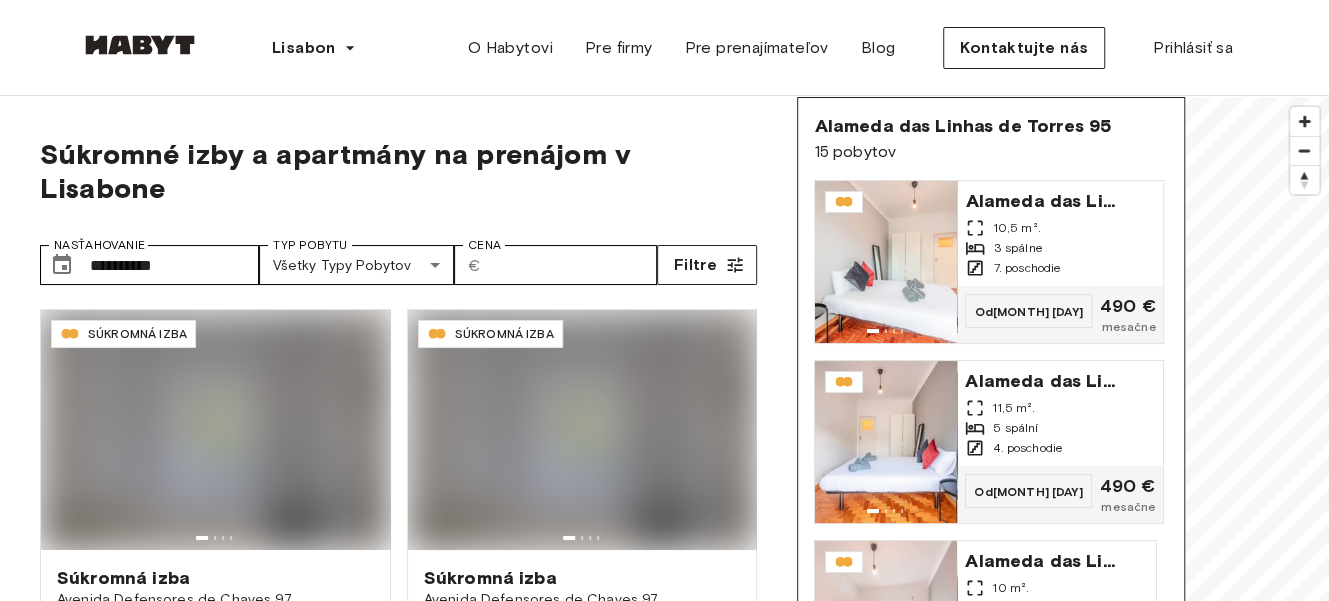 type on "**********" 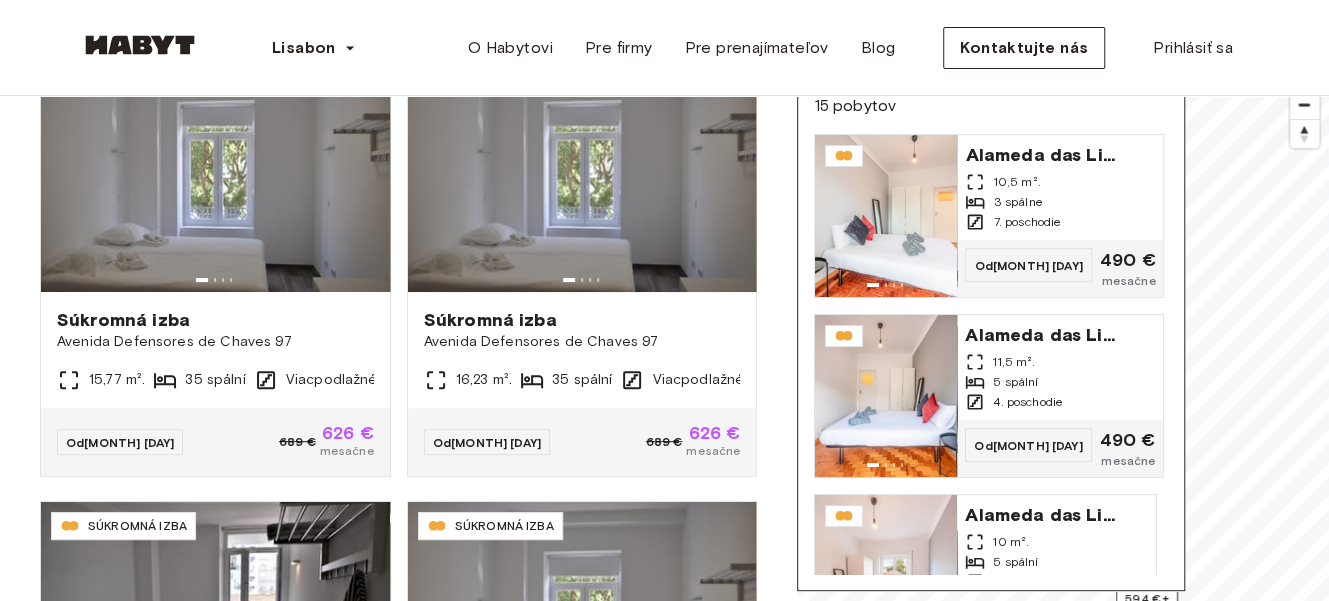 scroll, scrollTop: 56, scrollLeft: 0, axis: vertical 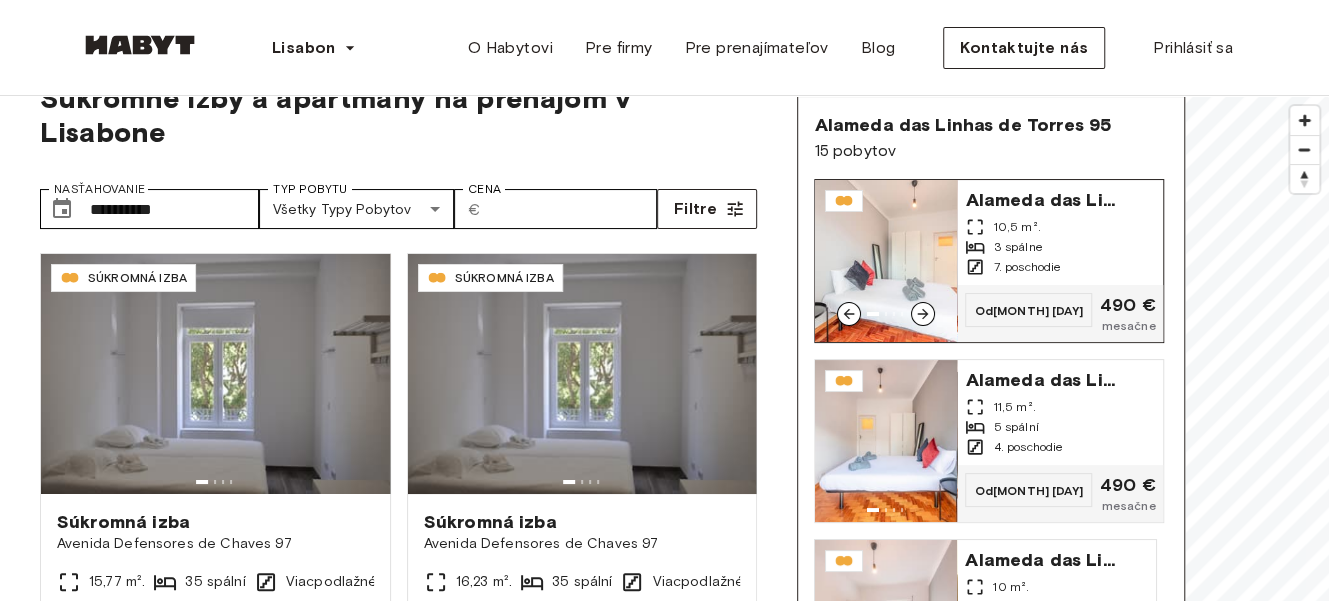 click on "3 spálne" at bounding box center [1017, 246] 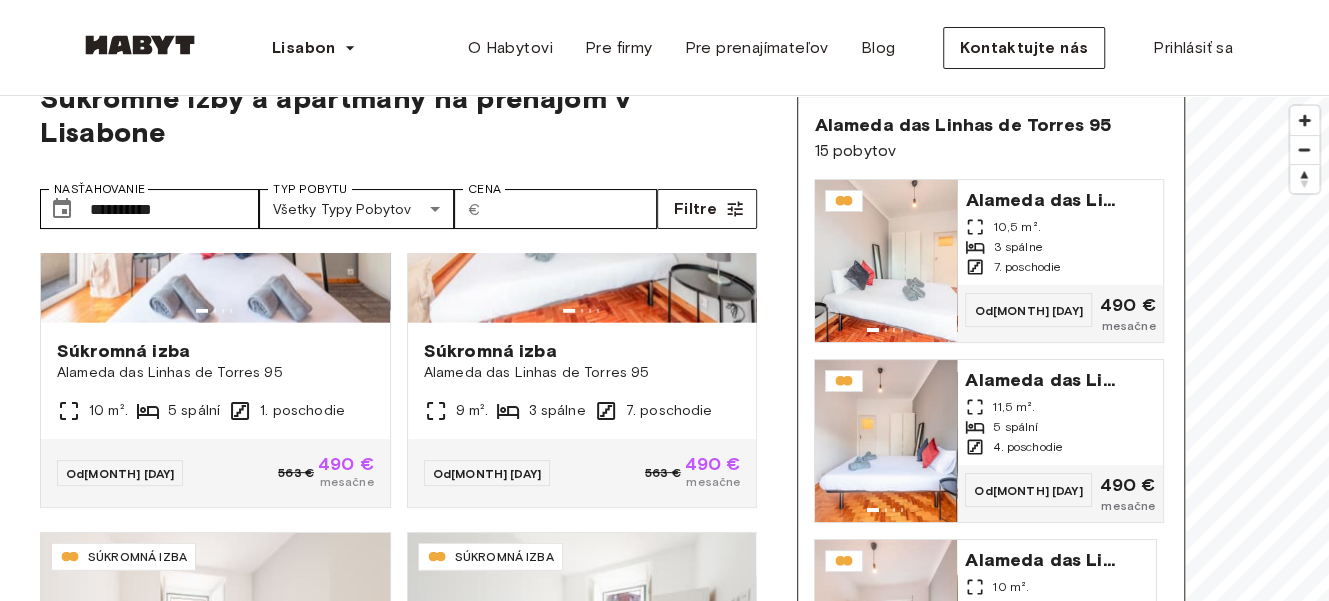 scroll, scrollTop: 2770, scrollLeft: 0, axis: vertical 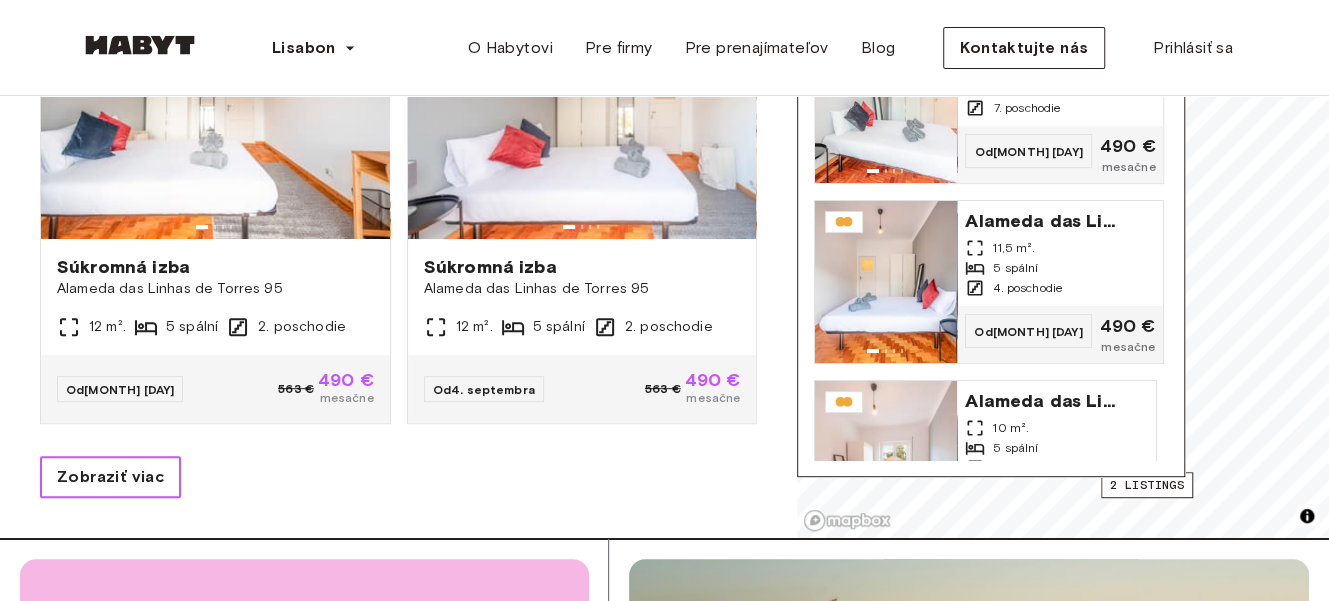 click on "Zobraziť viac" at bounding box center [110, 476] 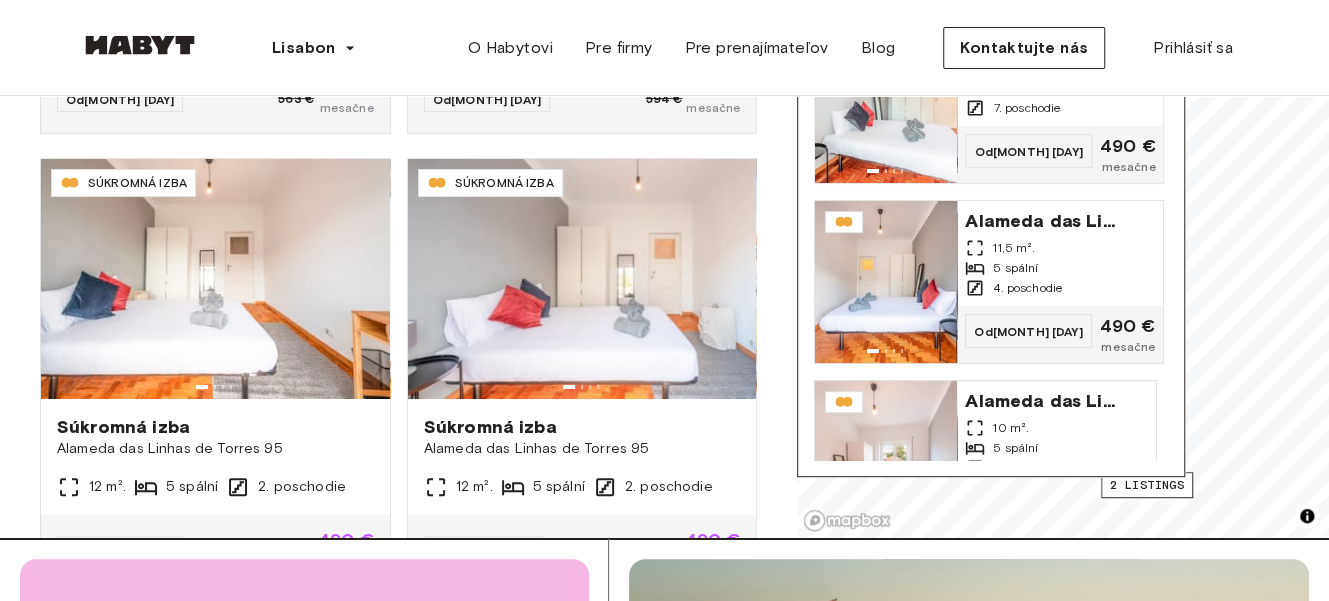scroll, scrollTop: 0, scrollLeft: 0, axis: both 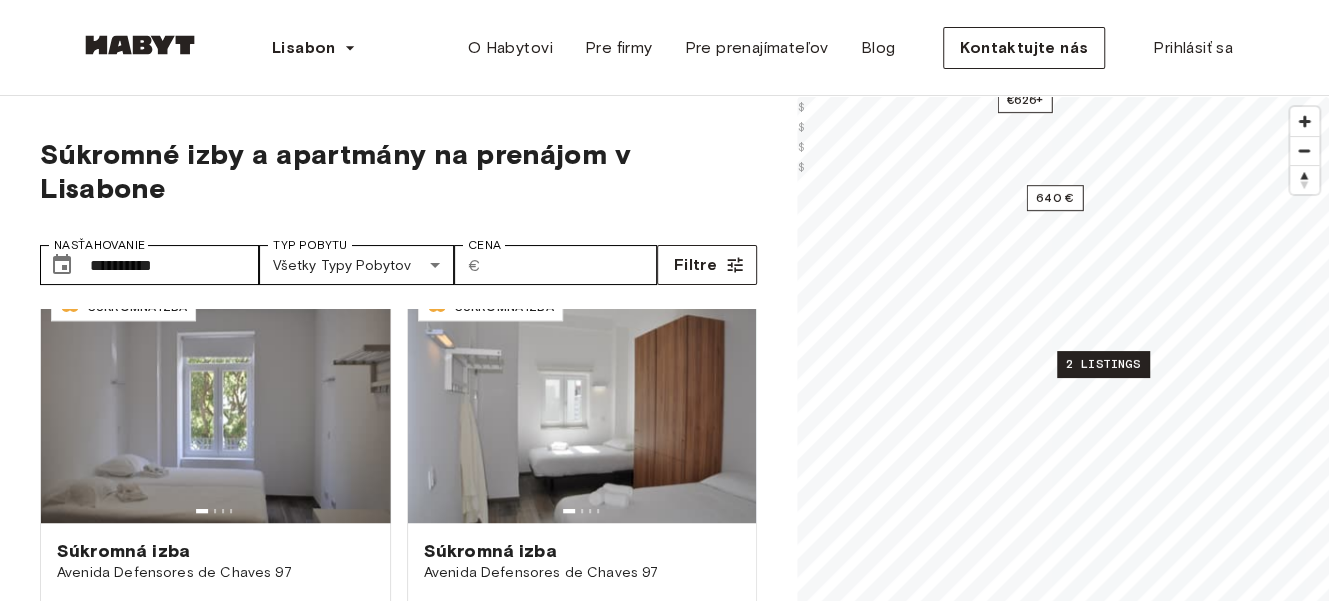 click on "2 listings" at bounding box center (1103, 364) 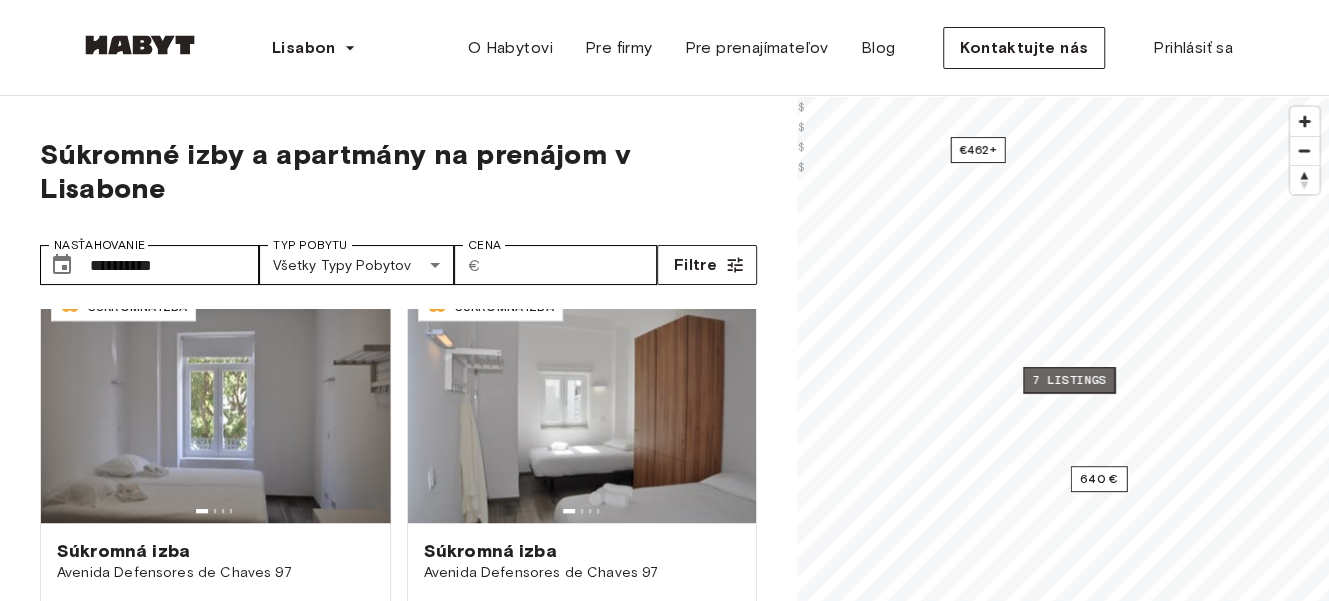 click on "7 listings" at bounding box center (1069, 380) 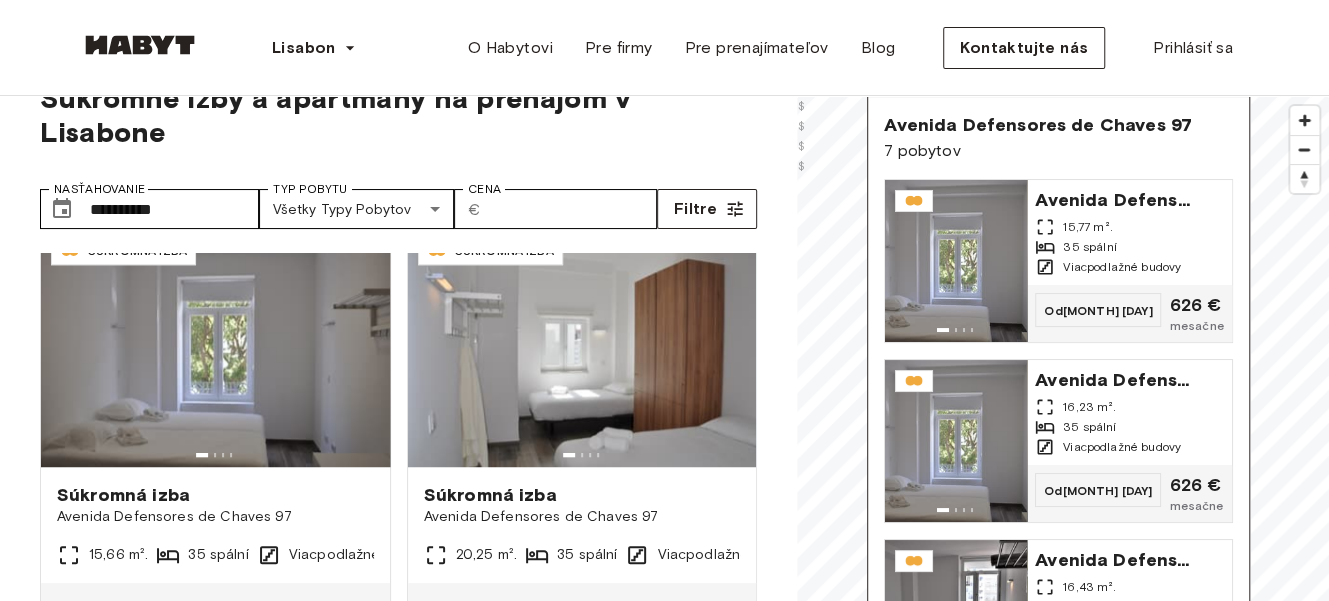 scroll, scrollTop: 44, scrollLeft: 0, axis: vertical 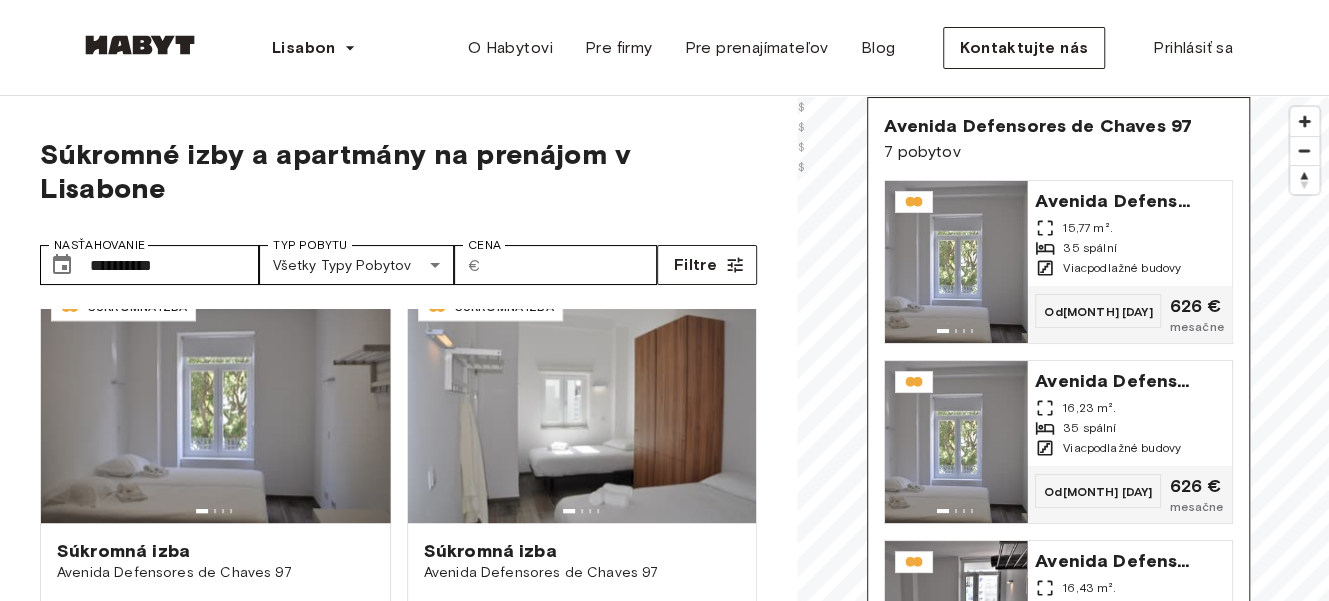 click on "7 pobytov" at bounding box center (922, 151) 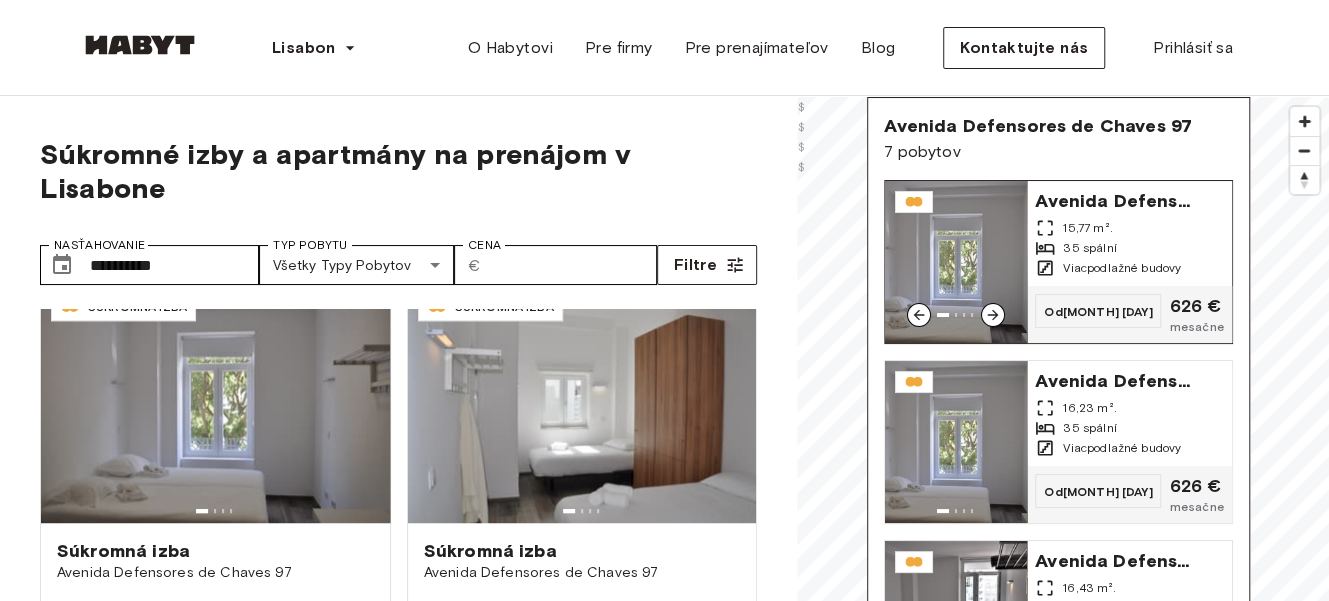 click on "626 €" at bounding box center (1195, 306) 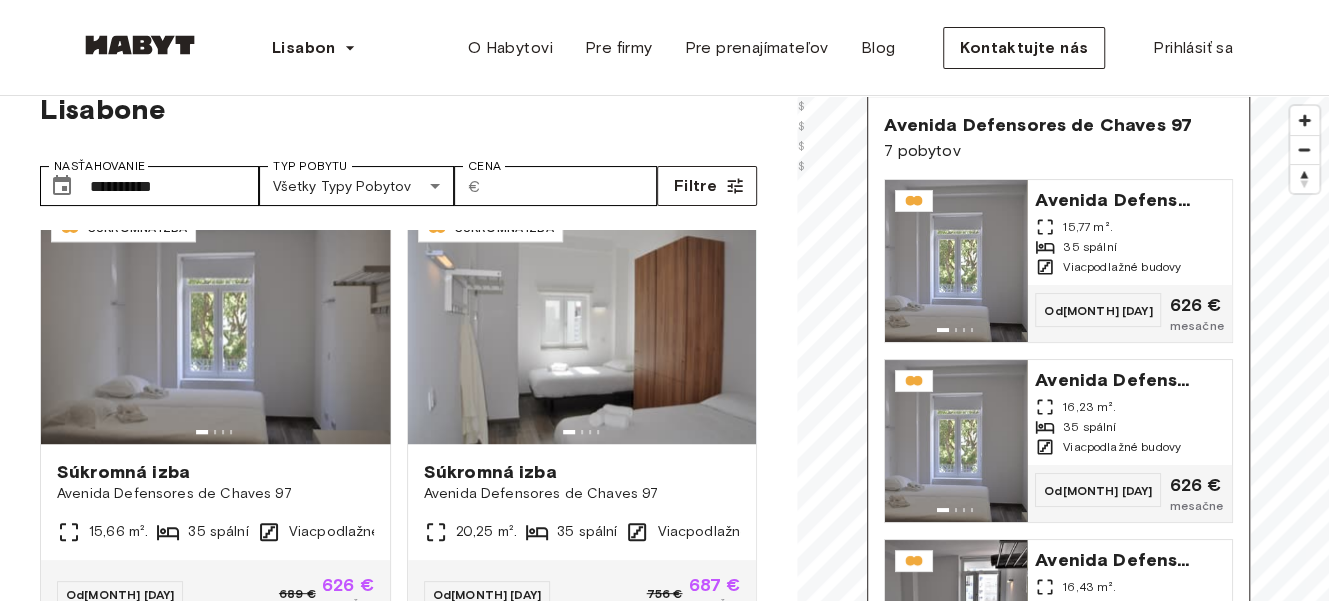 scroll, scrollTop: 120, scrollLeft: 0, axis: vertical 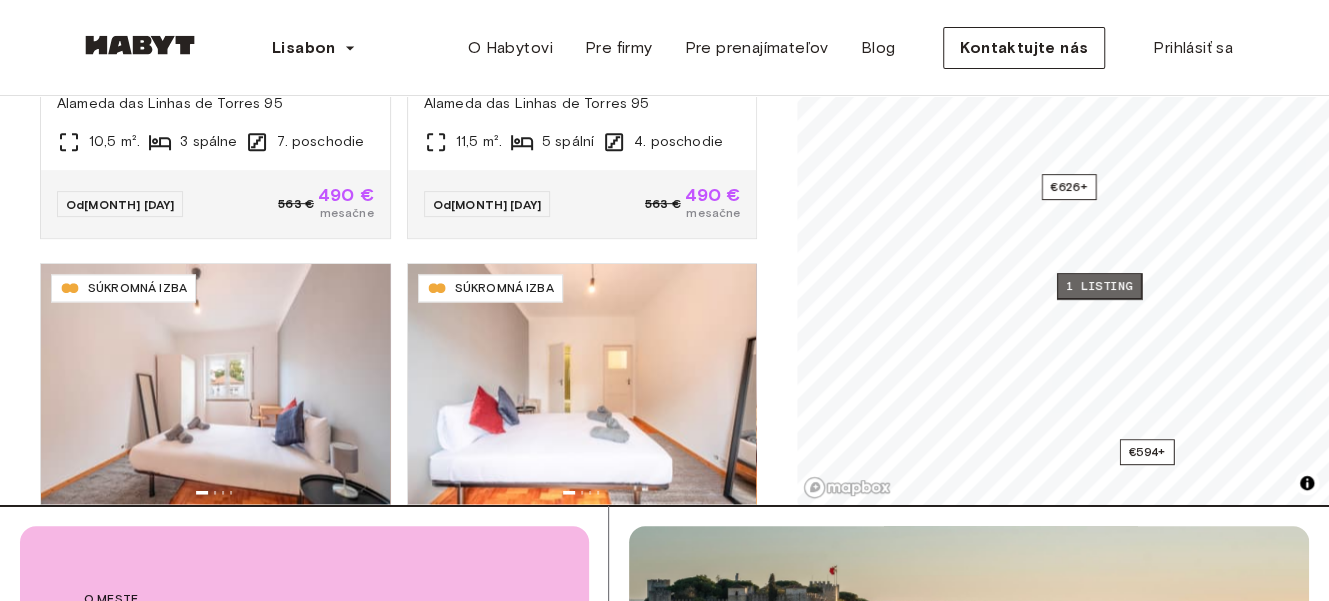 click on "1 listing" at bounding box center [1099, 286] 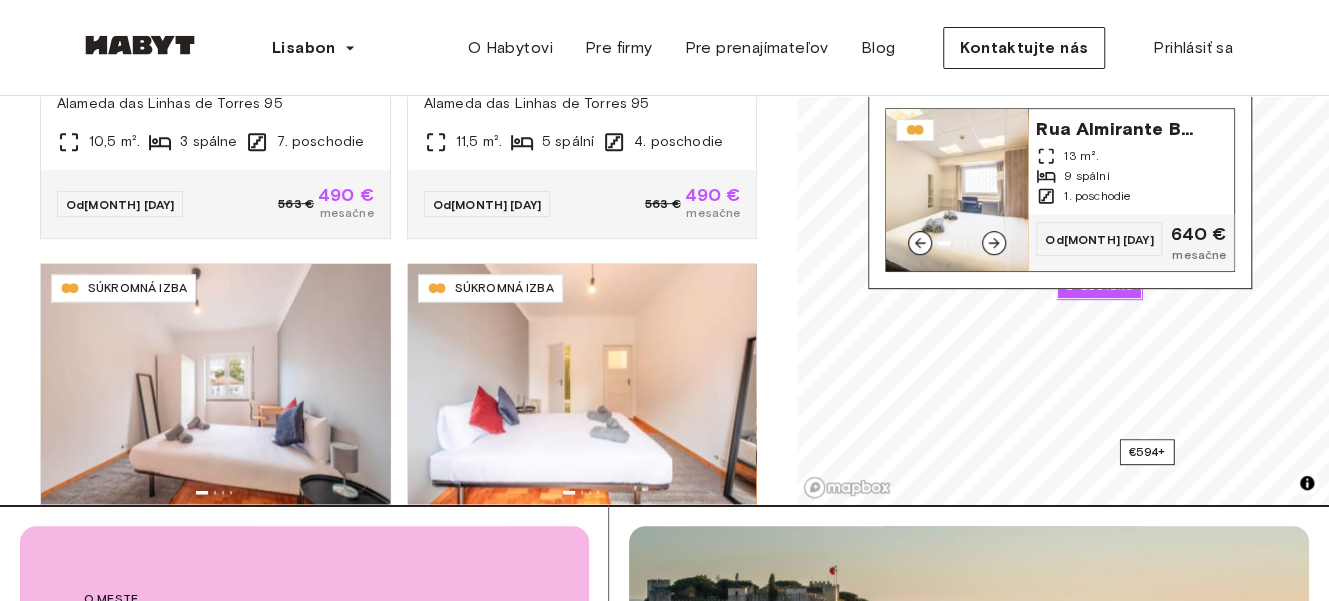 click on "640 €" at bounding box center (1198, 234) 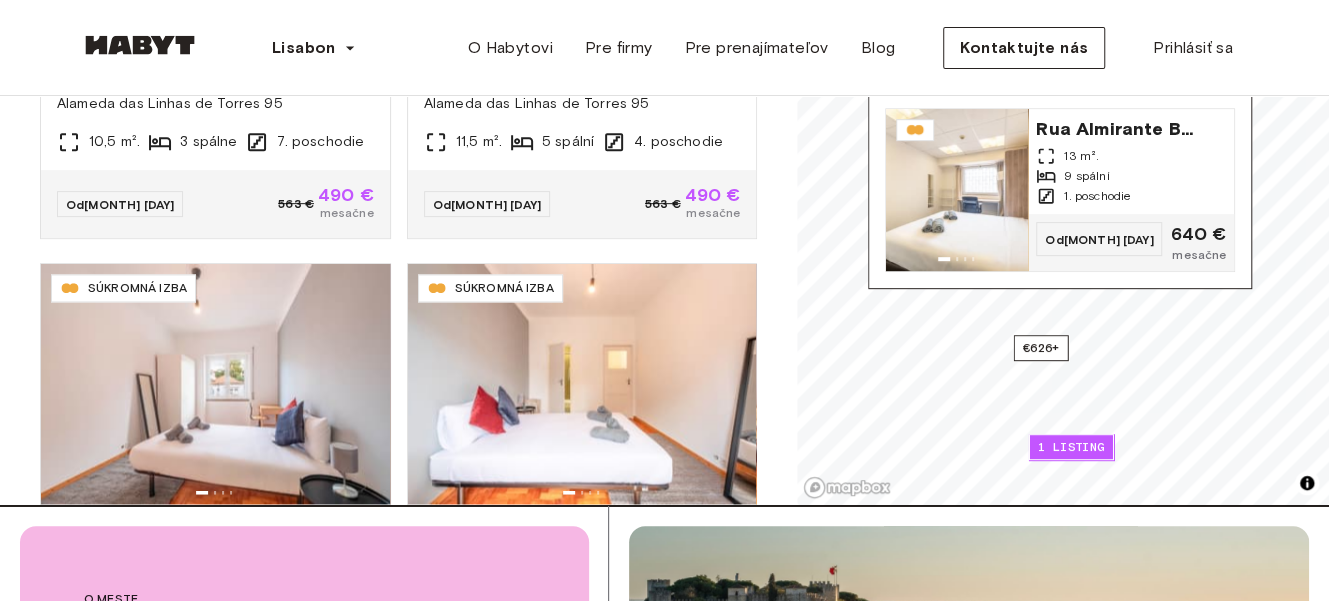 click on "**********" at bounding box center (664, 1578) 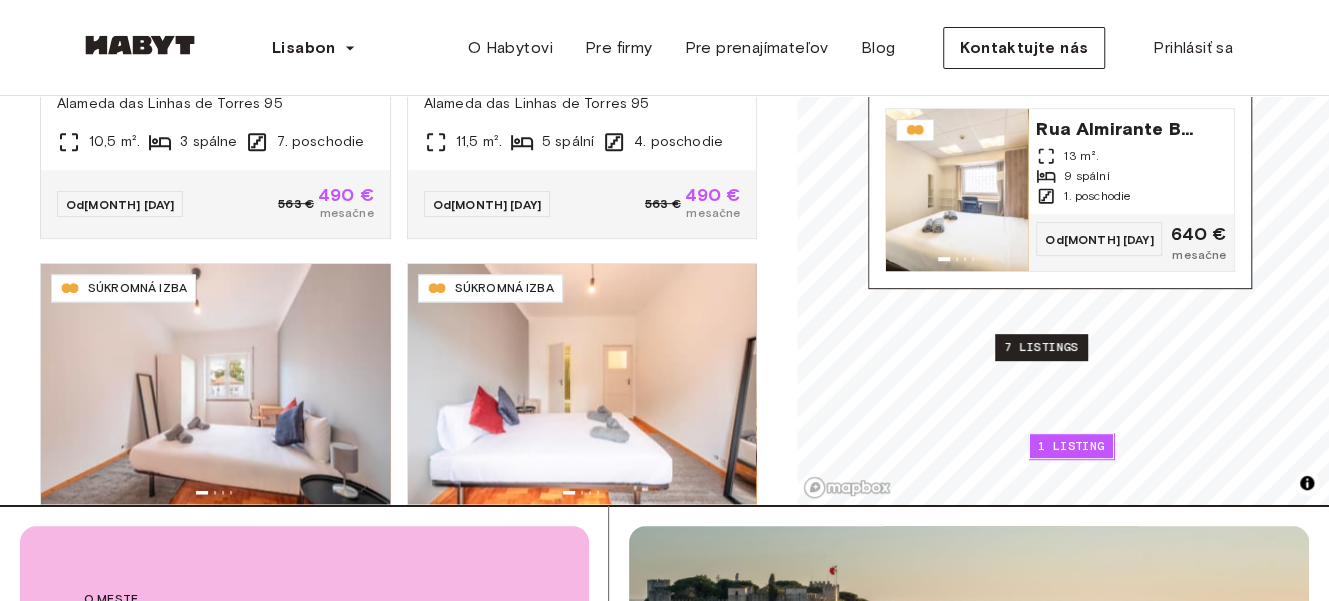 click on "7 listings" at bounding box center (1041, 347) 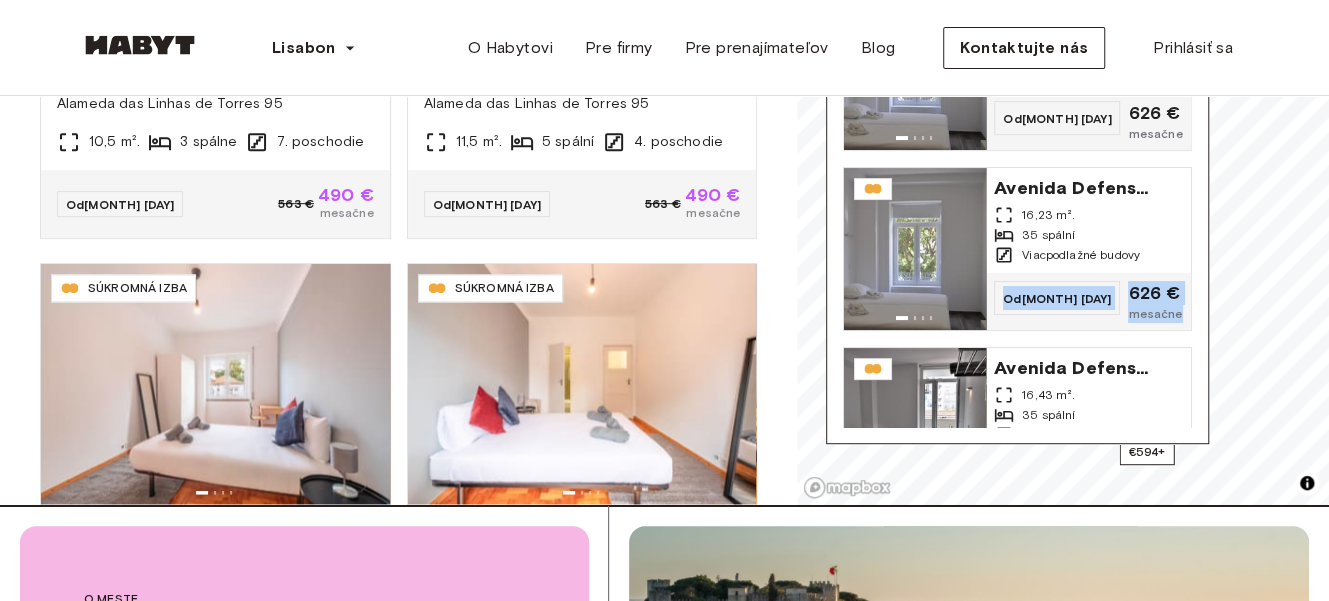 drag, startPoint x: 1188, startPoint y: 279, endPoint x: 1185, endPoint y: 302, distance: 23.194826 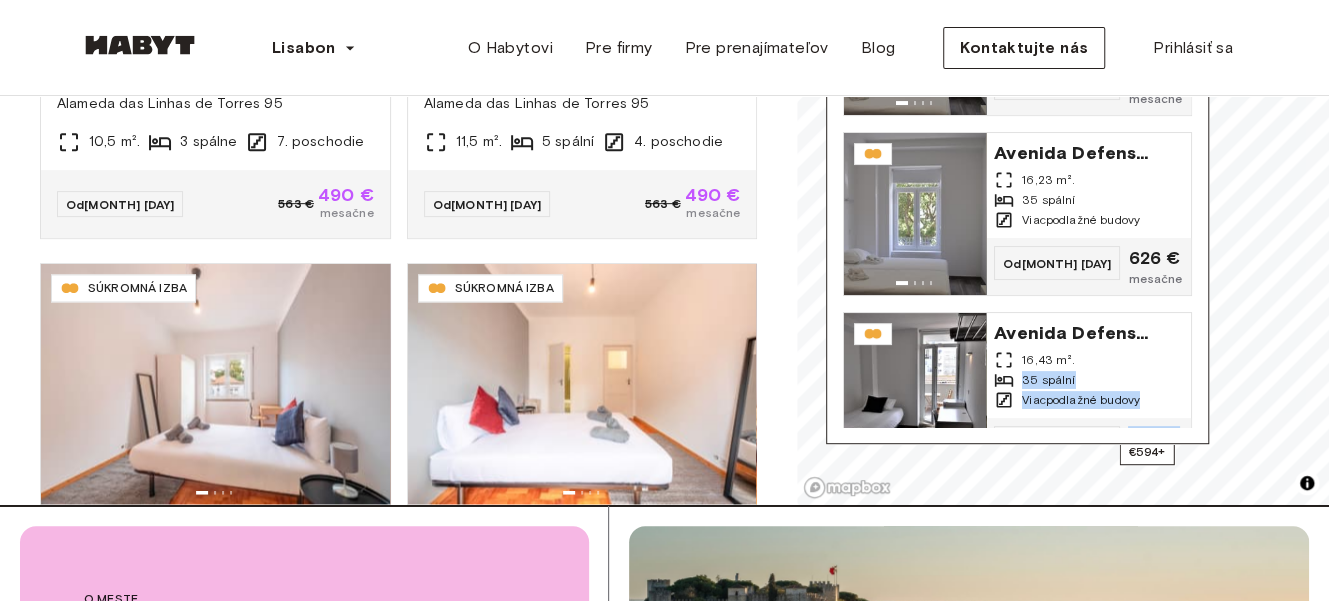 scroll, scrollTop: 108, scrollLeft: 0, axis: vertical 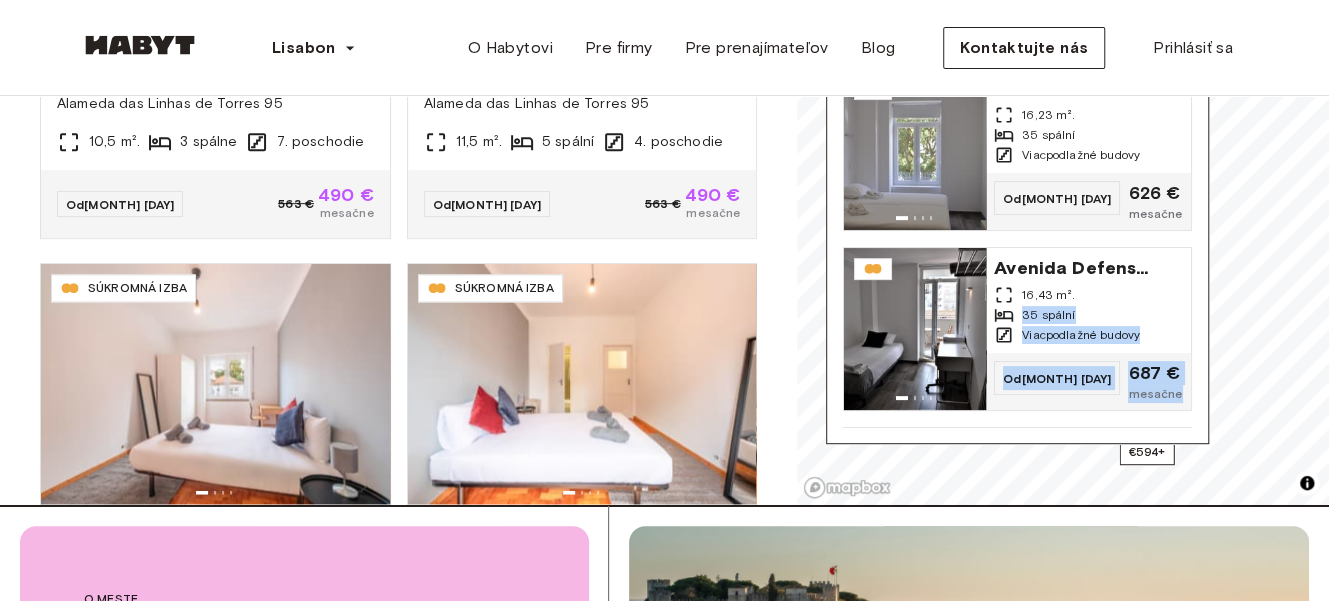 drag, startPoint x: 1166, startPoint y: 344, endPoint x: 1172, endPoint y: 392, distance: 48.373547 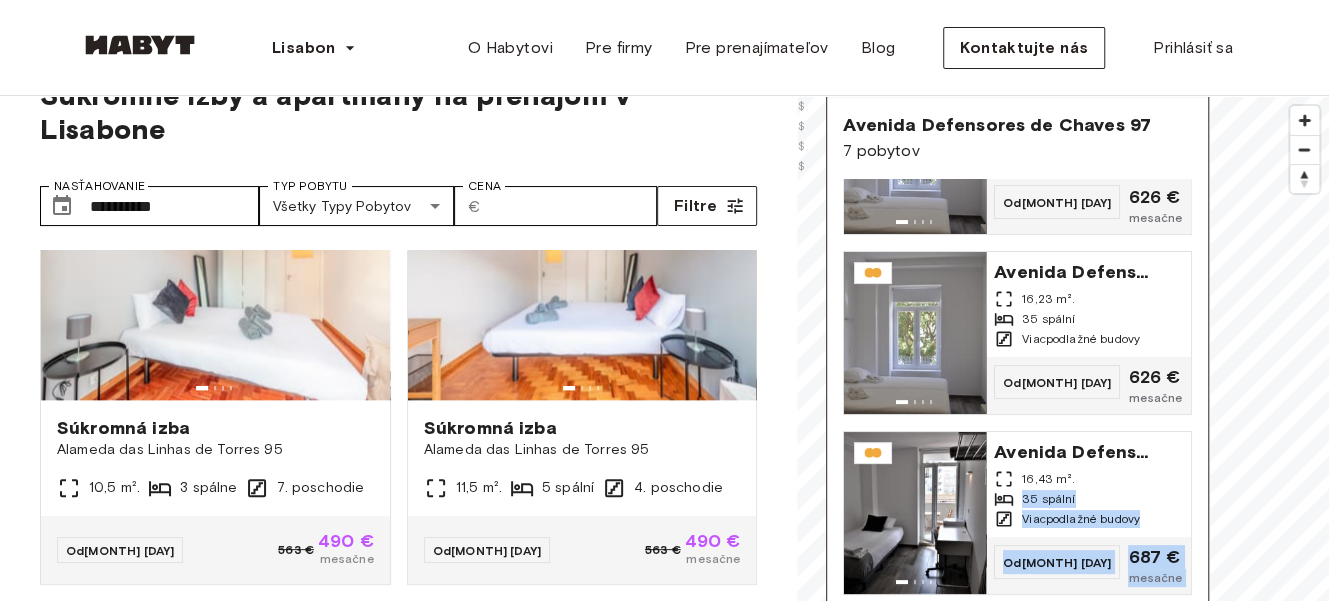 scroll, scrollTop: 41, scrollLeft: 0, axis: vertical 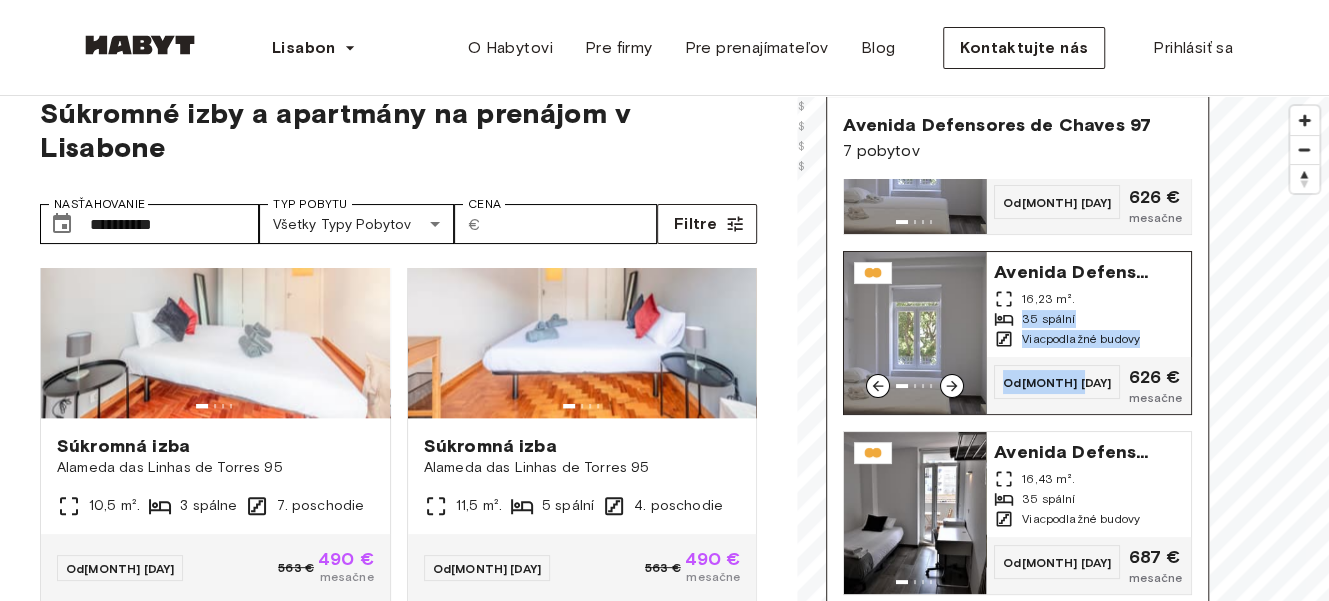 drag, startPoint x: 1081, startPoint y: 414, endPoint x: 1119, endPoint y: 295, distance: 124.919975 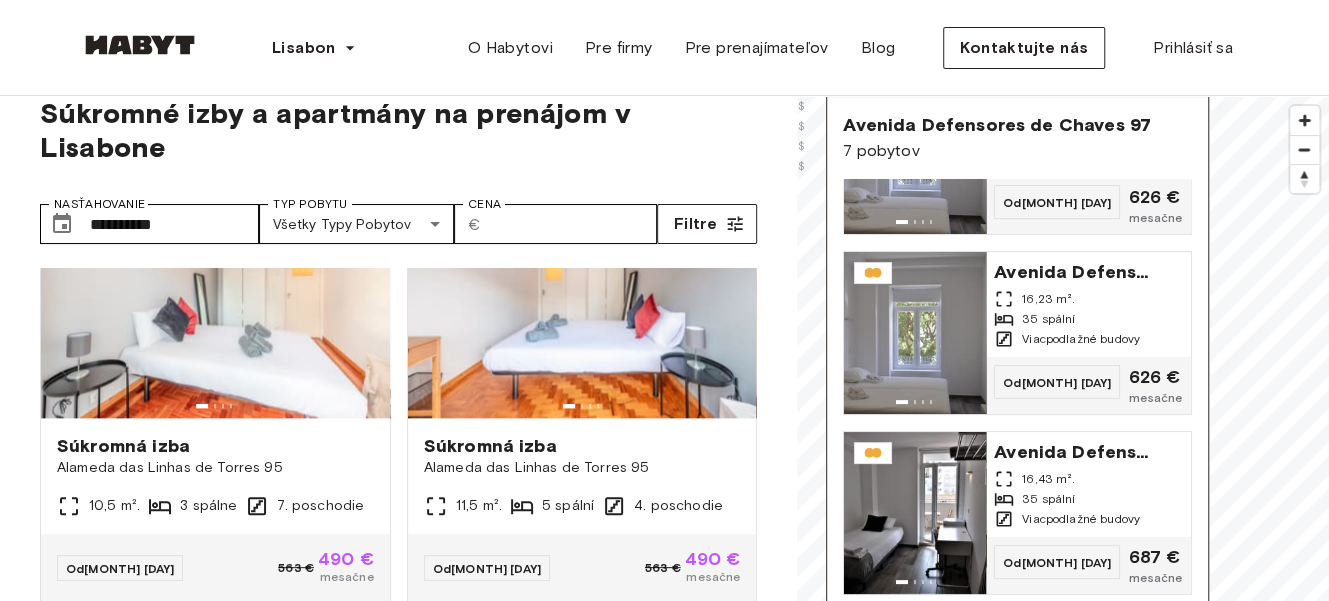 drag, startPoint x: 1172, startPoint y: 443, endPoint x: 1171, endPoint y: 461, distance: 18.027756 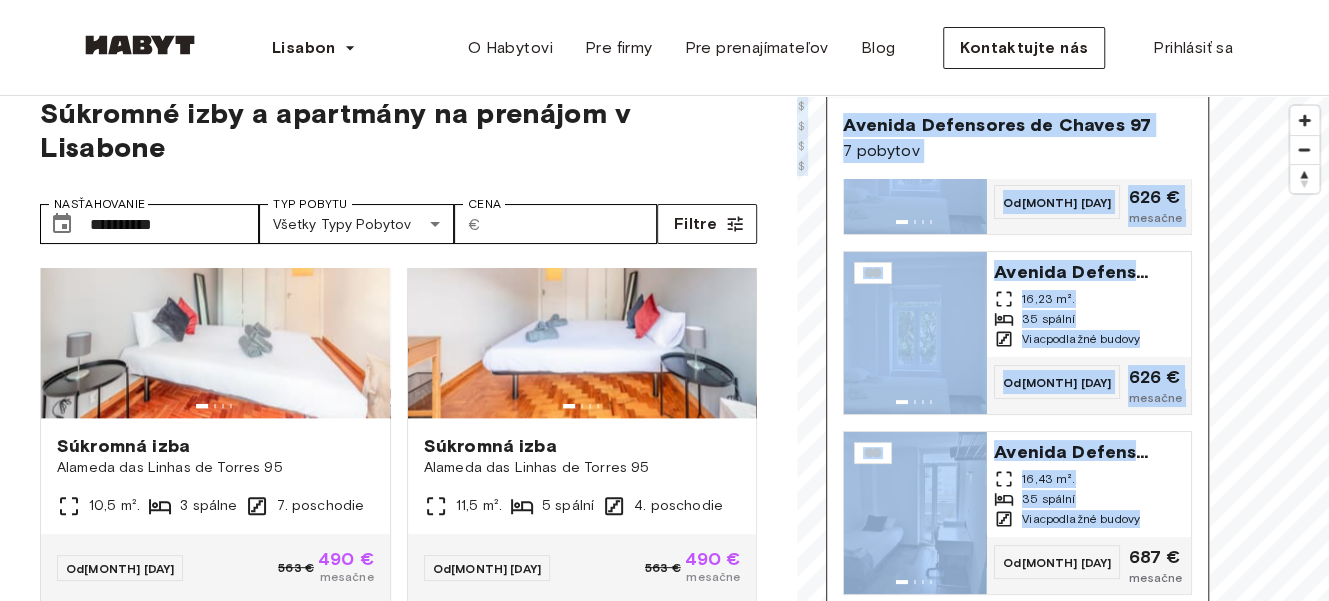 click on "7 listings €462+ €640 €594+ © Mapbox    © OpenStreetMap    Vylepšite túto mapu $ $ $ $ Avenida Defensores de Chaves 97 7 pobytov Avenida Defensores de Chaves 97 15,77 m². 35 spální Viacpodlažné budovy Od  22. augusta 626 € mesačne Avenida Defensores de Chaves 97 16,23 m². 35 spální Viacpodlažné budovy Od  22. augusta 626 € mesačne Avenida Defensores de Chaves 97 16,43 m². 35 spální Viacpodlažné budovy Od  22. augusta 687 € mesačne Avenida Defensores de Chaves 97 15,77 m². 35 spální Viacpodlažné budovy Od  22. augusta 626 € mesačne Avenida Defensores de Chaves 97 15,66 m². 35 spální Viacpodlažné budovy Od  22. augusta 626 € mesačne Avenida Defensores de Chaves 97 20,25 m². 35 spální Viacpodlažné budovy Od  22. augusta 687 € mesačne Avenida Defensores de Chaves 97 17,32 m². 35 spální Viacpodlažné budovy Od  21. septembra 687 € mesačne" at bounding box center (1063, 396) 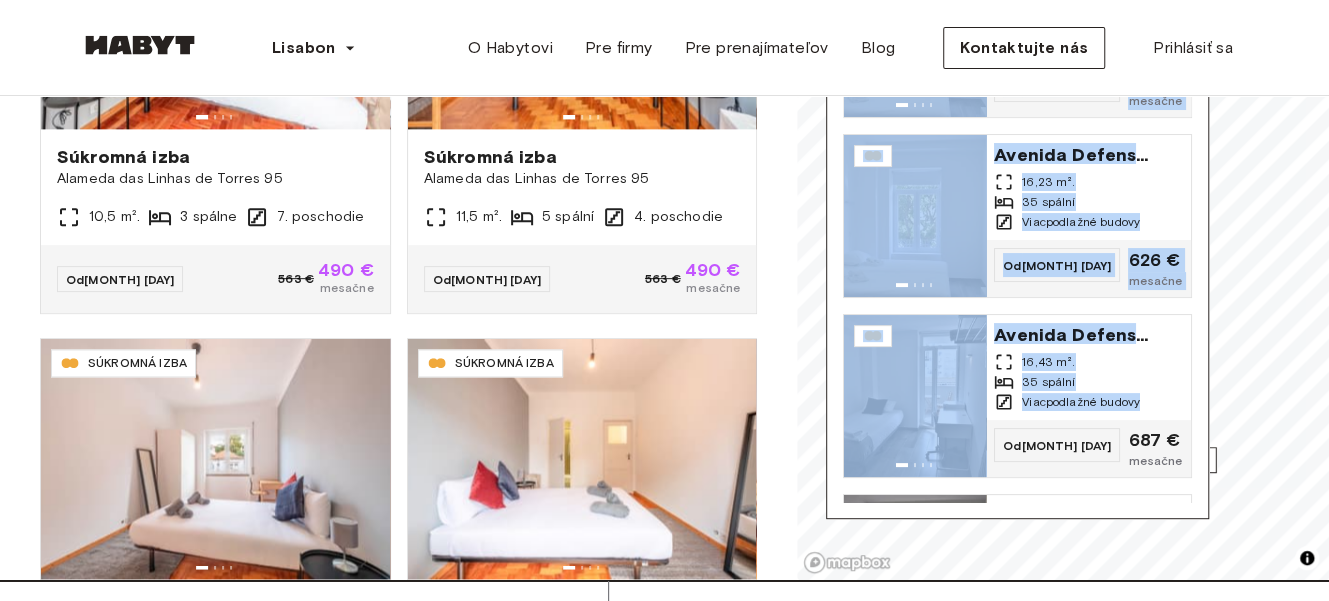 scroll, scrollTop: 387, scrollLeft: 0, axis: vertical 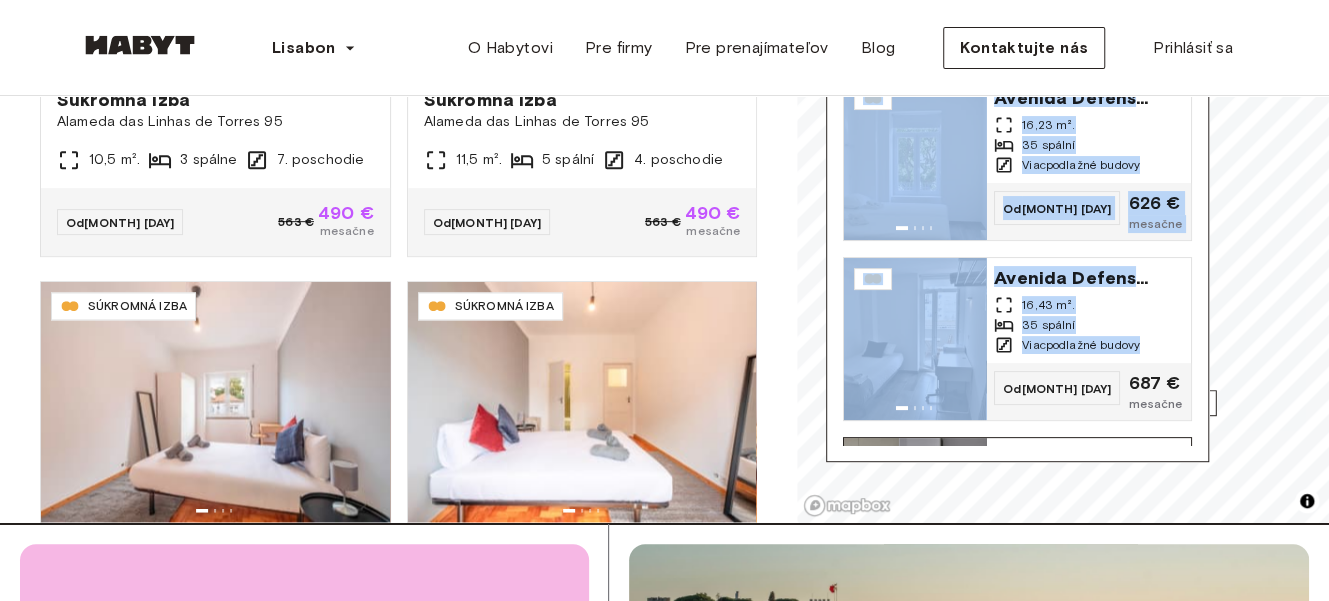 drag, startPoint x: 1001, startPoint y: 413, endPoint x: 1163, endPoint y: 414, distance: 162.00308 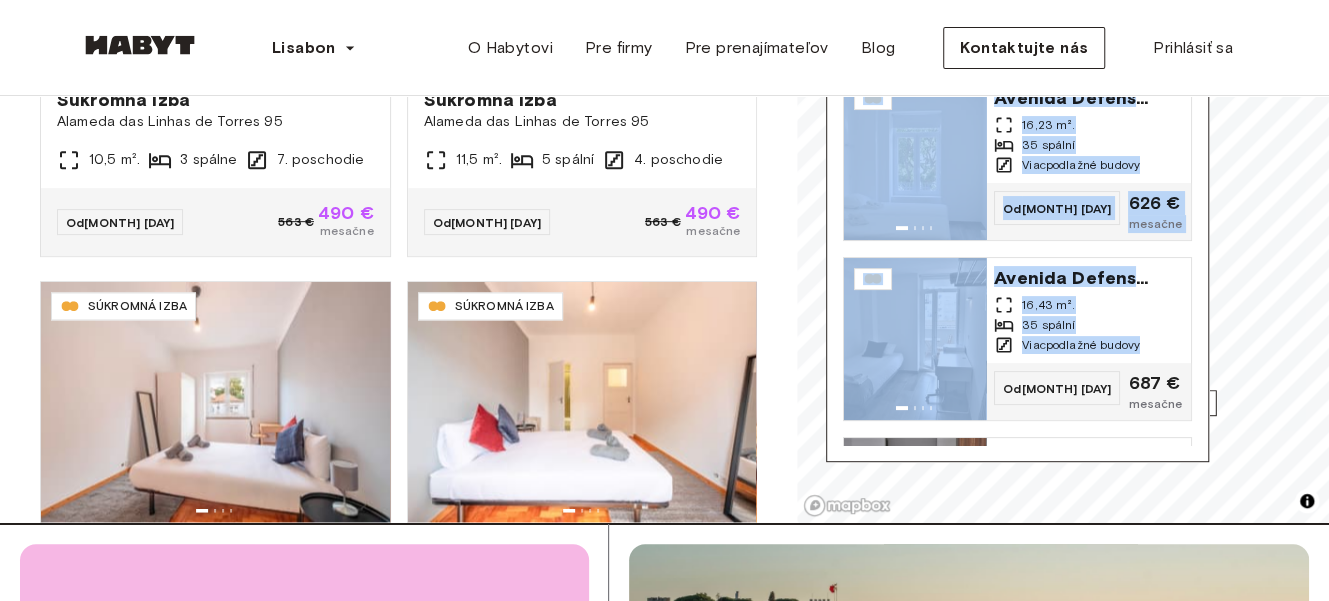 click on "Avenida Defensores de Chaves 97 7 pobytov Avenida Defensores de Chaves 97 15,77 m². 35 spální Viacpodlažné budovy Od  22. augusta 626 € mesačne Avenida Defensores de Chaves 97 16,23 m². 35 spální Viacpodlažné budovy Od  22. augusta 626 € mesačne Avenida Defensores de Chaves 97 16,43 m². 35 spální Viacpodlažné budovy Od  22. augusta 687 € mesačne Avenida Defensores de Chaves 97 15,77 m². 35 spální Viacpodlažné budovy Od  22. augusta 626 € mesačne Avenida Defensores de Chaves 97 15,66 m². 35 spální Viacpodlažné budovy Od  22. augusta 626 € mesačne Avenida Defensores de Chaves 97 20,25 m². 35 spální Viacpodlažné budovy Od  22. augusta 687 € mesačne Avenida Defensores de Chaves 97 17,32 m². 35 spální Viacpodlažné budovy Od  21. septembra 687 € mesačne" at bounding box center [1017, 192] 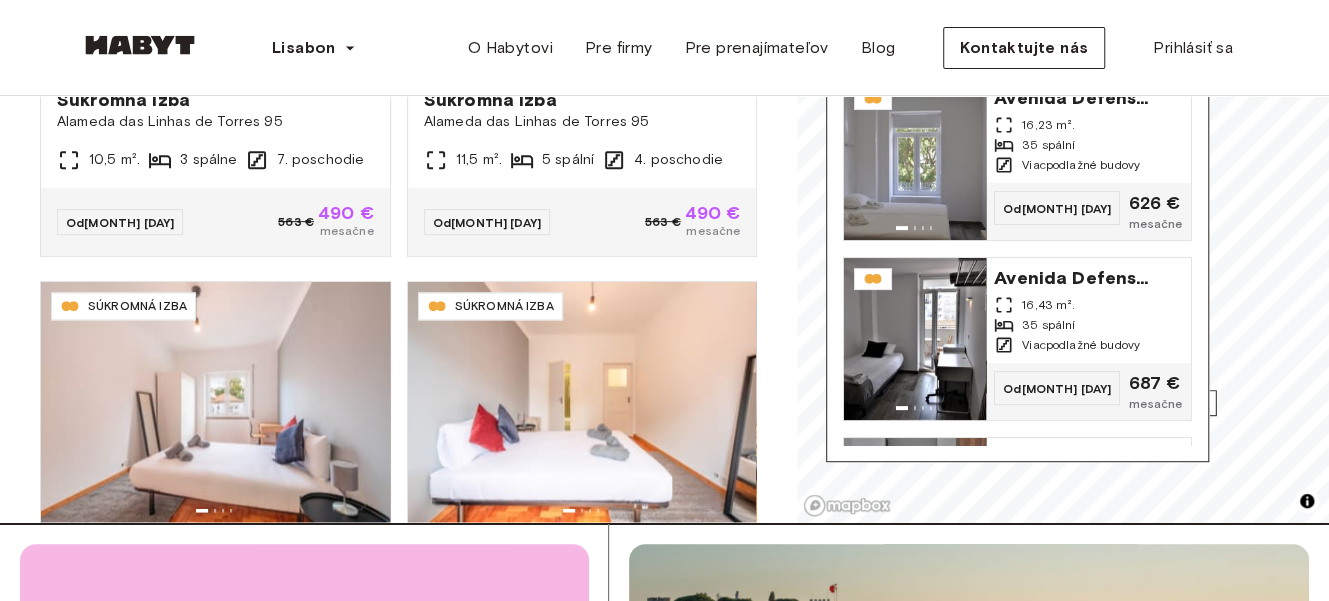 click on "Avenida Defensores de Chaves 97 15,77 m². 35 spální Viacpodlažné budovy Od  22. augusta 626 € mesačne Avenida Defensores de Chaves 97 16,23 m². 35 spální Viacpodlažné budovy Od  22. augusta 626 € mesačne Avenida Defensores de Chaves 97 16,43 m². 35 spální Viacpodlažné budovy Od  22. augusta 687 € mesačne Avenida Defensores de Chaves 97 15,77 m². 35 spální Viacpodlažné budovy Od  22. augusta 626 € mesačne Avenida Defensores de Chaves 97 15,66 m². 35 spální Viacpodlažné budovy Od  22. augusta 626 € mesačne Avenida Defensores de Chaves 97 20,25 m². 35 spální Viacpodlažné budovy Od  22. augusta 687 € mesačne Avenida Defensores de Chaves 97 17,32 m². 35 spální Viacpodlažné budovy Od  21. septembra 687 € mesačne" at bounding box center [1017, 225] 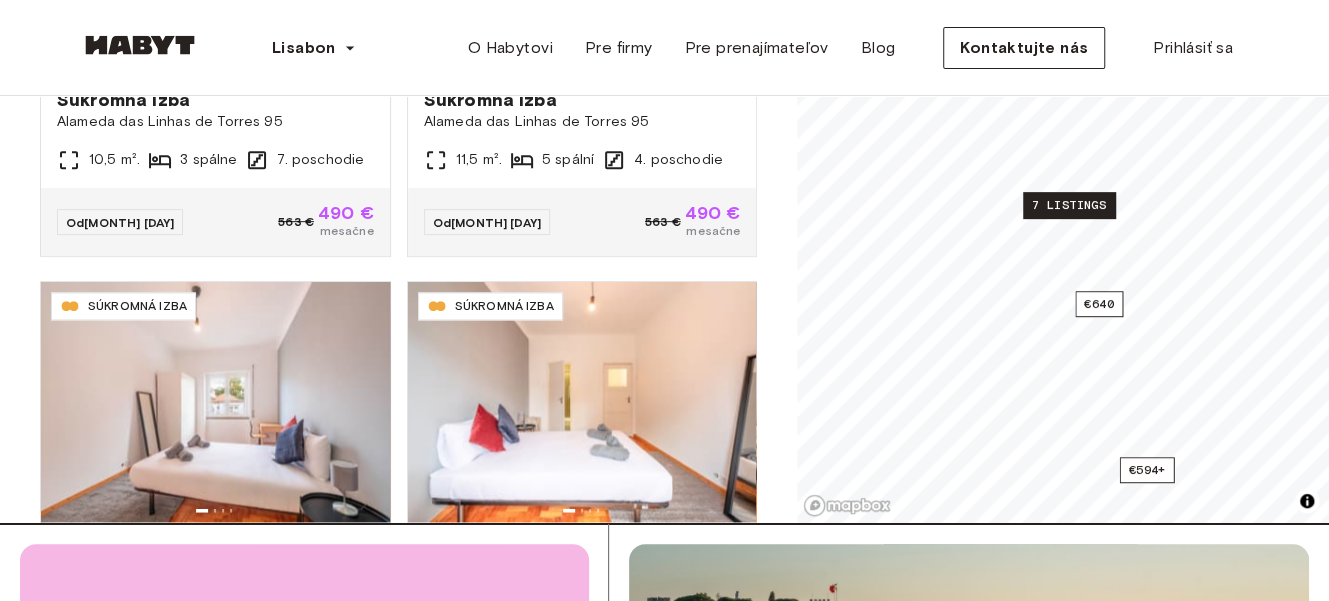 click on "7 listings" at bounding box center (1069, 205) 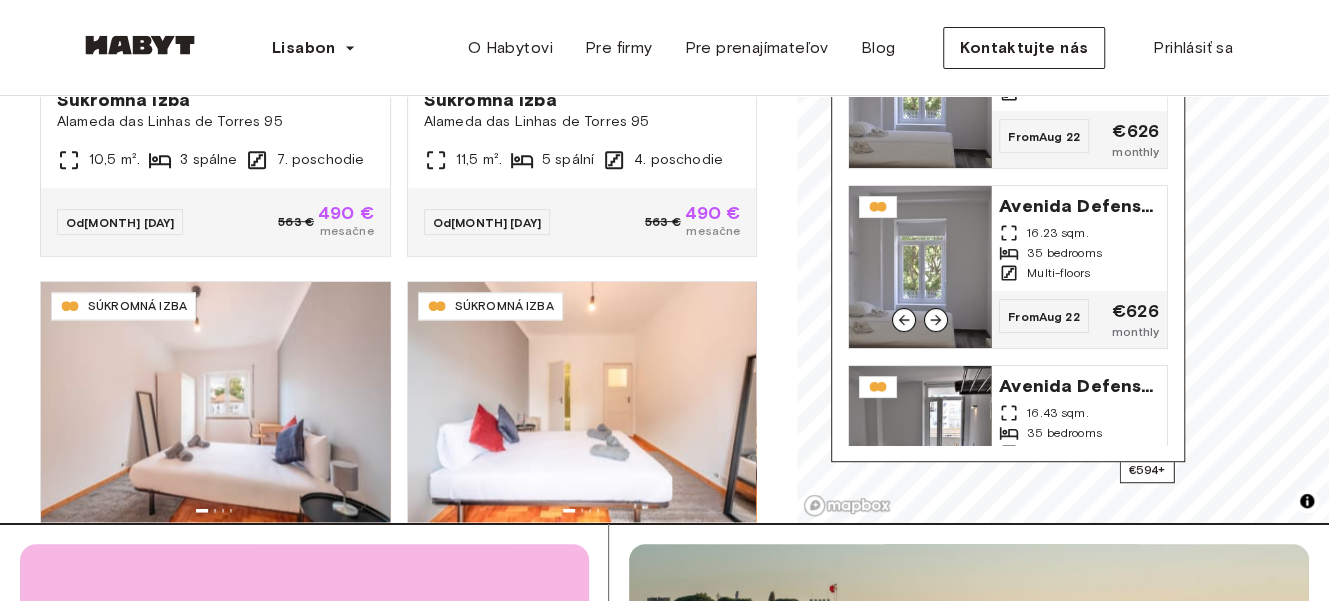 click on "Avenida Defensores de Chaves 97 16.23 sqm. 35 bedrooms Multi-floors" at bounding box center [1079, 238] 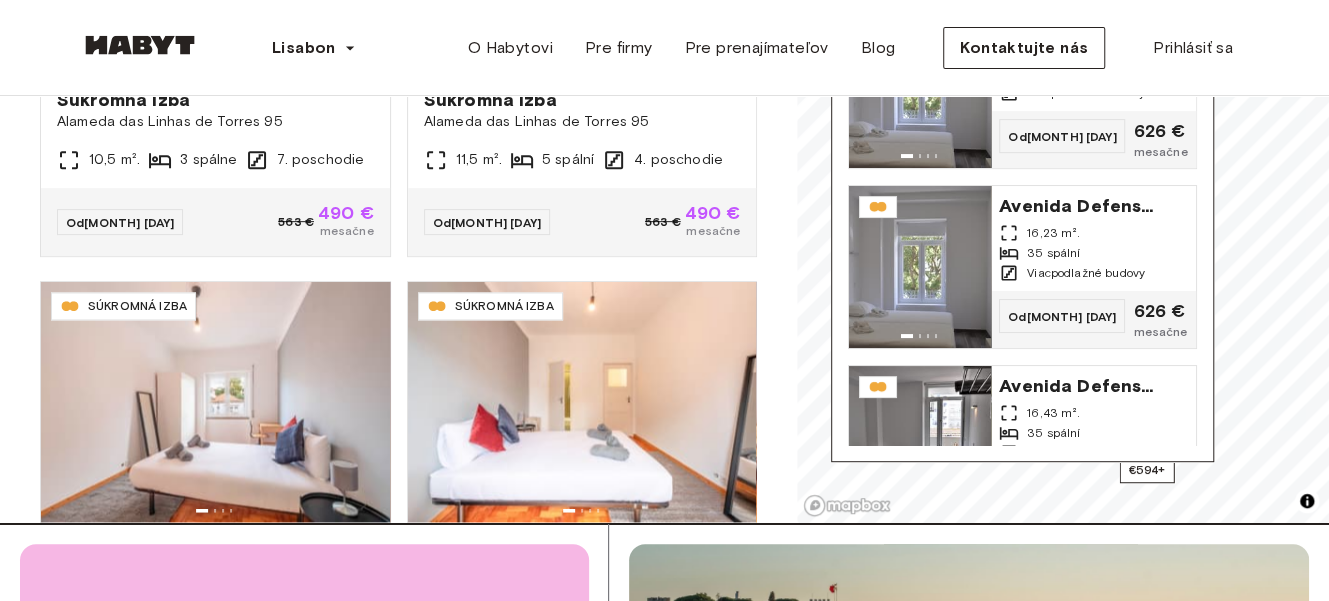 scroll, scrollTop: 0, scrollLeft: 0, axis: both 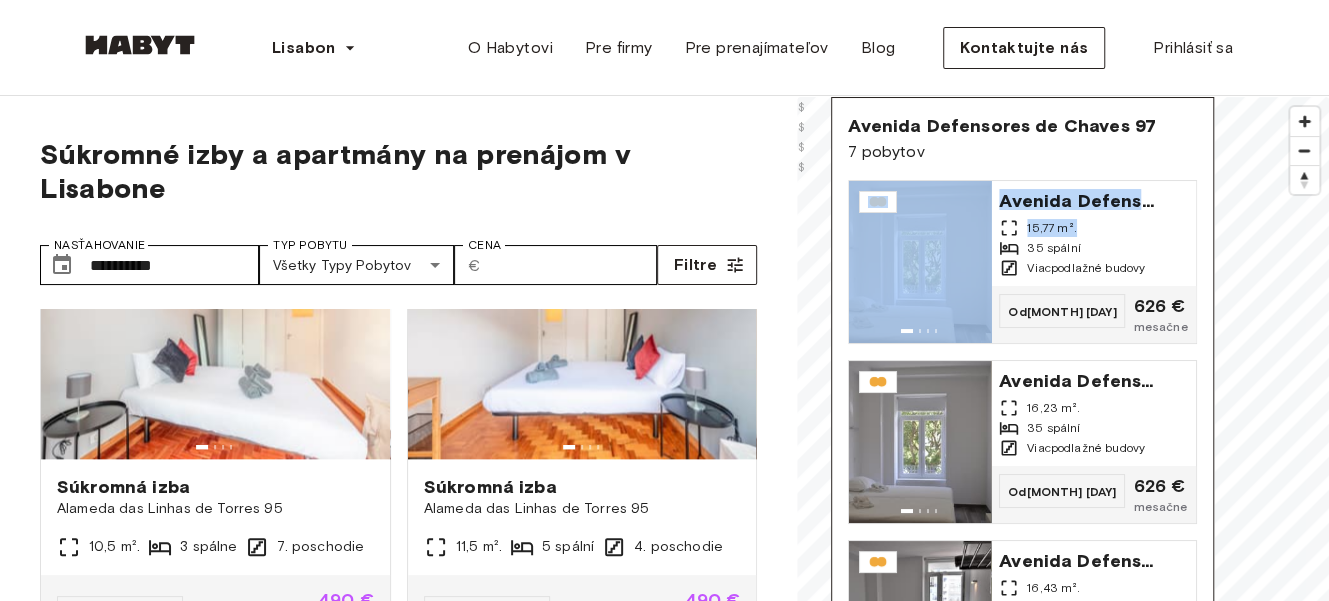 drag, startPoint x: 1181, startPoint y: 212, endPoint x: 1188, endPoint y: 183, distance: 29.832869 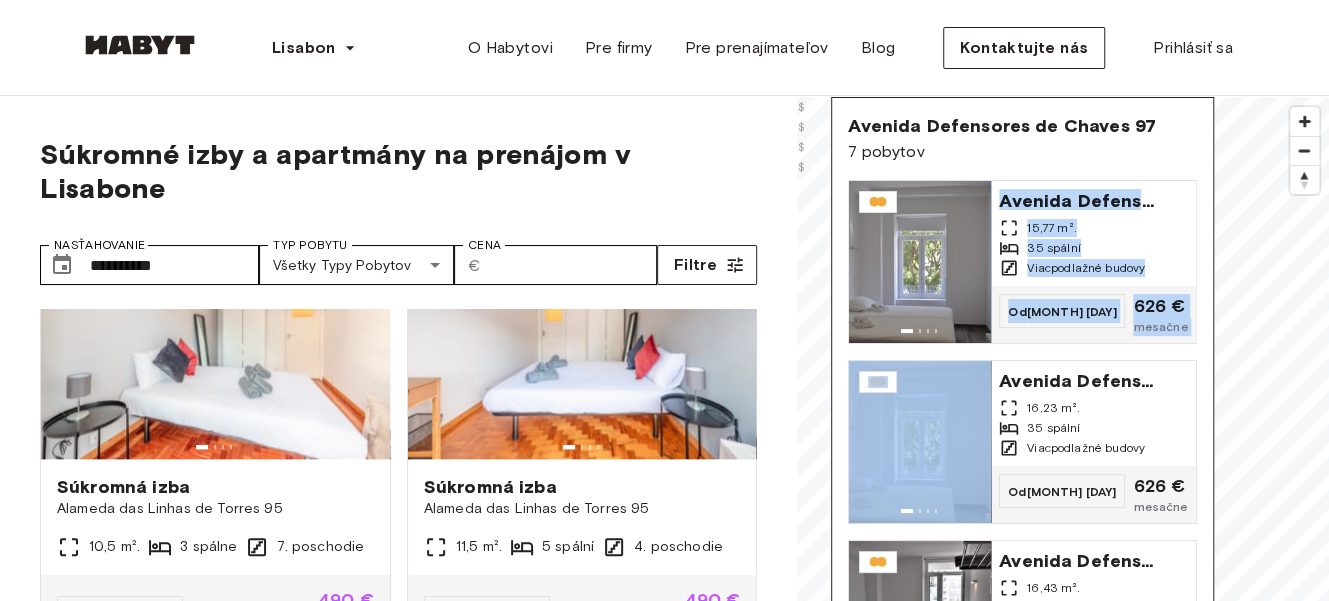 drag, startPoint x: 834, startPoint y: 372, endPoint x: 839, endPoint y: 311, distance: 61.204575 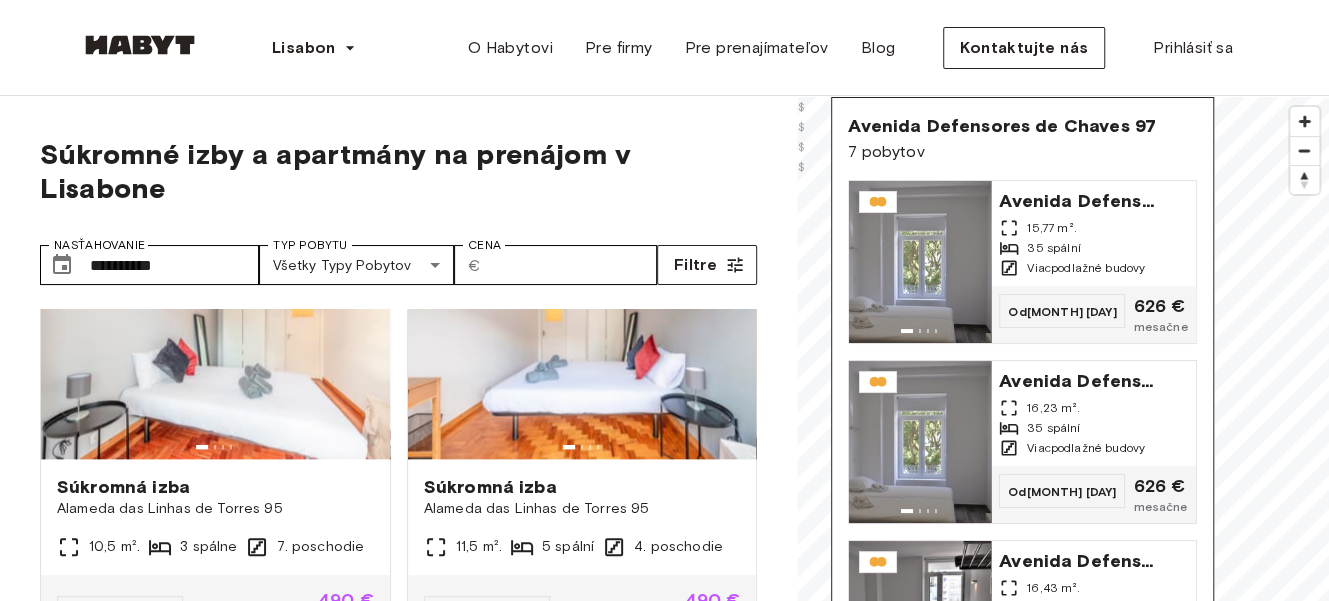 click on "Avenida Defensores de Chaves 97 7 pobytov Avenida Defensores de Chaves 97 15,77 m². 35 spální Viacpodlažné budovy Od  22. augusta 626 € mesačne Avenida Defensores de Chaves 97 16,23 m². 35 spální Viacpodlažné budovy Od  22. augusta 626 € mesačne Avenida Defensores de Chaves 97 16,43 m². 35 spální Viacpodlažné budovy Od  22. augusta 687 € mesačne Avenida Defensores de Chaves 97 15,77 m². 35 spální Viacpodlažné budovy Od  22. augusta 626 € mesačne Avenida Defensores de Chaves 97 15,66 m². 35 spální Viacpodlažné budovy Od  22. augusta 626 € mesačne Avenida Defensores de Chaves 97 20,25 m². 35 spální Viacpodlažné budovy Od  22. augusta 687 € mesačne Avenida Defensores de Chaves 97 17,32 m². 35 spální Viacpodlažné budovy Od  21. septembra 687 € mesačne" at bounding box center (1022, 367) 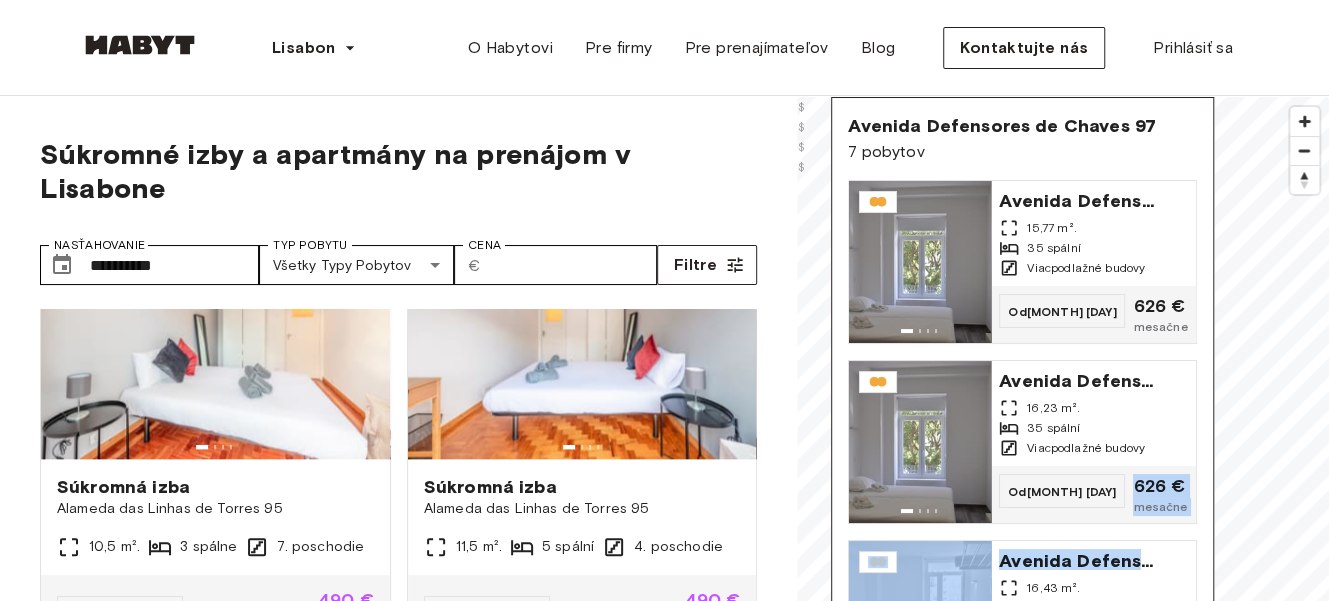 drag, startPoint x: 1183, startPoint y: 488, endPoint x: 1185, endPoint y: 539, distance: 51.0392 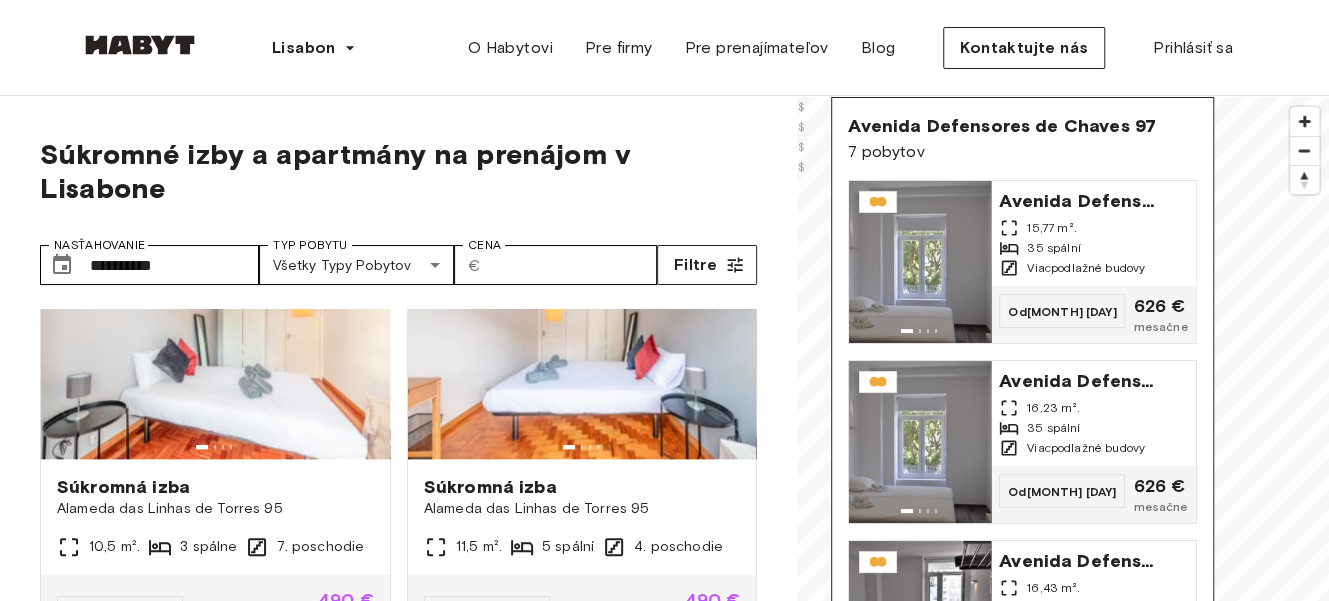 click on "Avenida Defensores de Chaves 97 7 pobytov Avenida Defensores de Chaves 97 15,77 m². 35 spální Viacpodlažné budovy Od  22. augusta 626 € mesačne Avenida Defensores de Chaves 97 16,23 m². 35 spální Viacpodlažné budovy Od  22. augusta 626 € mesačne Avenida Defensores de Chaves 97 16,43 m². 35 spální Viacpodlažné budovy Od  22. augusta 687 € mesačne Avenida Defensores de Chaves 97 15,77 m². 35 spální Viacpodlažné budovy Od  22. augusta 626 € mesačne Avenida Defensores de Chaves 97 15,66 m². 35 spální Viacpodlažné budovy Od  22. augusta 626 € mesačne Avenida Defensores de Chaves 97 20,25 m². 35 spální Viacpodlažné budovy Od  22. augusta 687 € mesačne Avenida Defensores de Chaves 97 17,32 m². 35 spální Viacpodlažné budovy Od  21. septembra 687 € mesačne" at bounding box center (1022, 367) 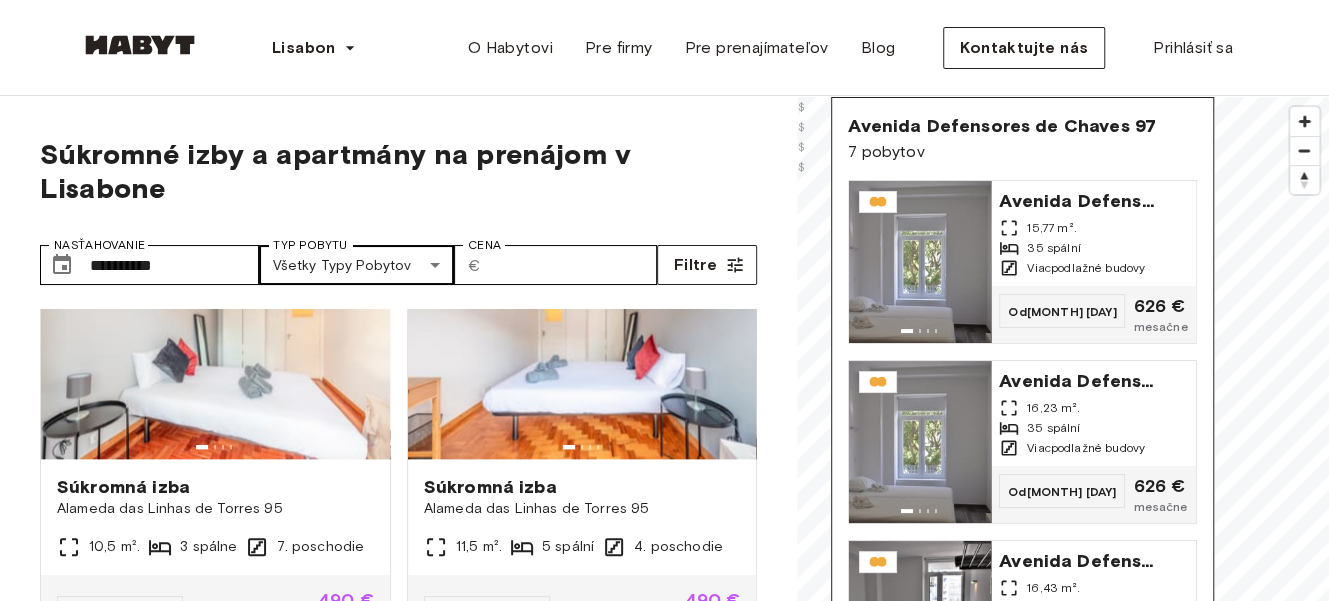 click on "**********" at bounding box center [664, 2396] 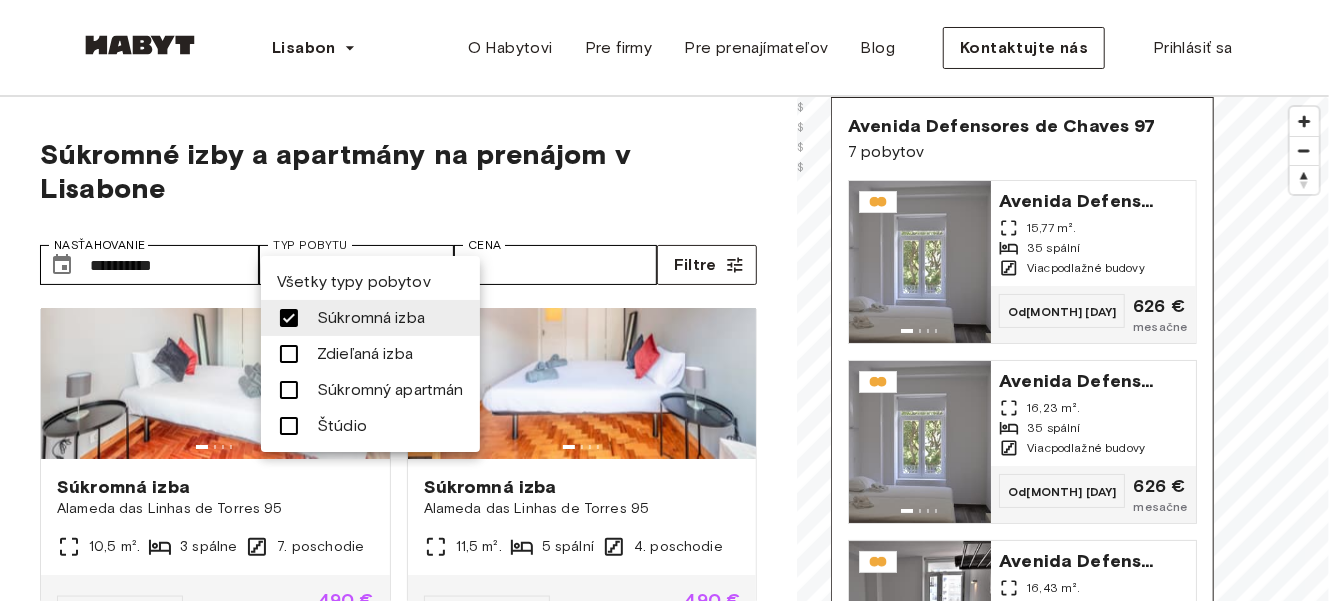 click at bounding box center (671, 300) 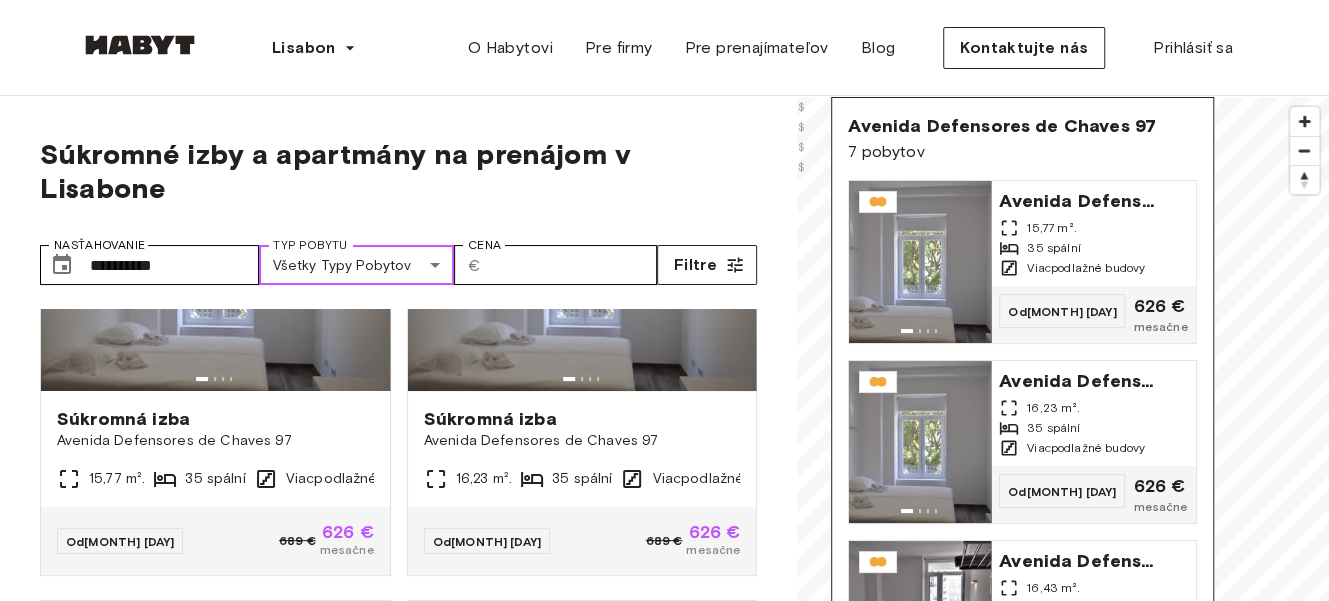 scroll, scrollTop: 0, scrollLeft: 0, axis: both 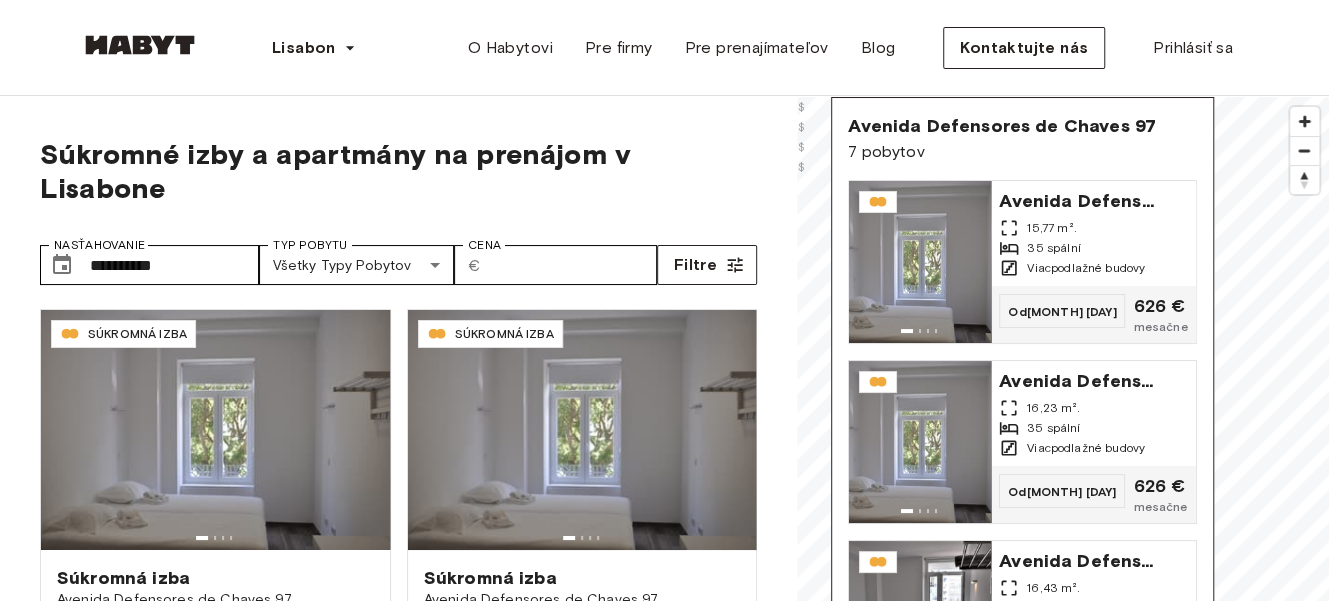 drag, startPoint x: 1189, startPoint y: 155, endPoint x: 1186, endPoint y: 135, distance: 20.22375 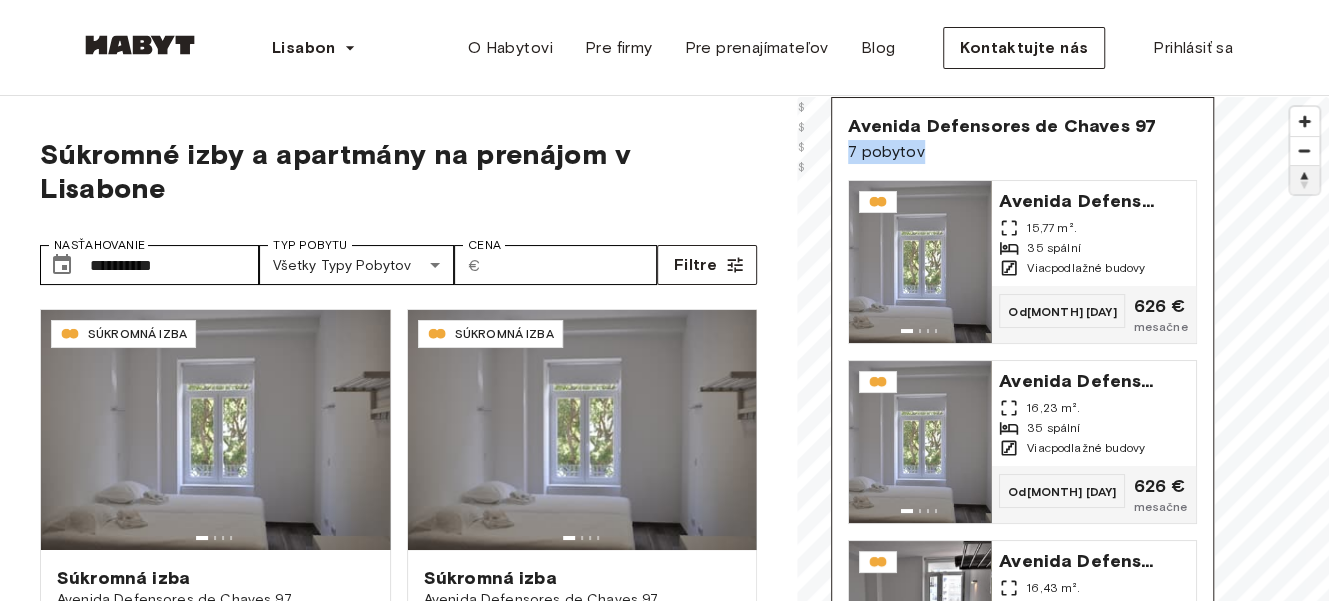 click at bounding box center (1304, 180) 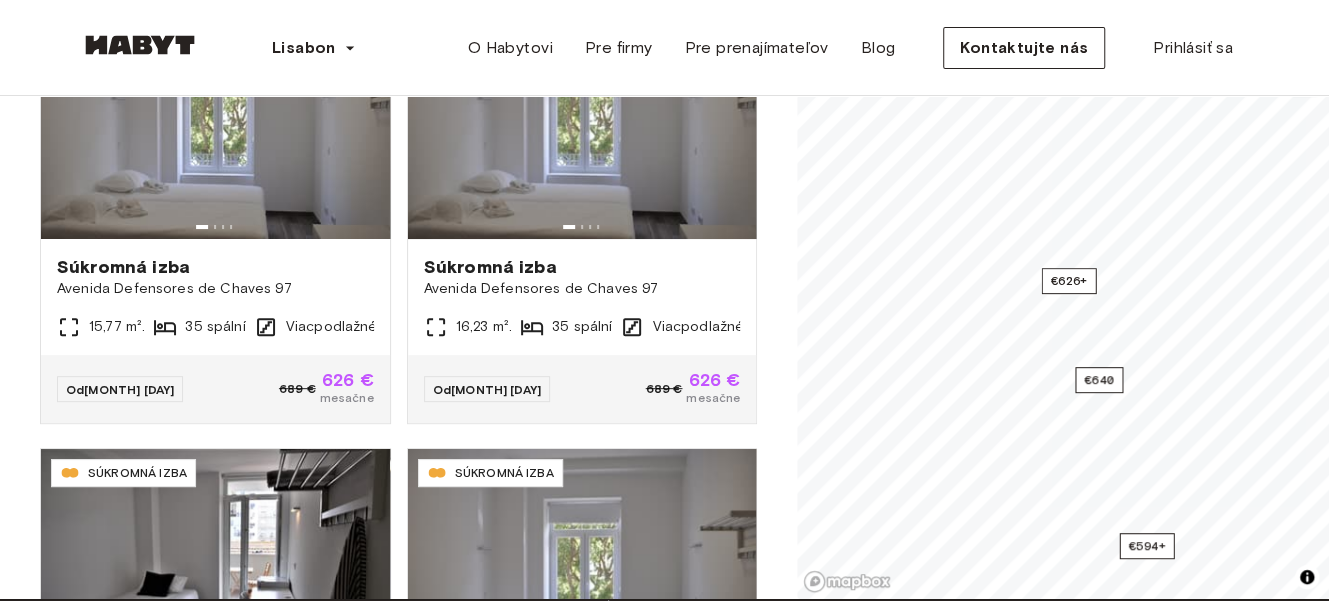 scroll, scrollTop: 405, scrollLeft: 0, axis: vertical 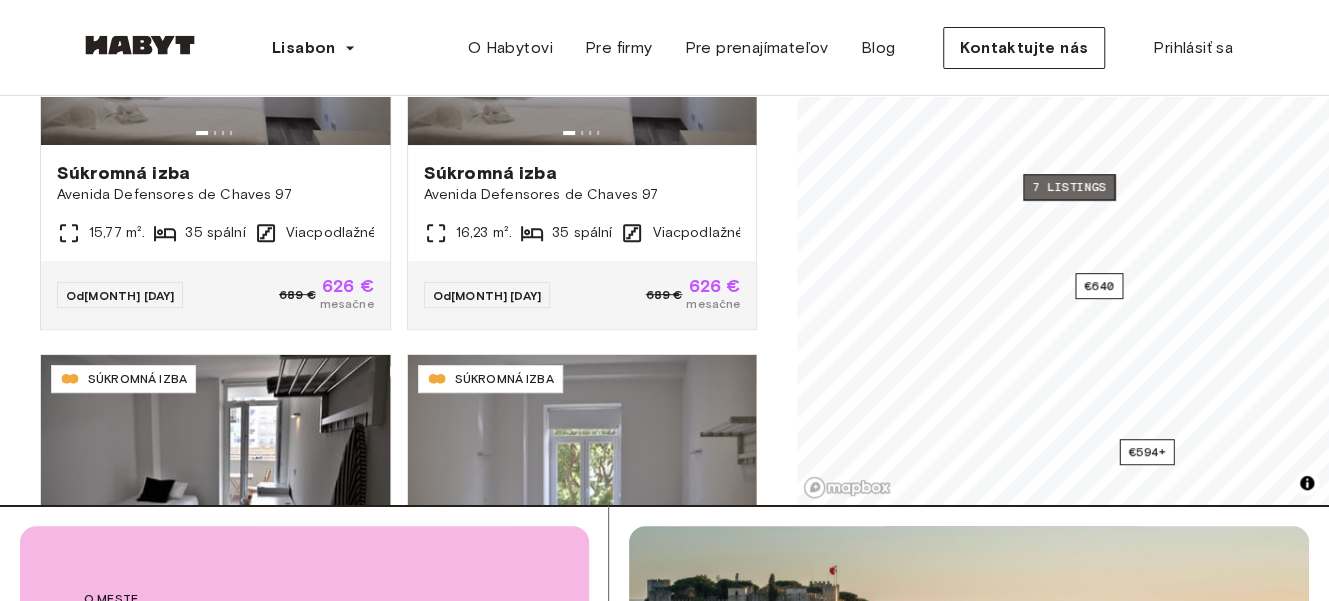 click on "7 listings" at bounding box center [1069, 187] 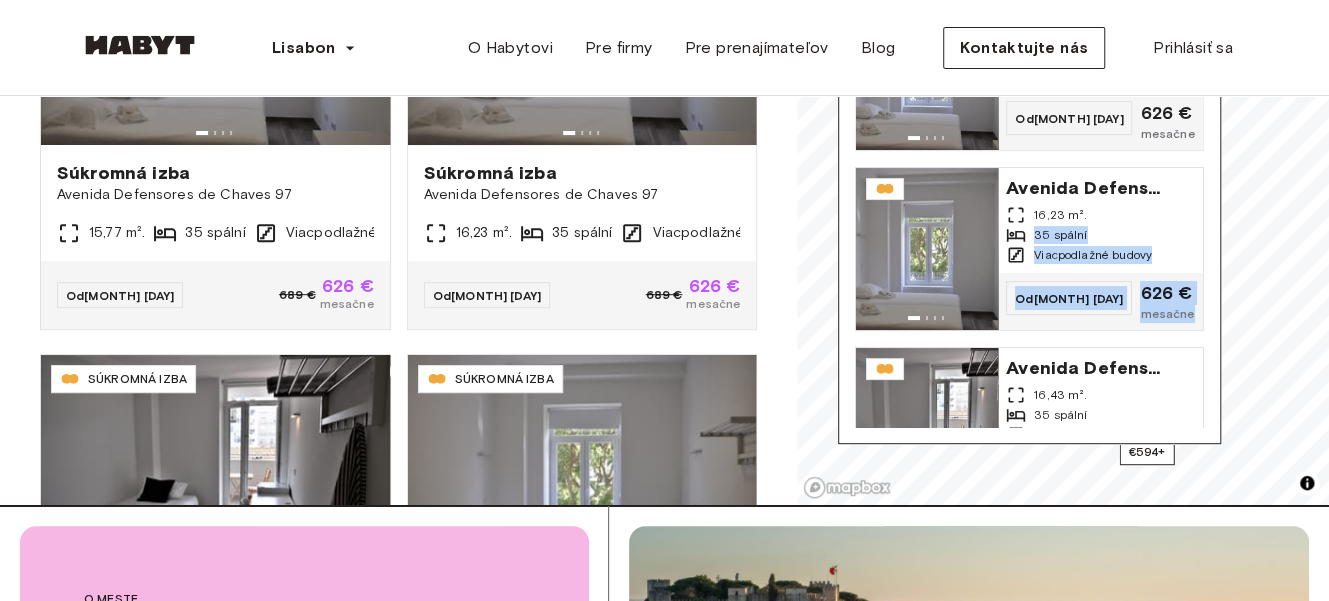 drag, startPoint x: 1202, startPoint y: 172, endPoint x: 1199, endPoint y: 274, distance: 102.044106 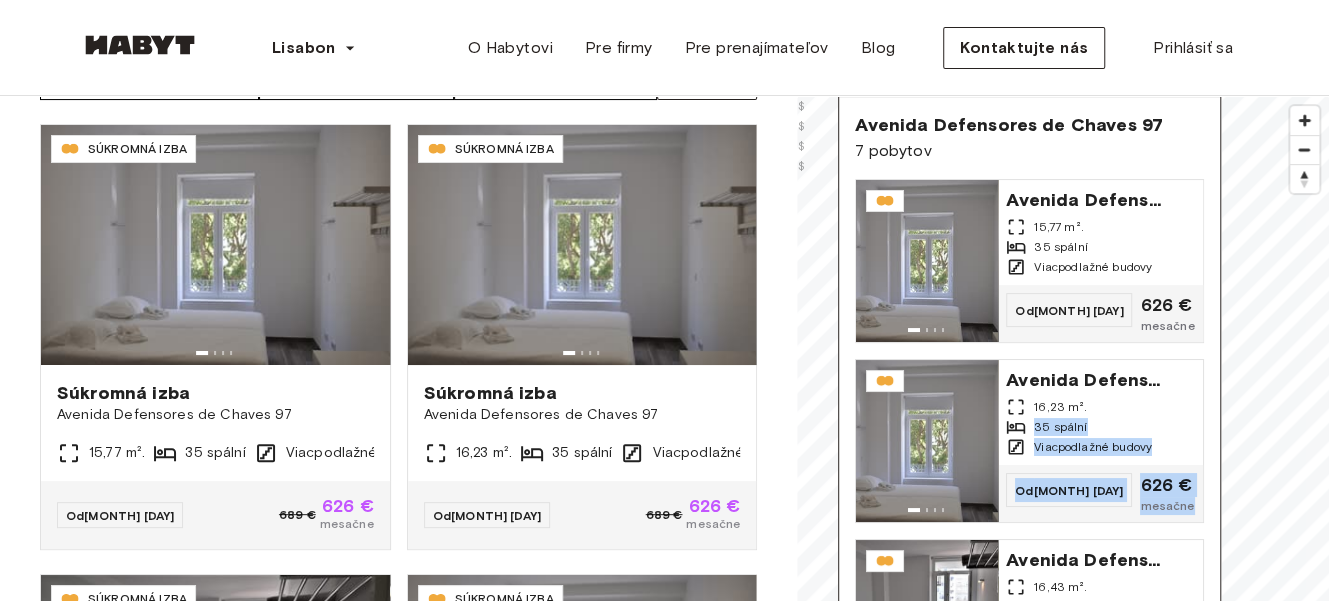scroll, scrollTop: 84, scrollLeft: 0, axis: vertical 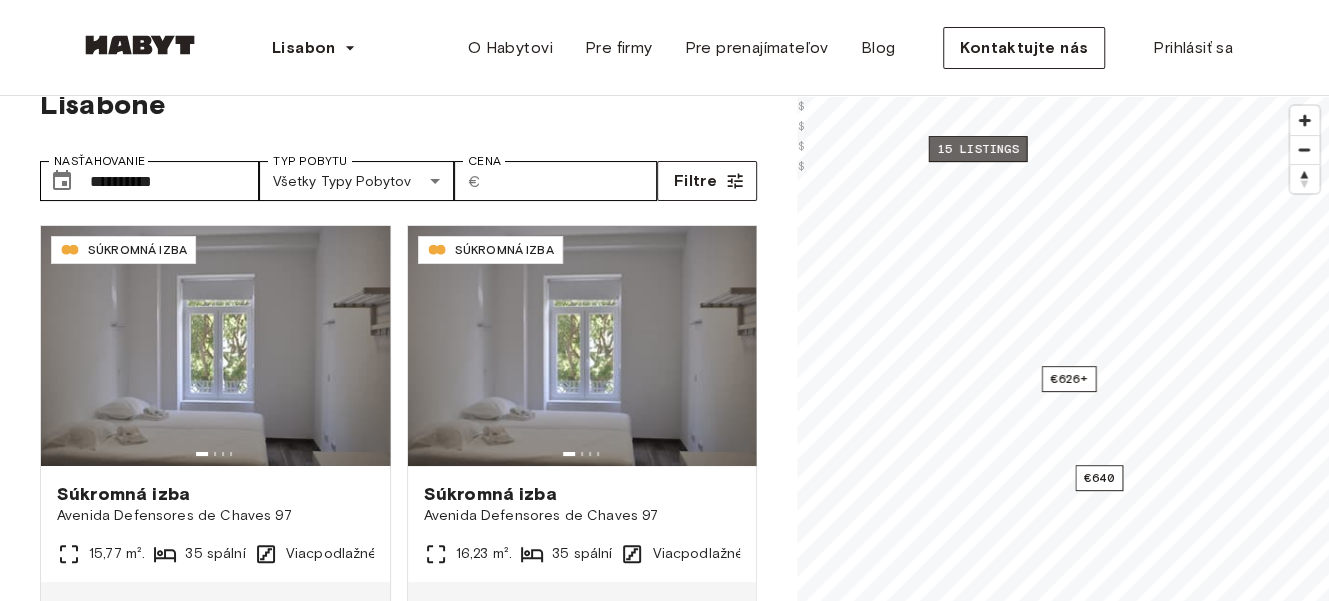 click on "15 listings" at bounding box center (978, 149) 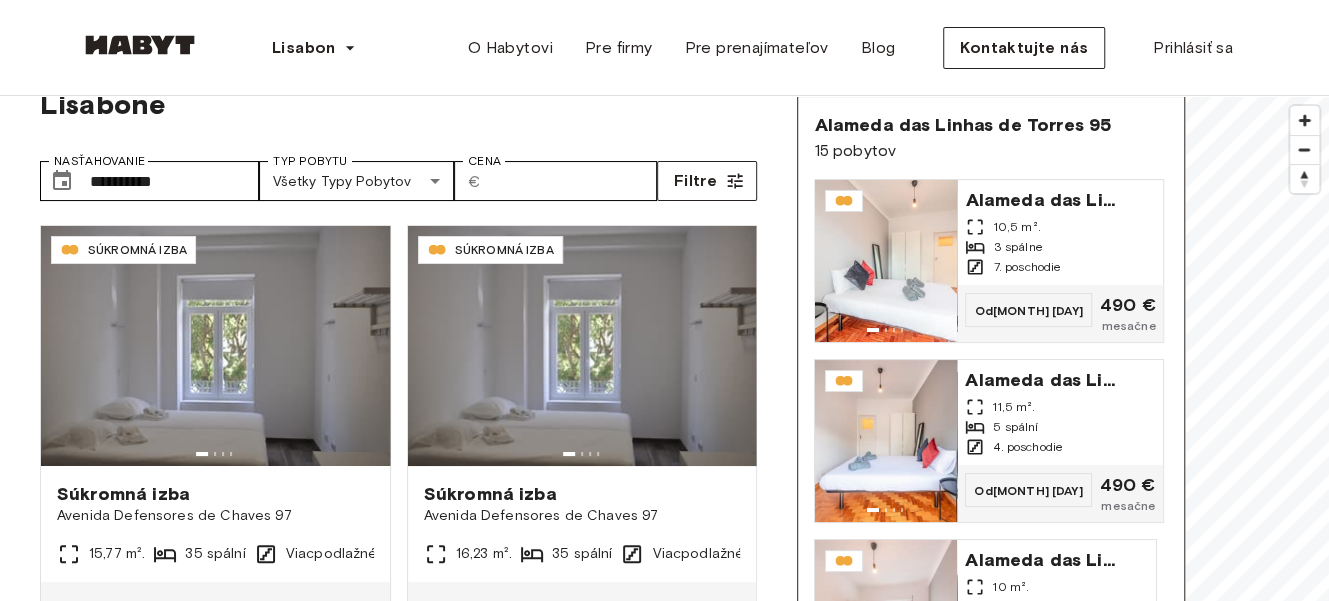 drag, startPoint x: 1160, startPoint y: 284, endPoint x: 1151, endPoint y: 360, distance: 76.53104 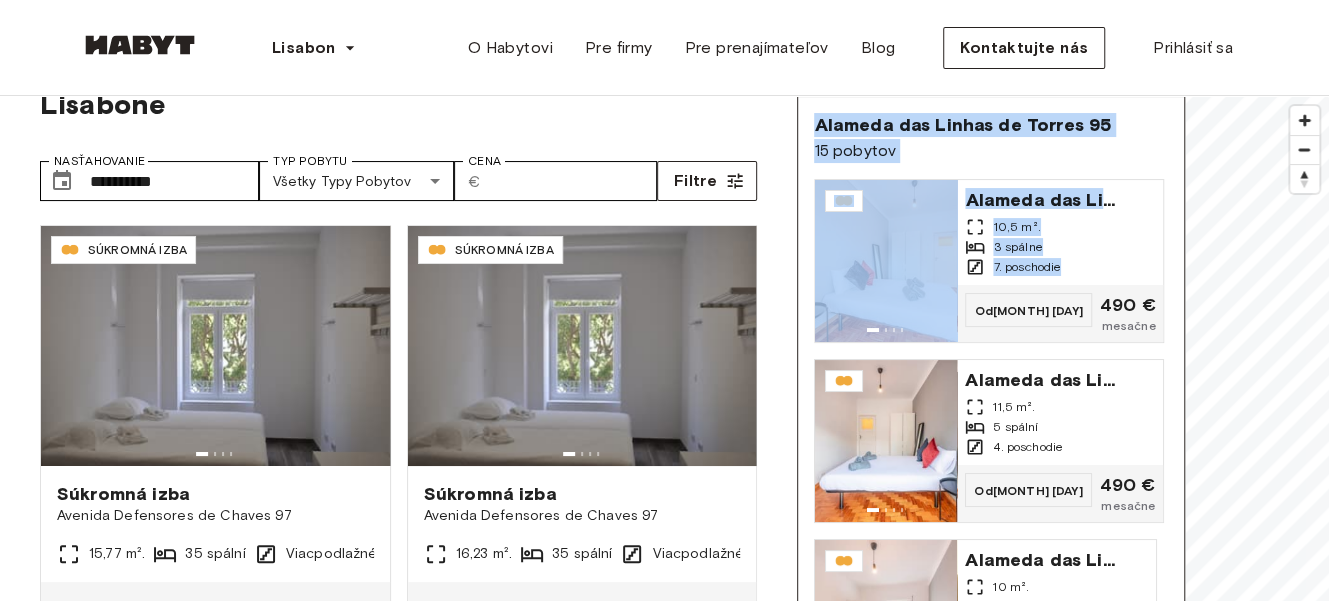 click on "€626+ 15 listings €640 €594+ © Mapbox    © OpenStreetMap    Vylepšite túto mapu $ $ $ $ Alameda das Linhas de Torres 95 15 pobytov Alameda das Linhas de Torres 95 10,5 m². 3 spálne 7. poschodie Od  2. septembra 490 € mesačne Alameda das Linhas de Torres 95 11,5 m². 5 spální 4. poschodie Od  3. septembra 490 € mesačne Alameda das Linhas de Torres 95 10 m². 5 spální Prízemie Od  4. septembra 517 € mesačne Alameda das Linhas de Torres 95 13 m². 5 spální 4. poschodie Od  17. septembra 517 € mesačne Alameda das Linhas de Torres 95 10 m². 5 spální 1. poschodie Od  14. októbra 490 € mesačne Alameda das Linhas de Torres 95 9 m². 3 spálne 7. poschodie Od  14. októbra 490 € mesačne Alameda das Linhas de Torres 95 11,5 m². 5 spální 5. poschodie Od  1. novembra 490 € mesačne Alameda das Linhas de Torres 95 10 m². 5 spální 4. poschodie Od  17. novembra 517 € mesačne Alameda das Linhas de Torres 95 12 m². 5 spální 2. poschodie Od  11. decembra 490 € mesačne" at bounding box center [1063, 396] 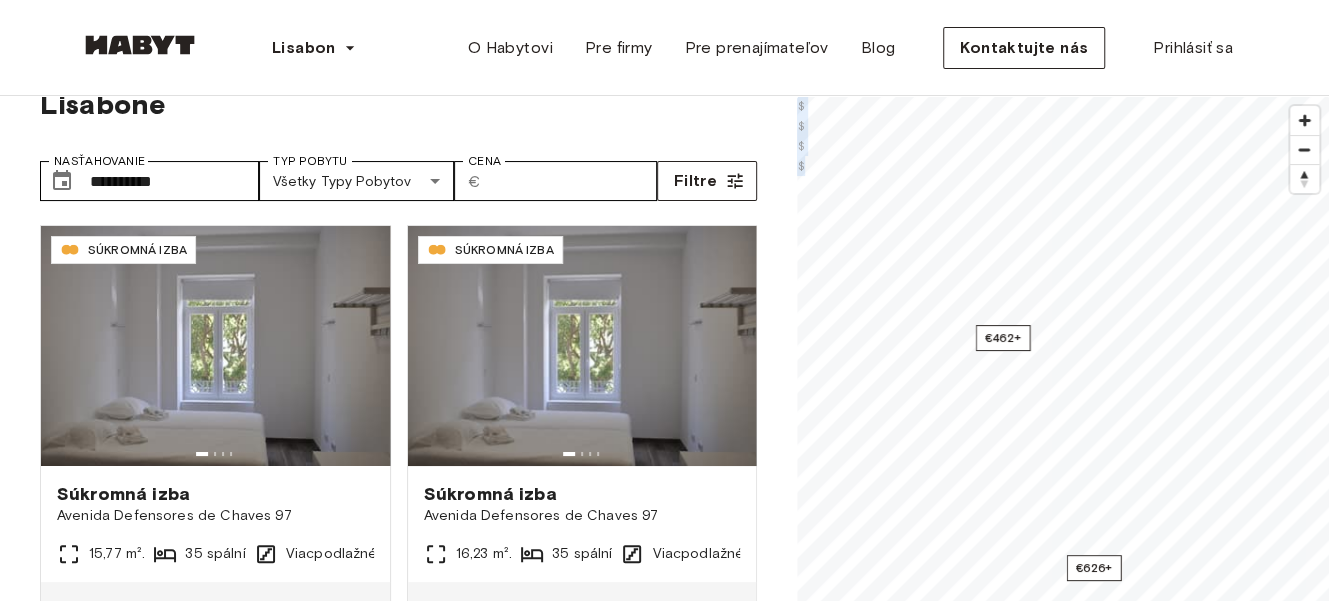 drag, startPoint x: 1161, startPoint y: 282, endPoint x: 1341, endPoint y: 315, distance: 183 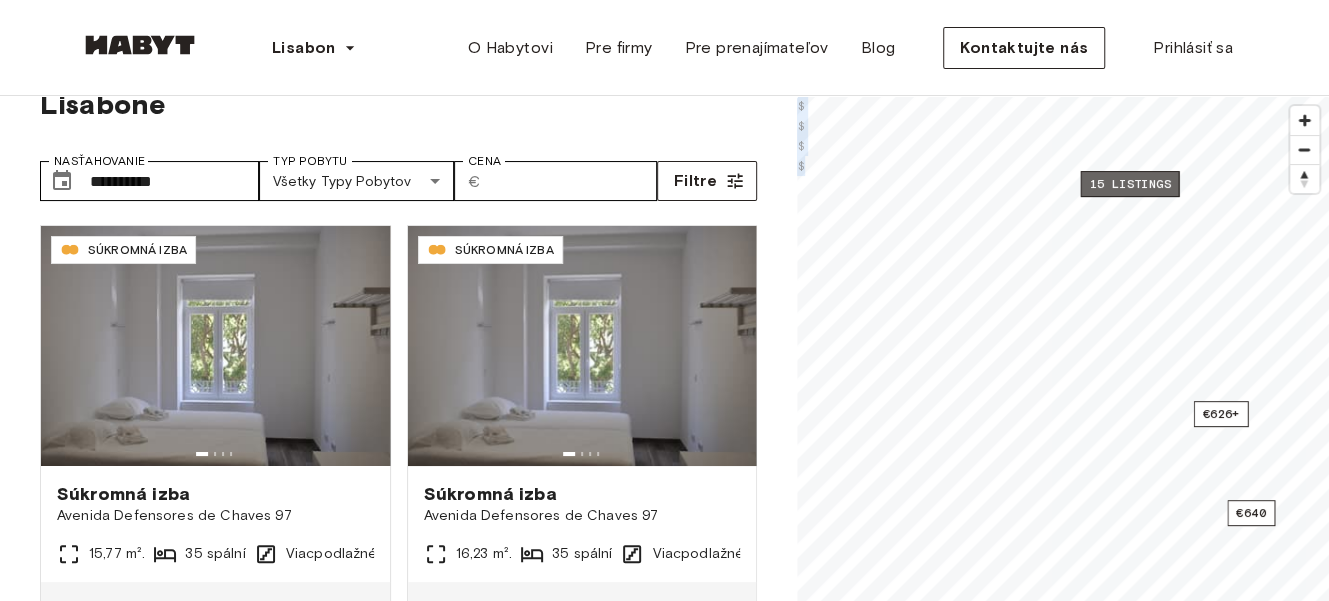 click on "15 listings" at bounding box center [1130, 184] 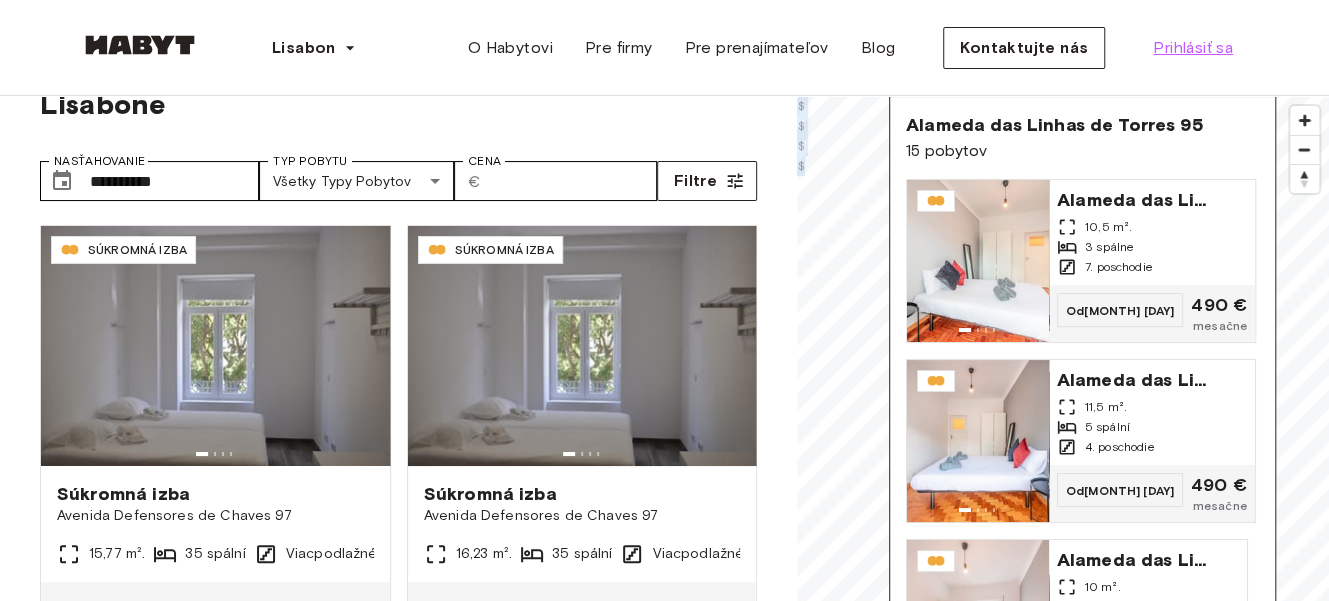 click on "Prihlásiť sa" at bounding box center (1193, 48) 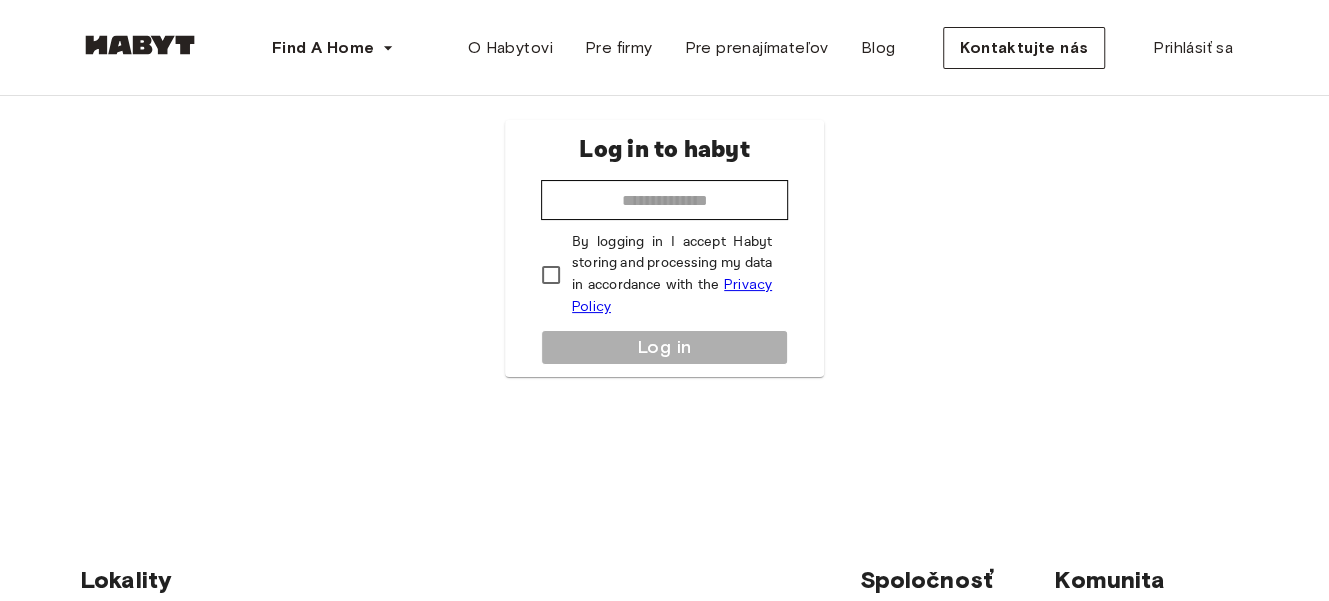 scroll, scrollTop: 0, scrollLeft: 0, axis: both 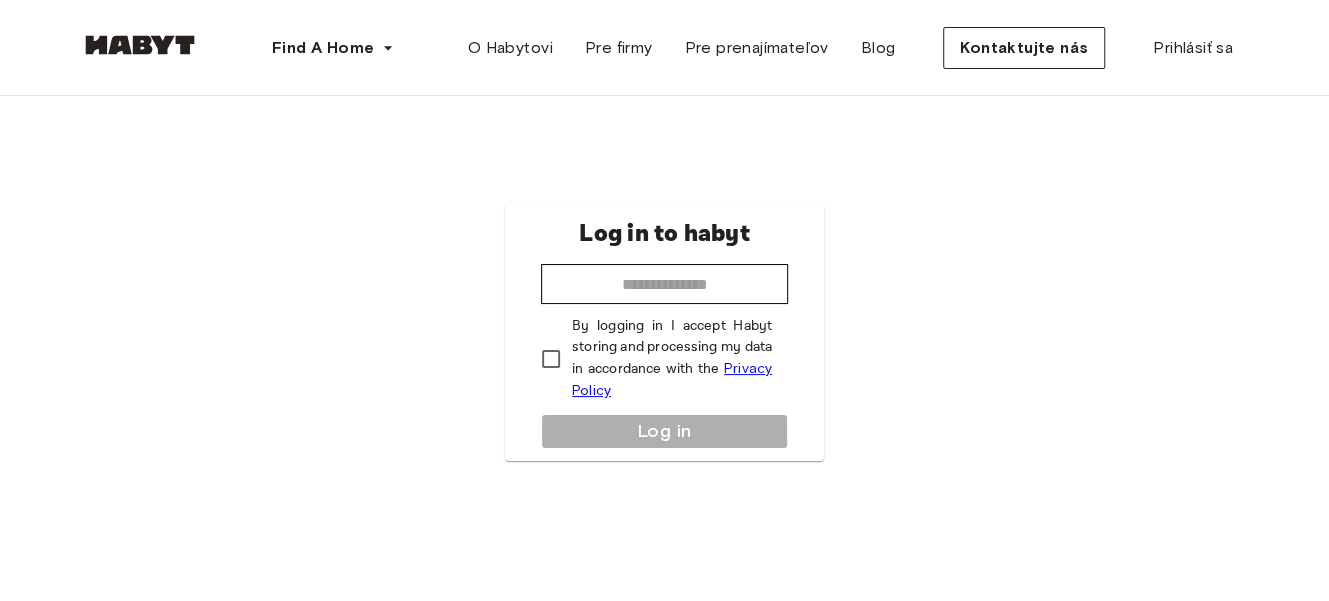 click on "Log in to habyt ​ By logging in I accept Habyt storing and processing my data in accordance with the   Privacy Policy Log in" at bounding box center [664, 332] 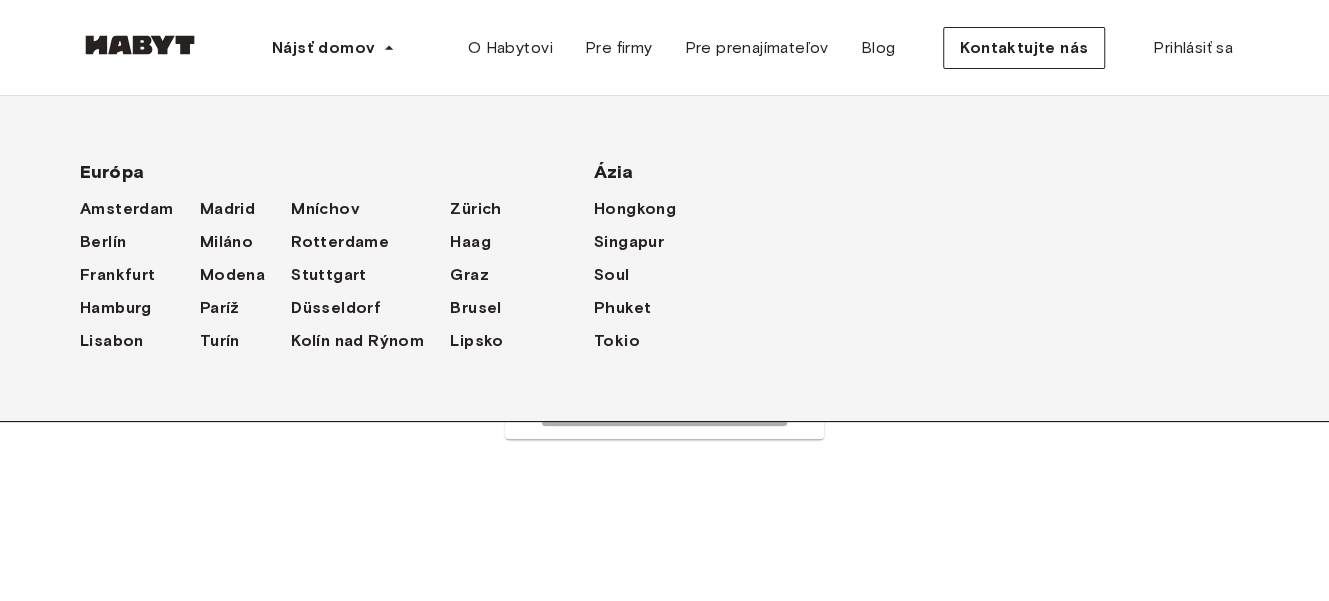 scroll, scrollTop: 0, scrollLeft: 0, axis: both 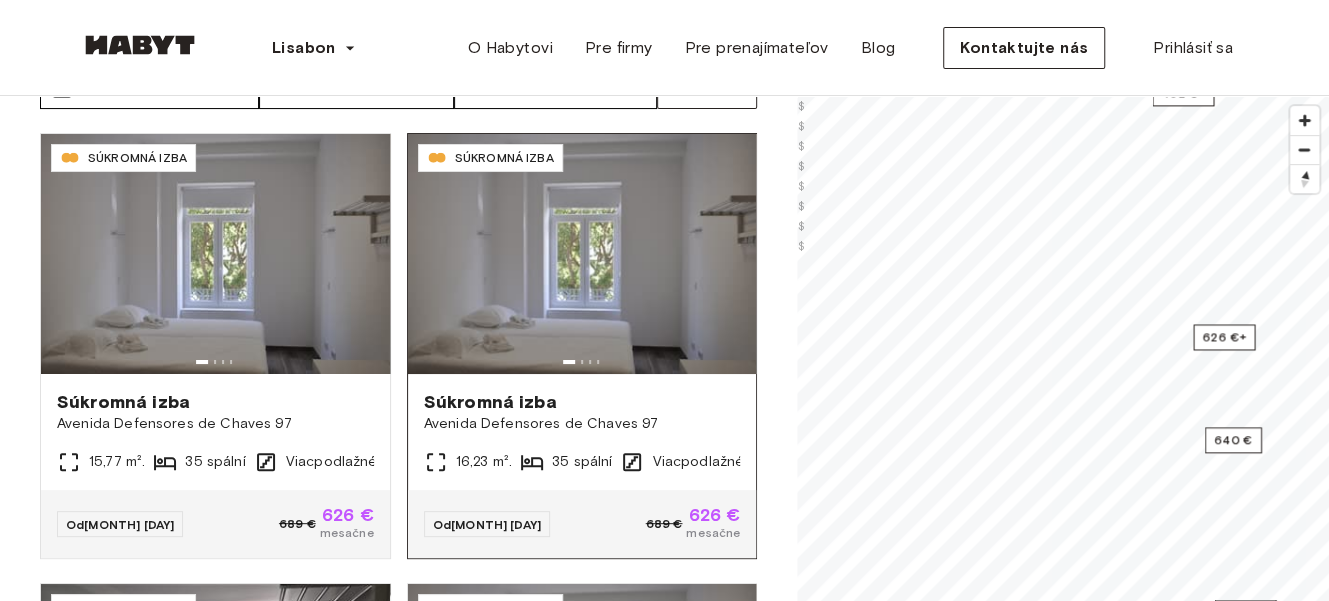 click on "**********" at bounding box center [664, 327] 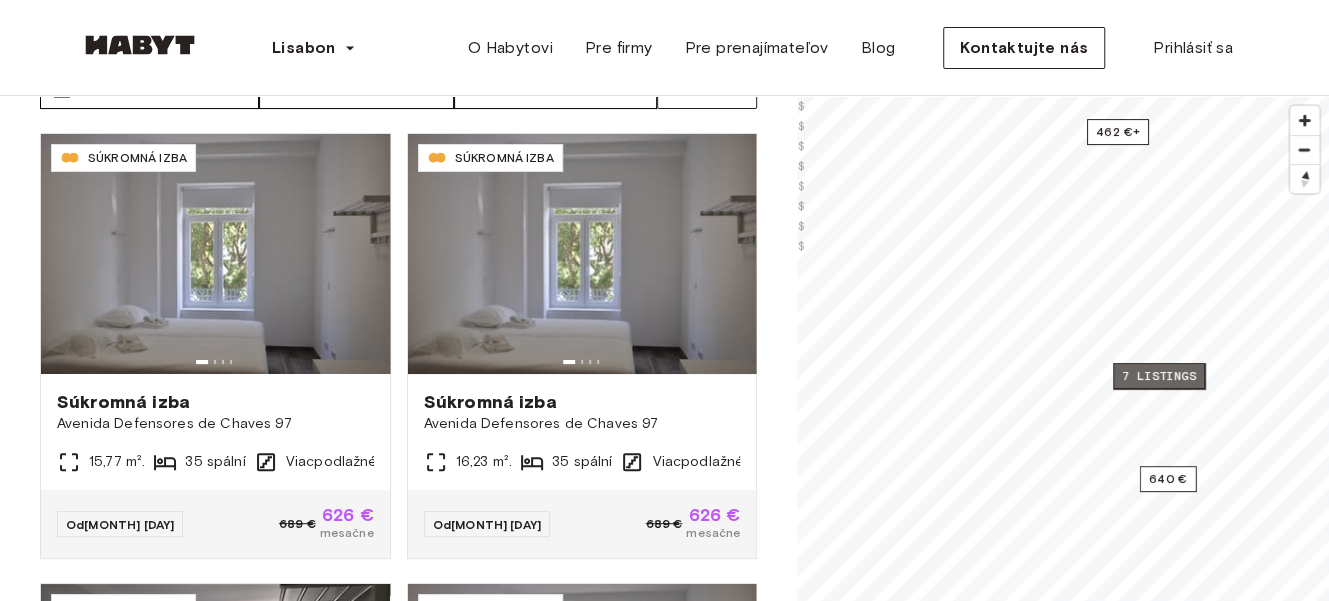 click on "7 listings" at bounding box center [1159, 376] 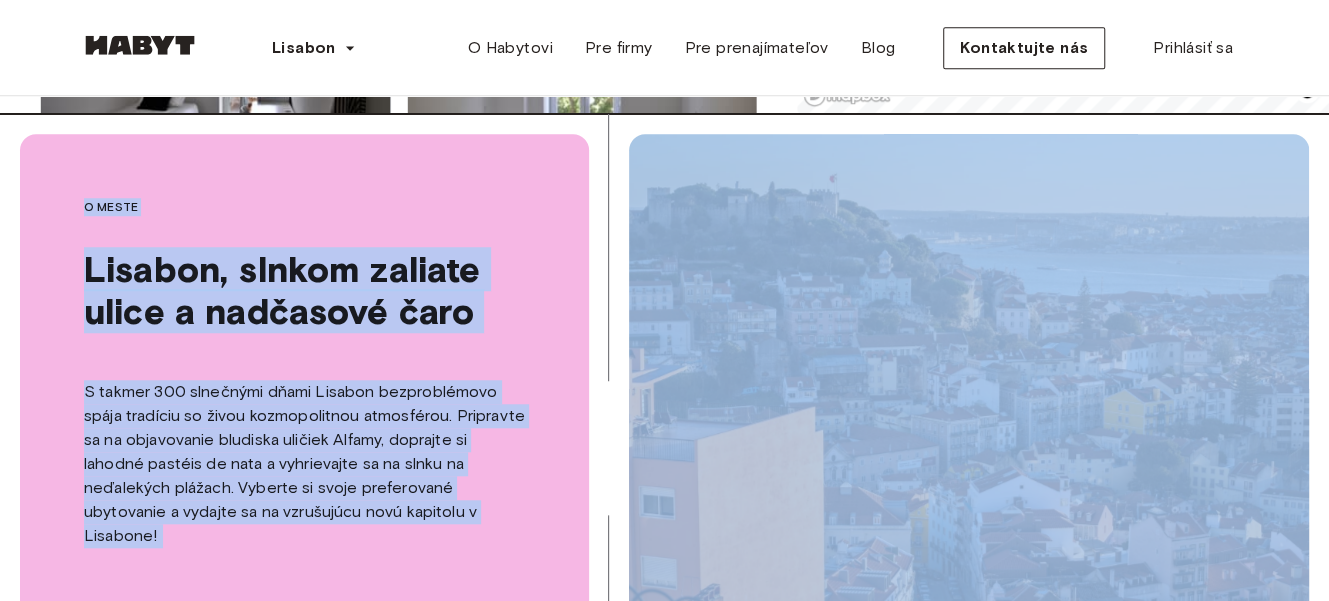 drag, startPoint x: 1250, startPoint y: 177, endPoint x: 1220, endPoint y: 632, distance: 455.98795 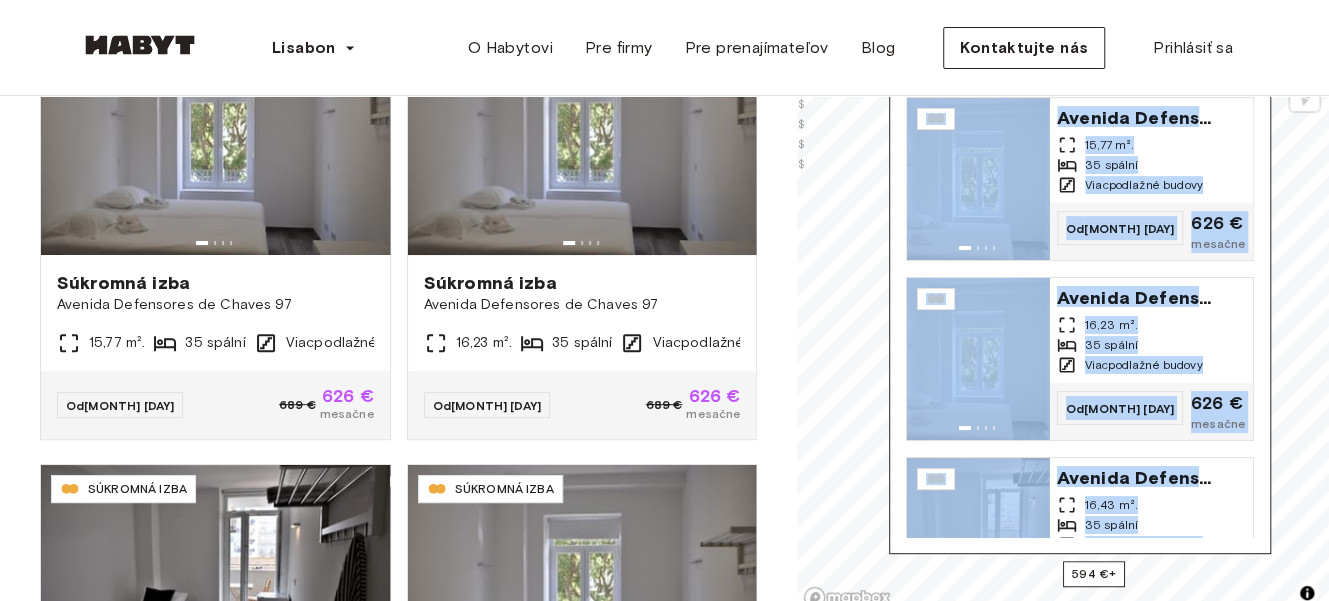 scroll, scrollTop: 0, scrollLeft: 0, axis: both 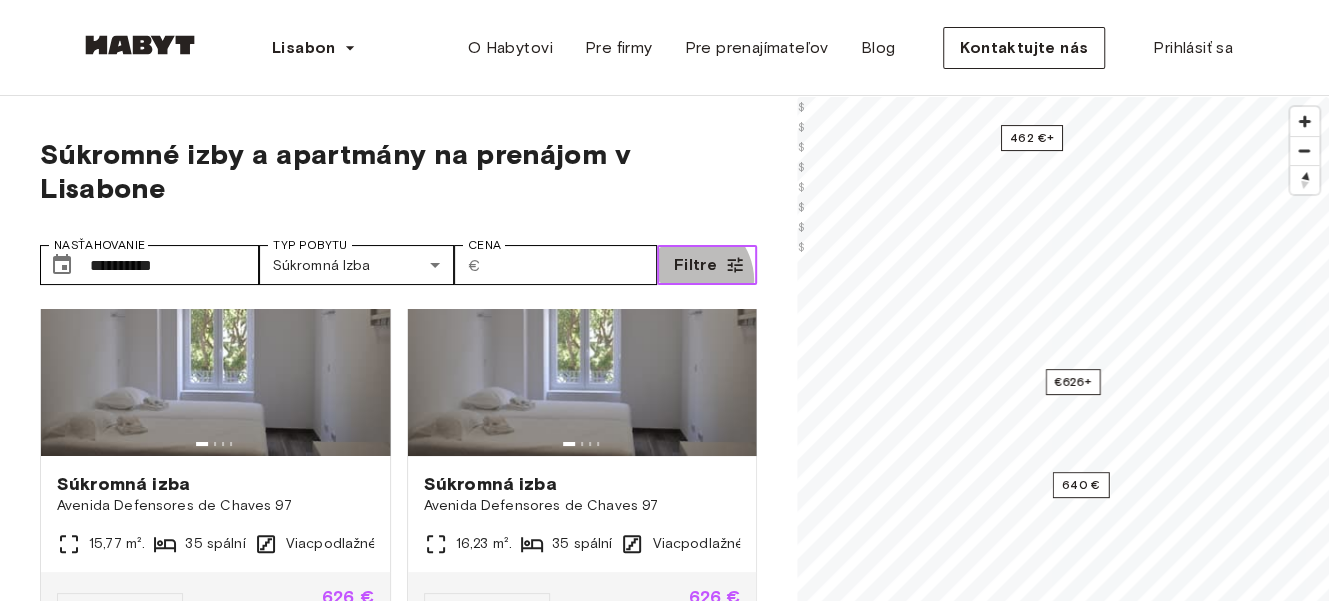 click on "Filtre" at bounding box center (707, 265) 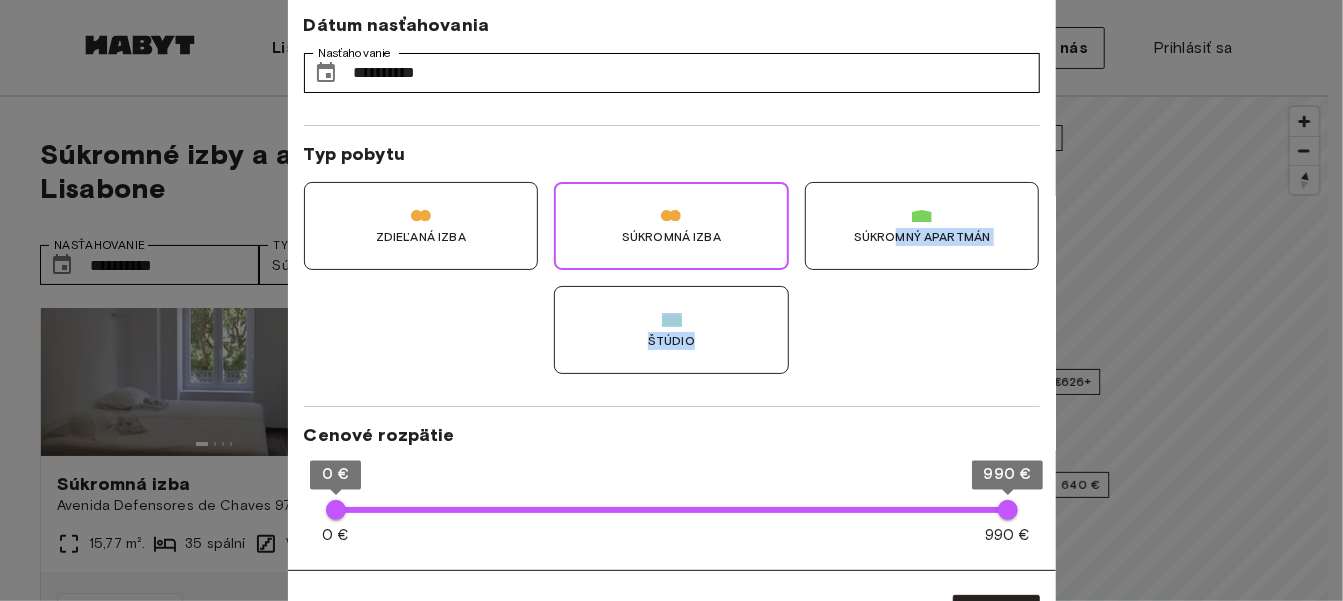 drag, startPoint x: 850, startPoint y: 391, endPoint x: 890, endPoint y: 308, distance: 92.13577 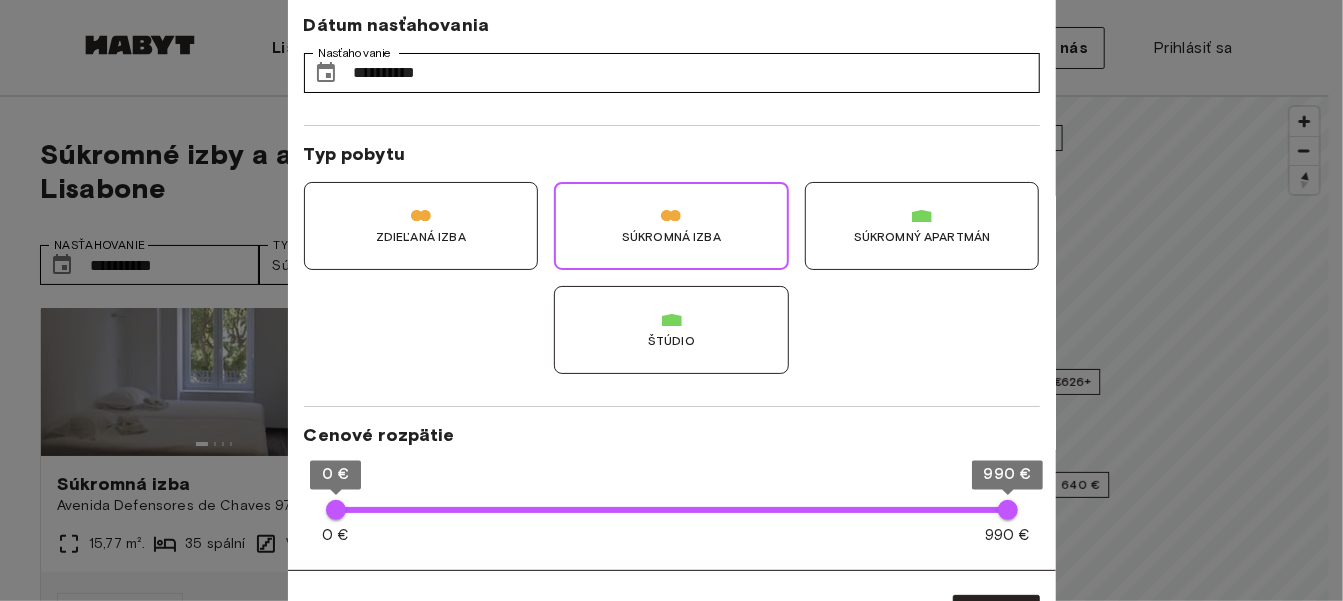 click at bounding box center (671, 300) 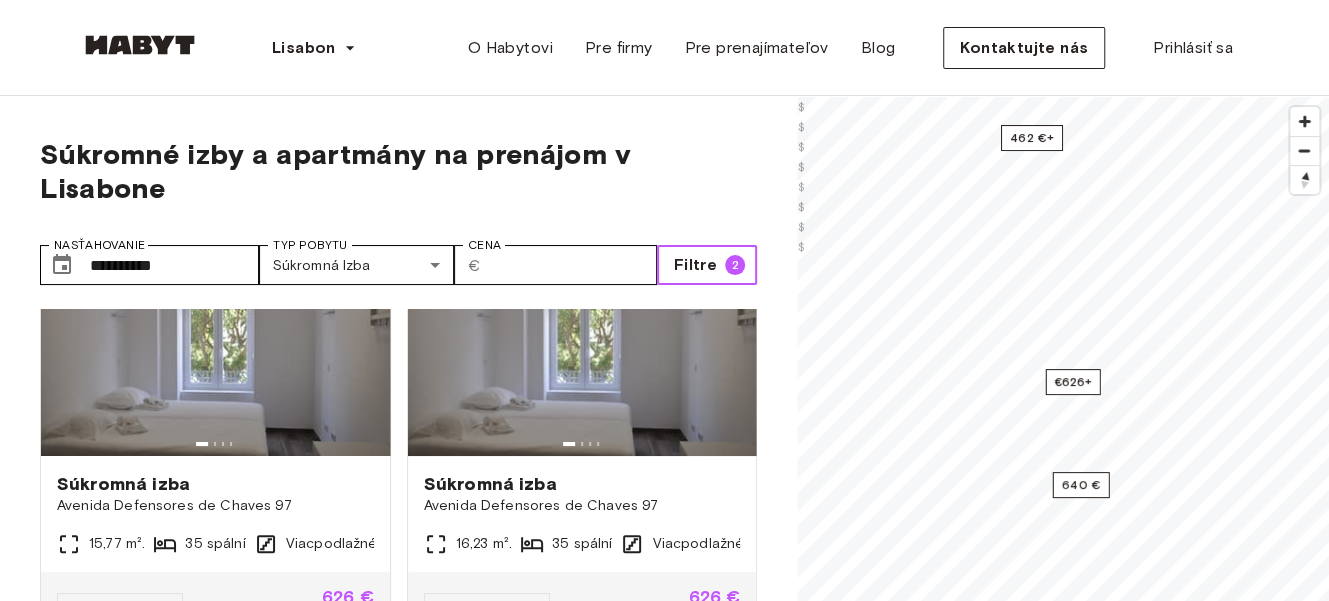 click on "Filtre 2" at bounding box center [707, 265] 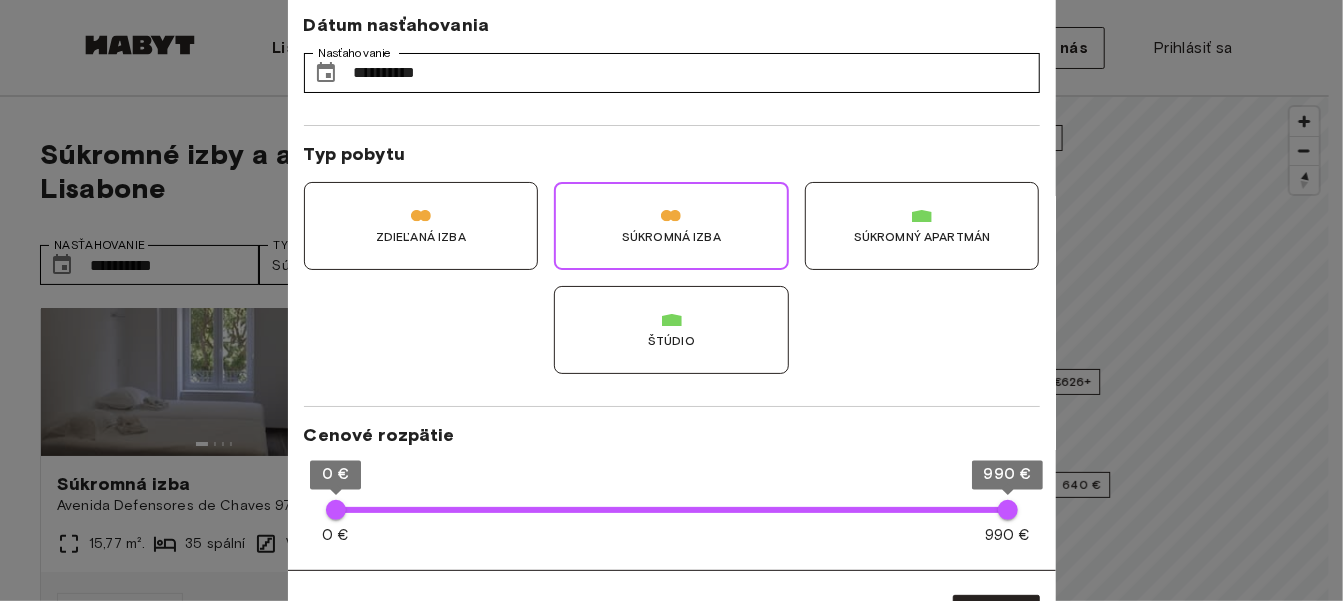 click at bounding box center [671, 216] 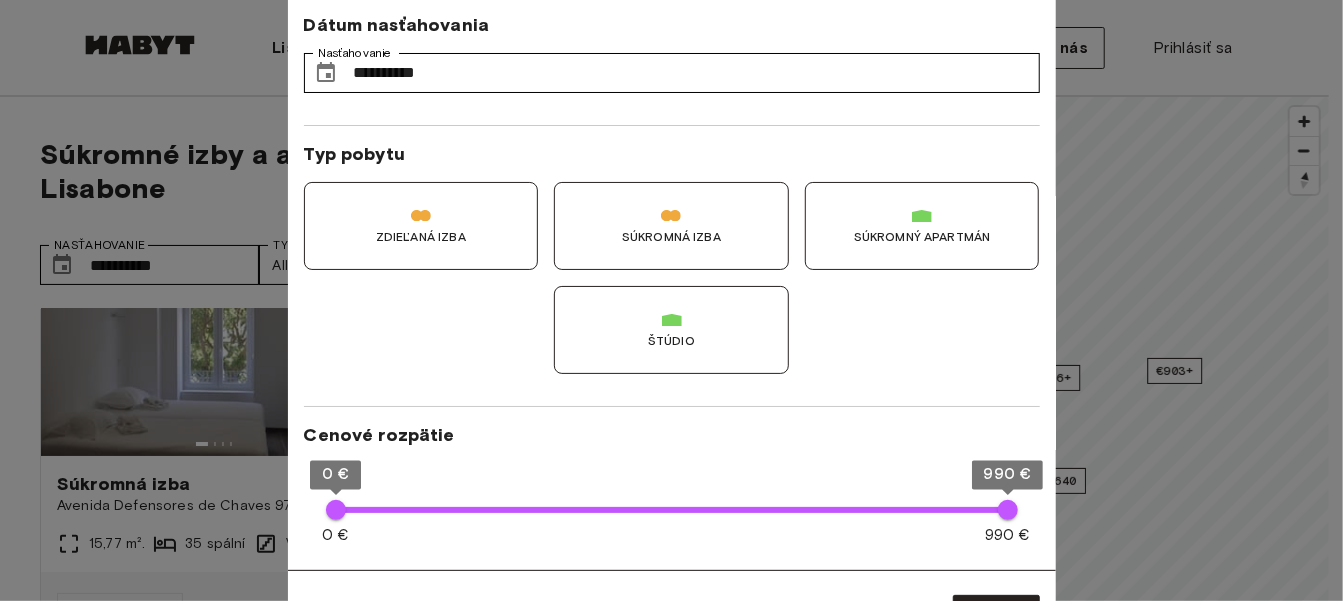 type on "**" 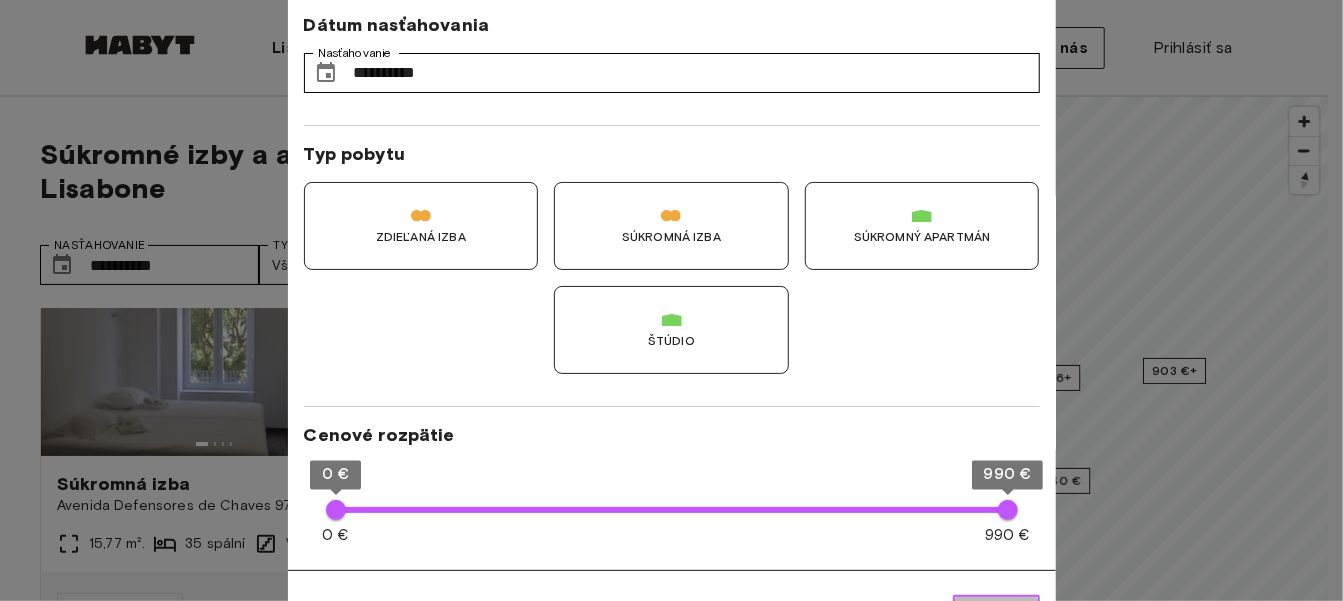 click on "Použiť" at bounding box center (996, 616) 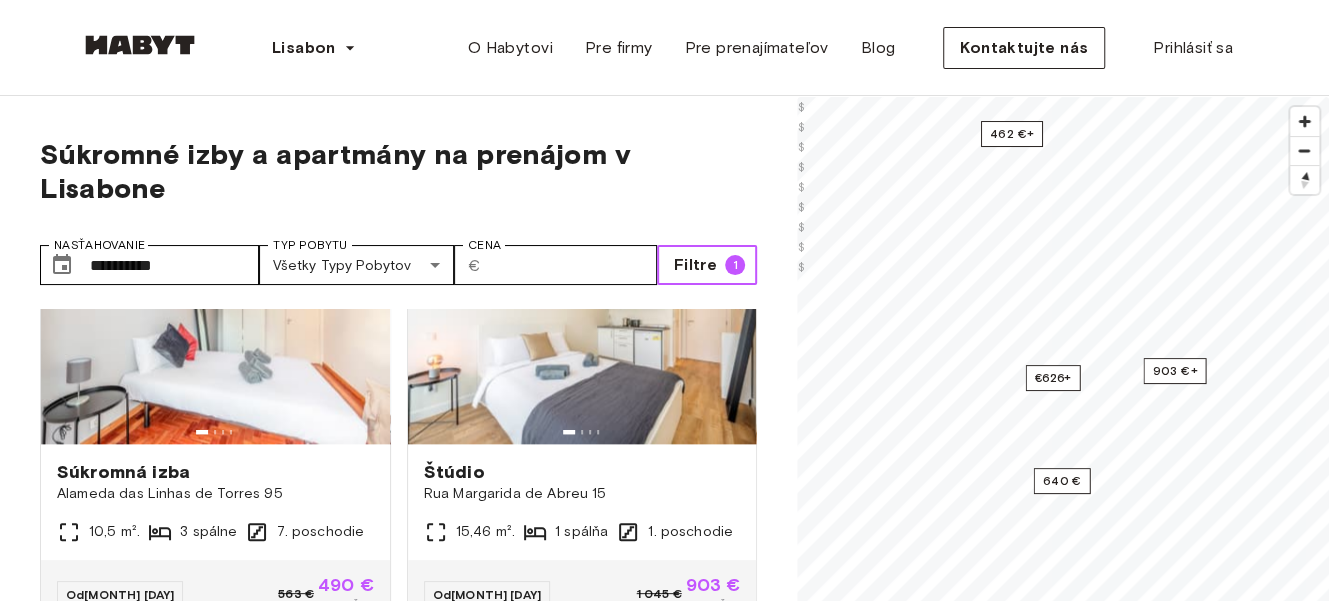 scroll, scrollTop: 1597, scrollLeft: 0, axis: vertical 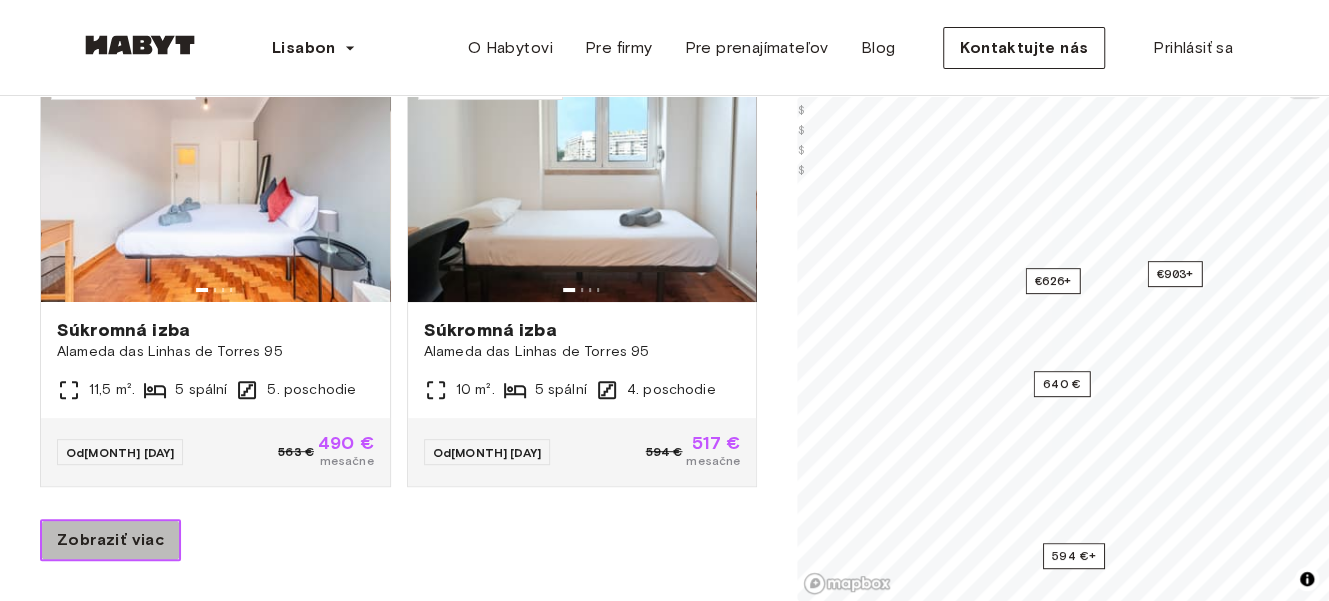 click on "Zobraziť viac" at bounding box center (110, 539) 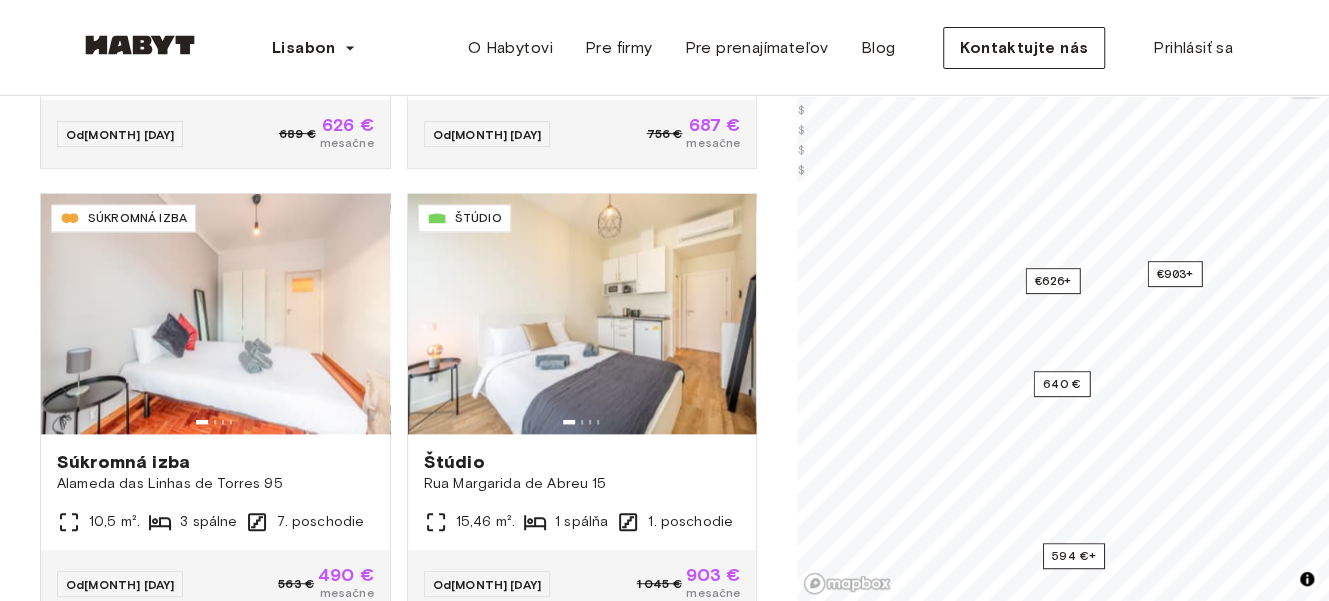 scroll, scrollTop: 4055, scrollLeft: 0, axis: vertical 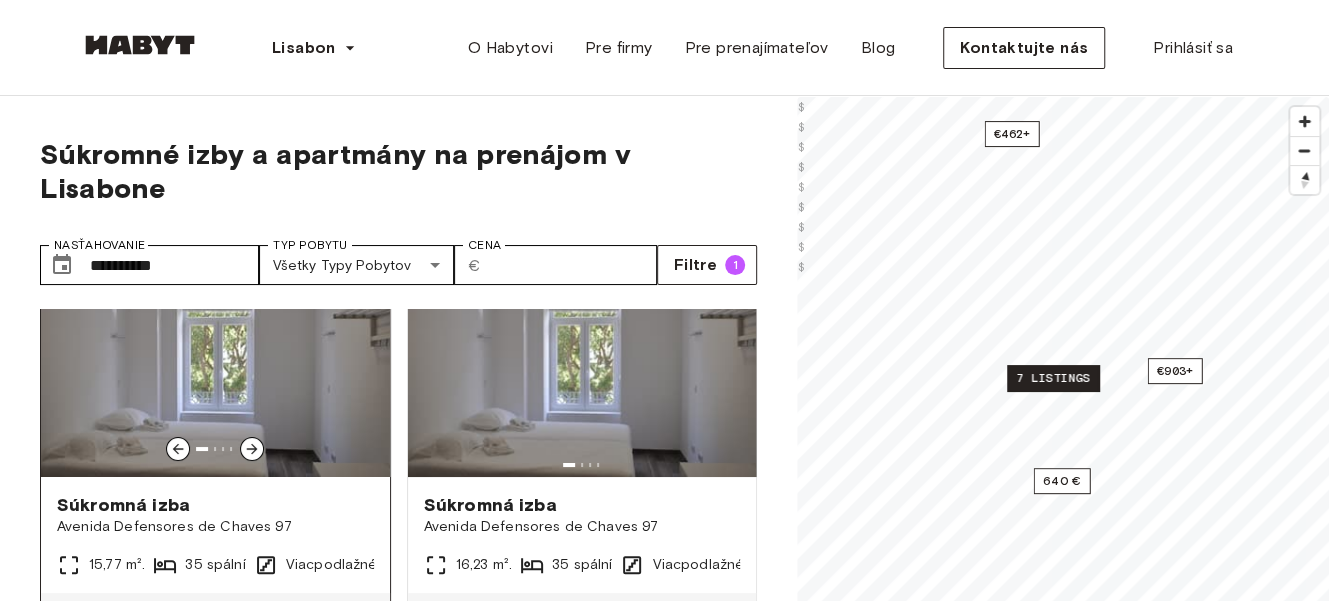 click at bounding box center (252, 449) 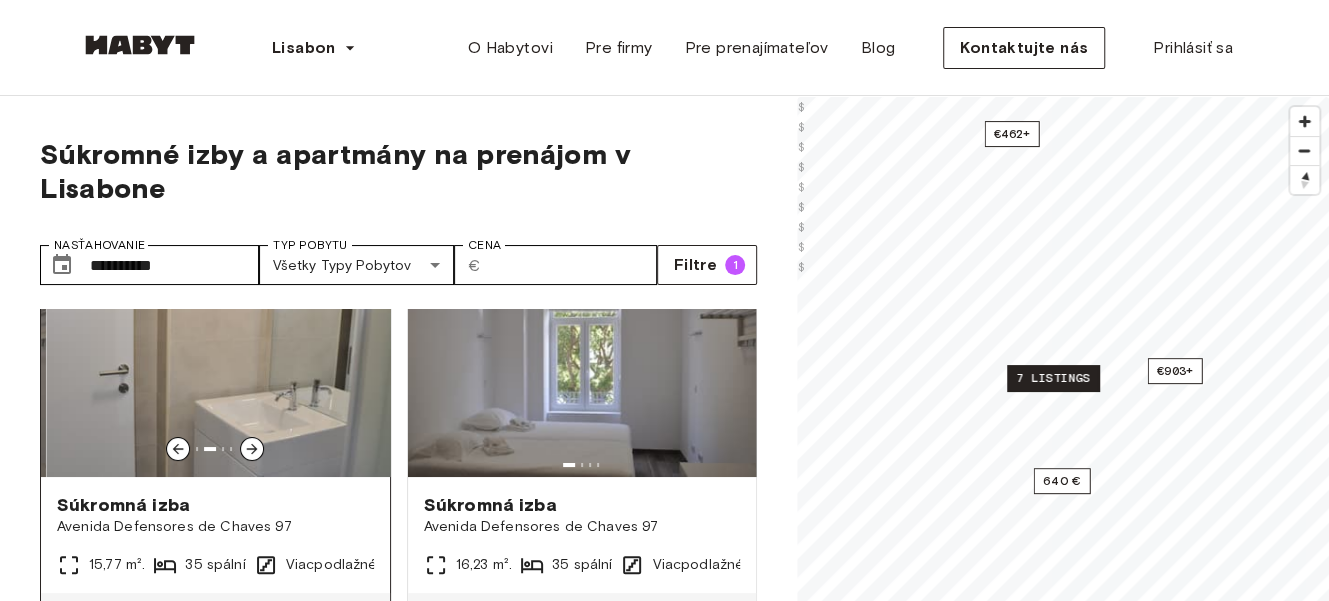 click at bounding box center [252, 449] 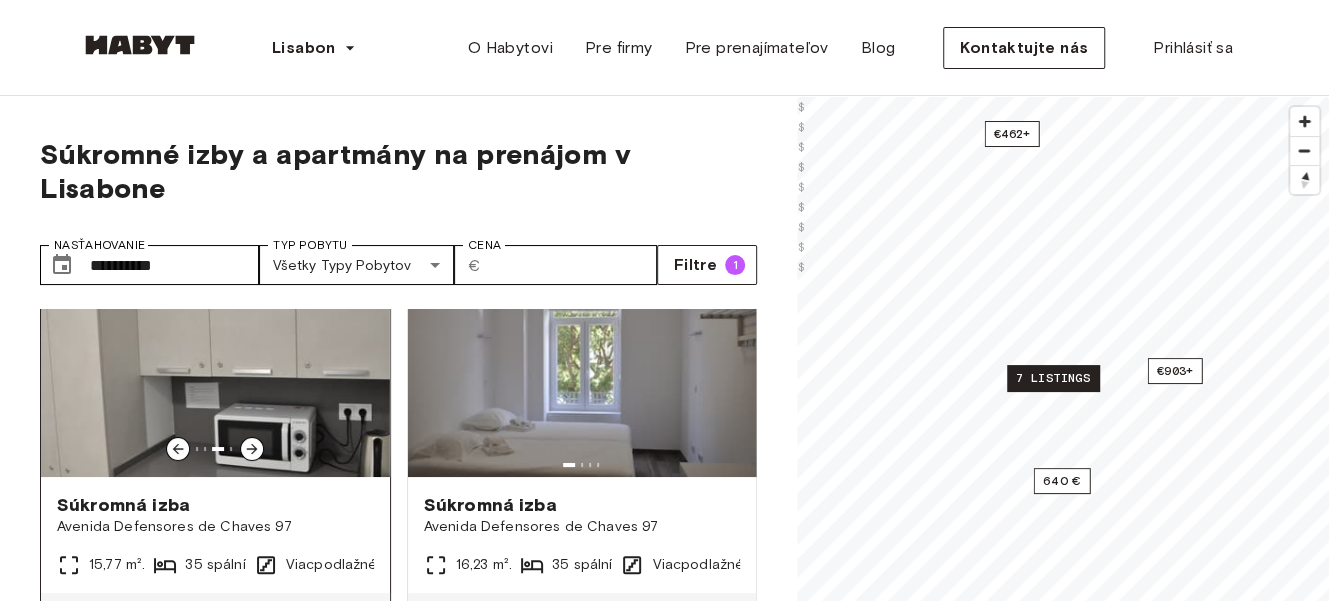 click at bounding box center (252, 449) 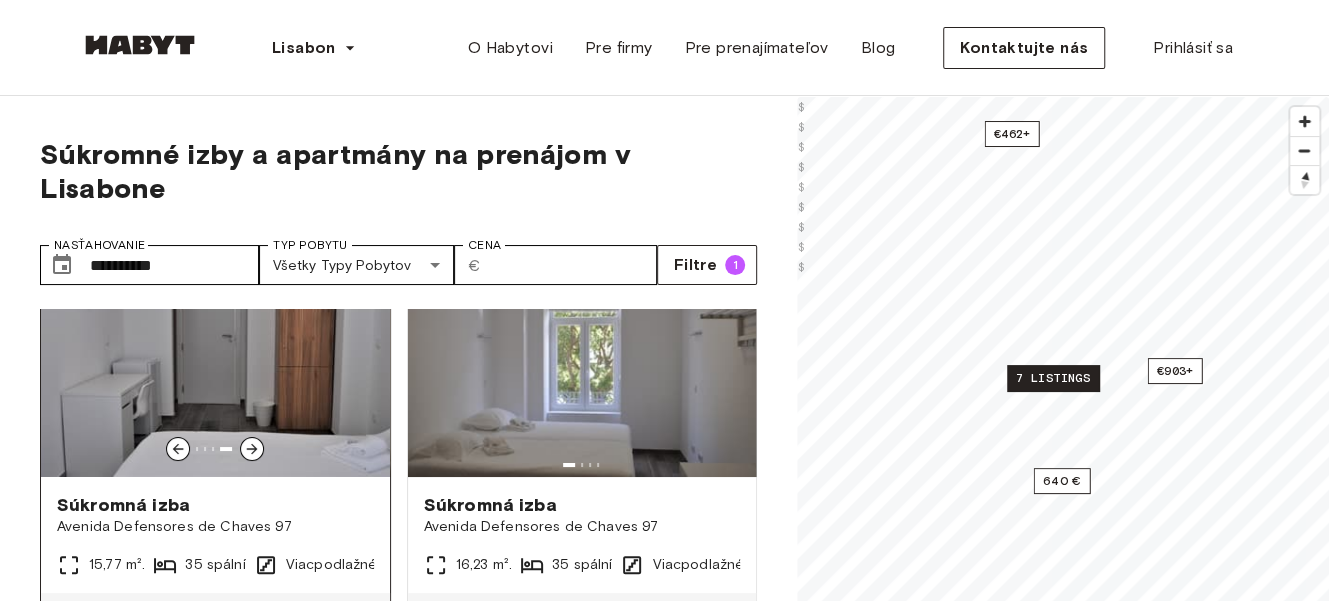 click at bounding box center [252, 449] 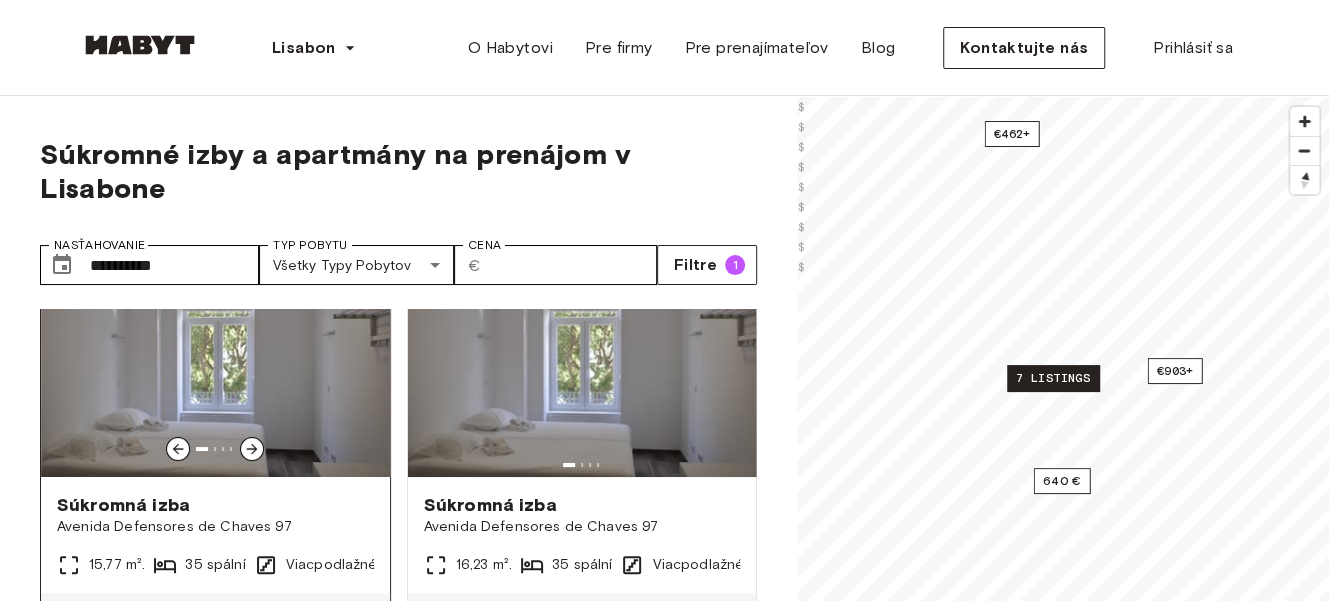 click at bounding box center [252, 449] 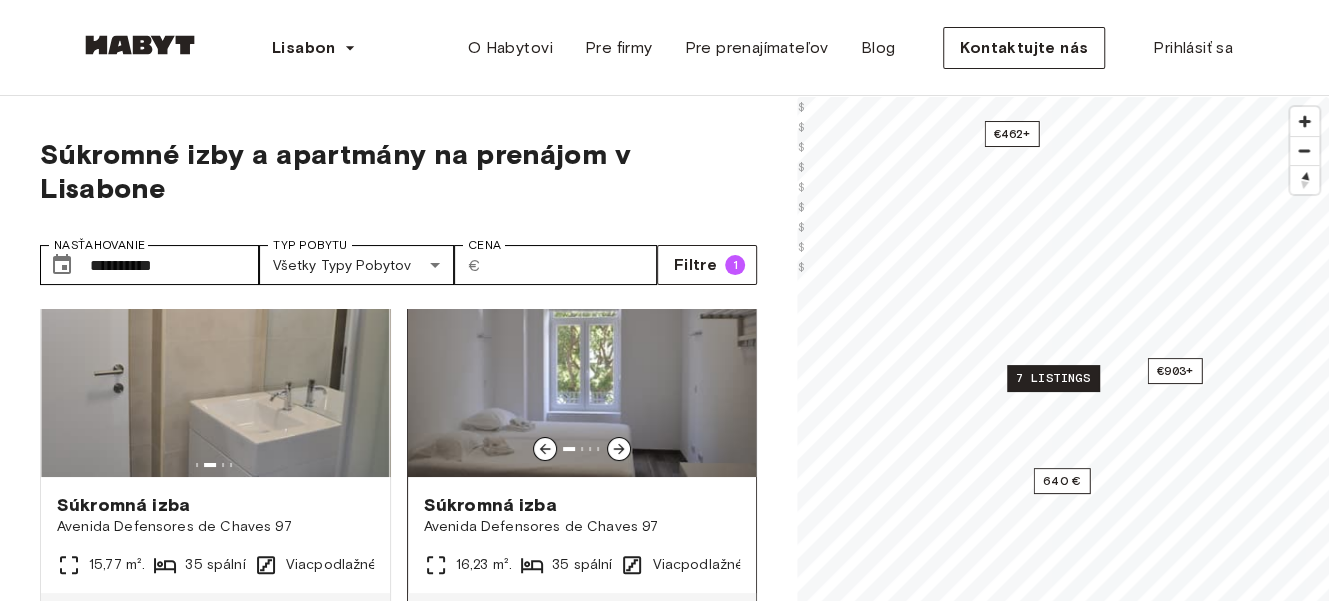 click 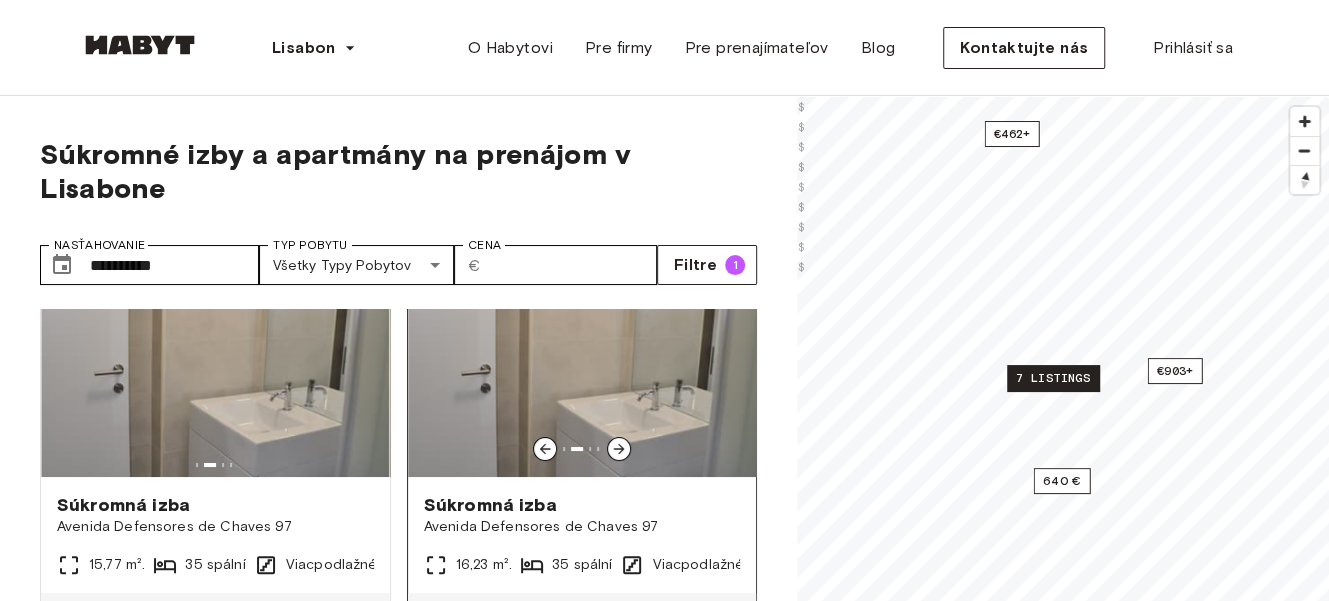 click 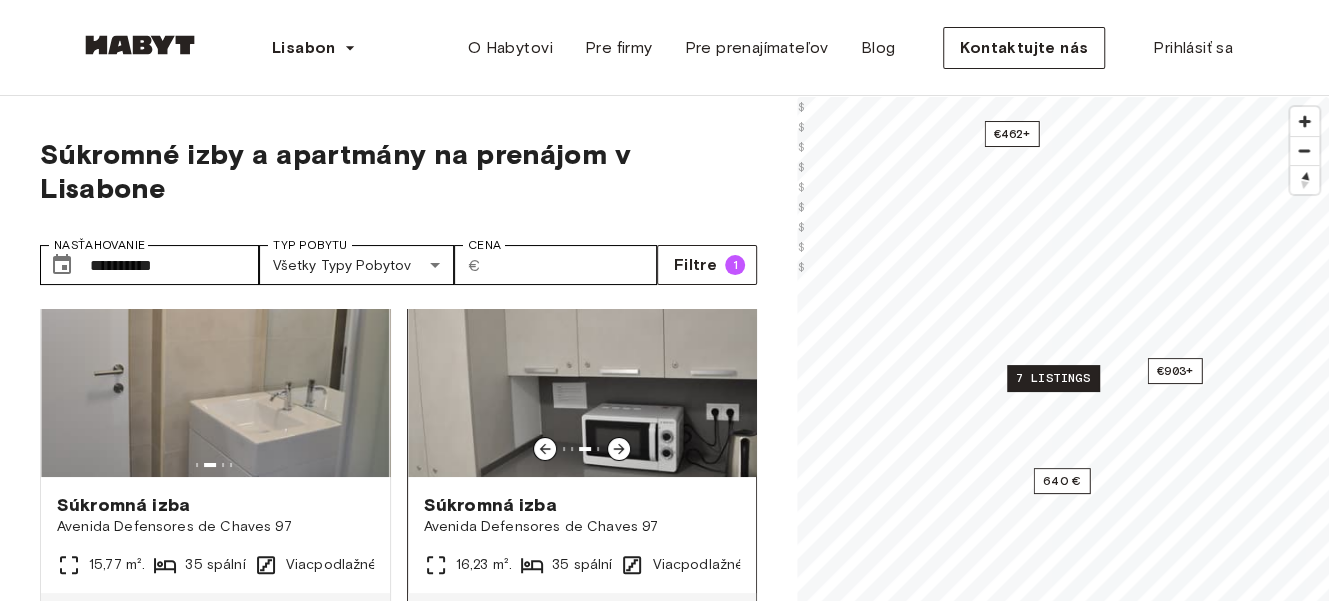 click 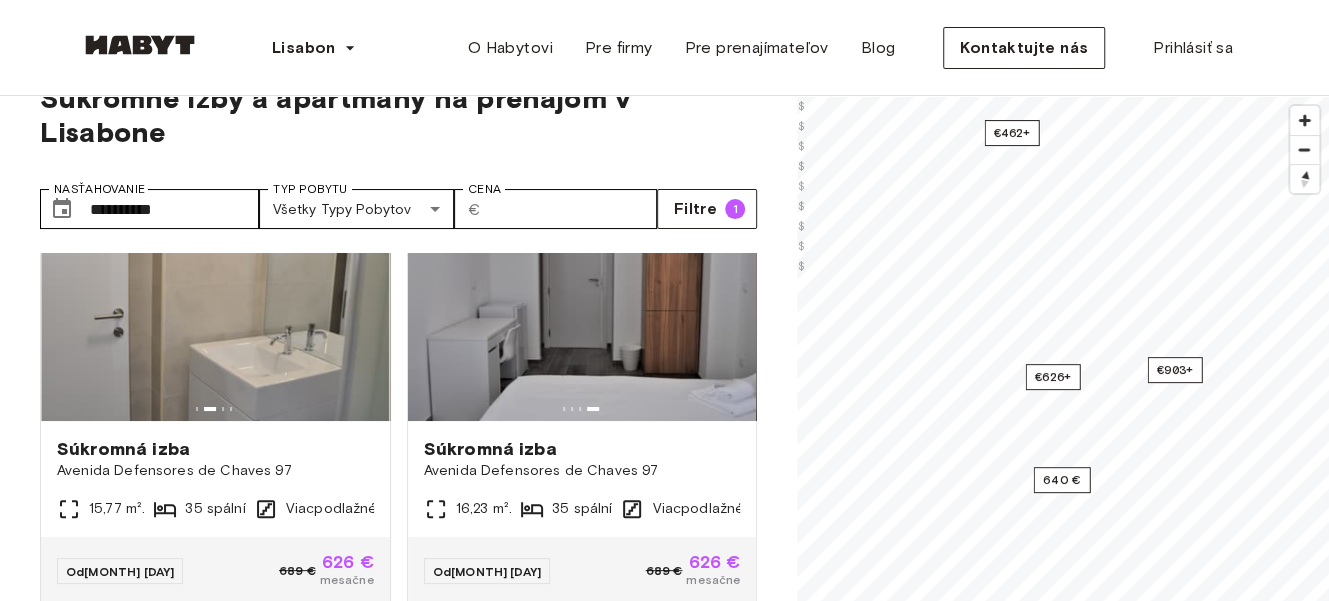 scroll, scrollTop: 69, scrollLeft: 0, axis: vertical 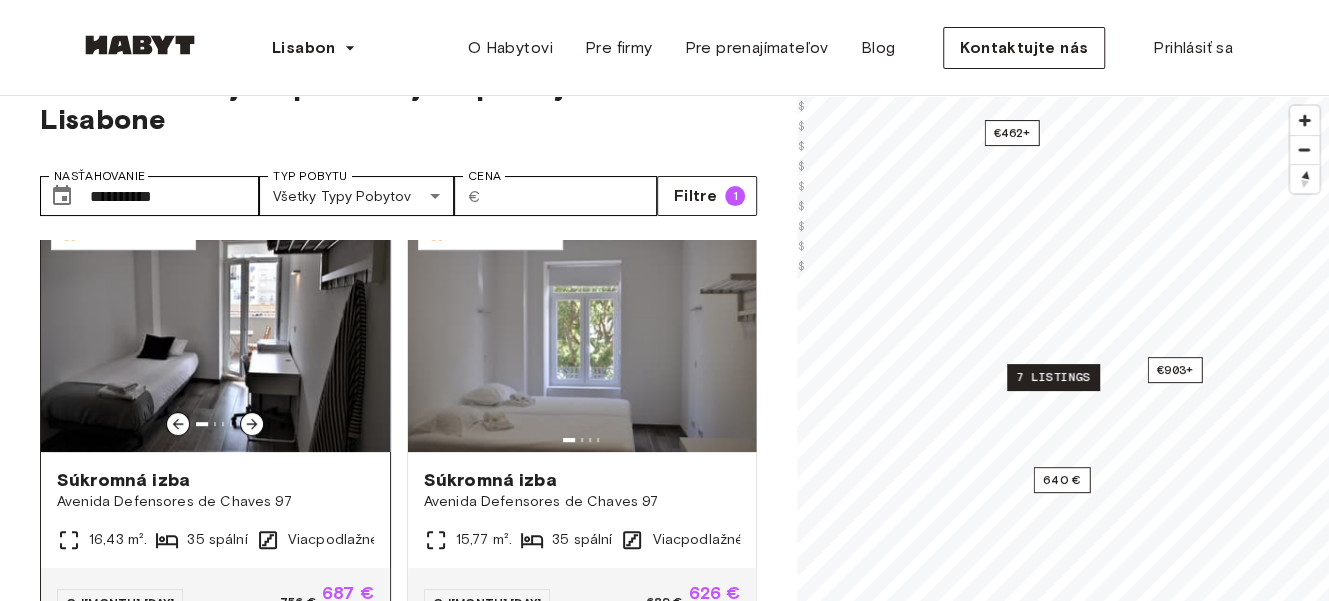 click 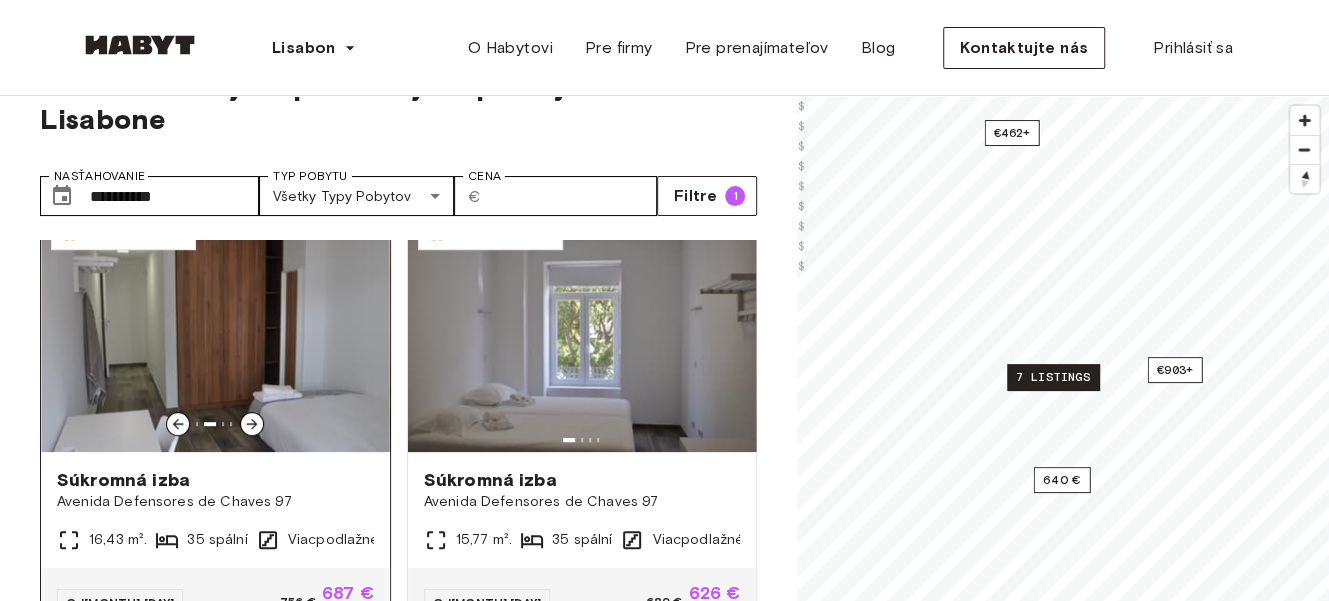 click 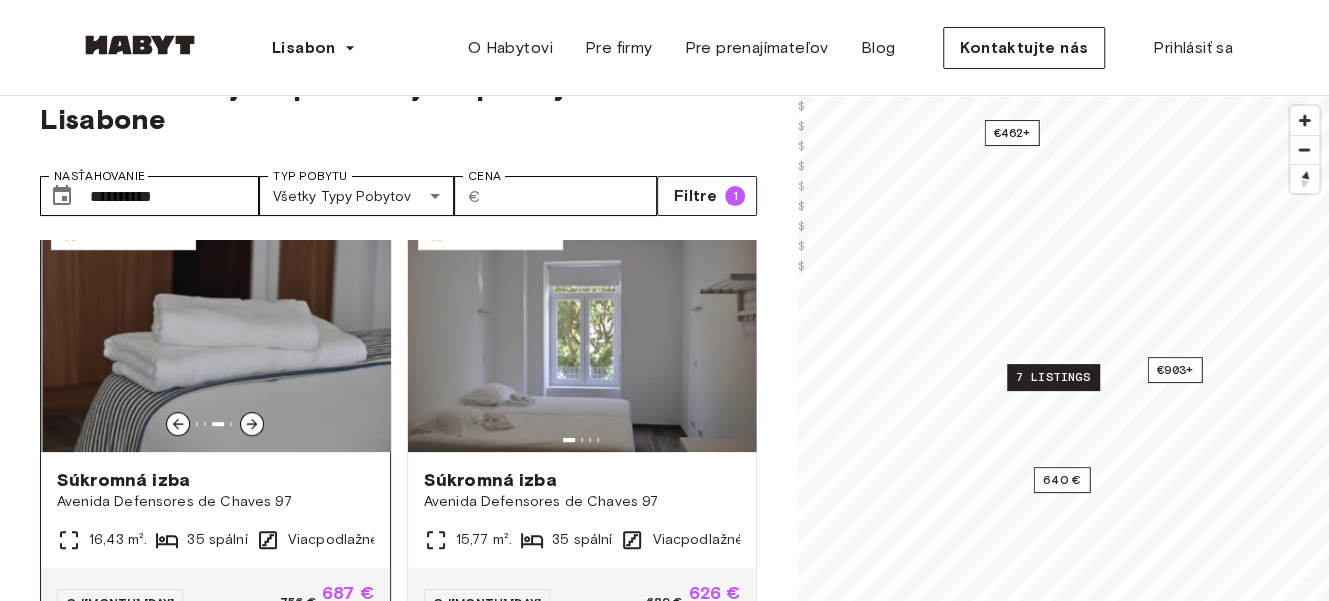 click 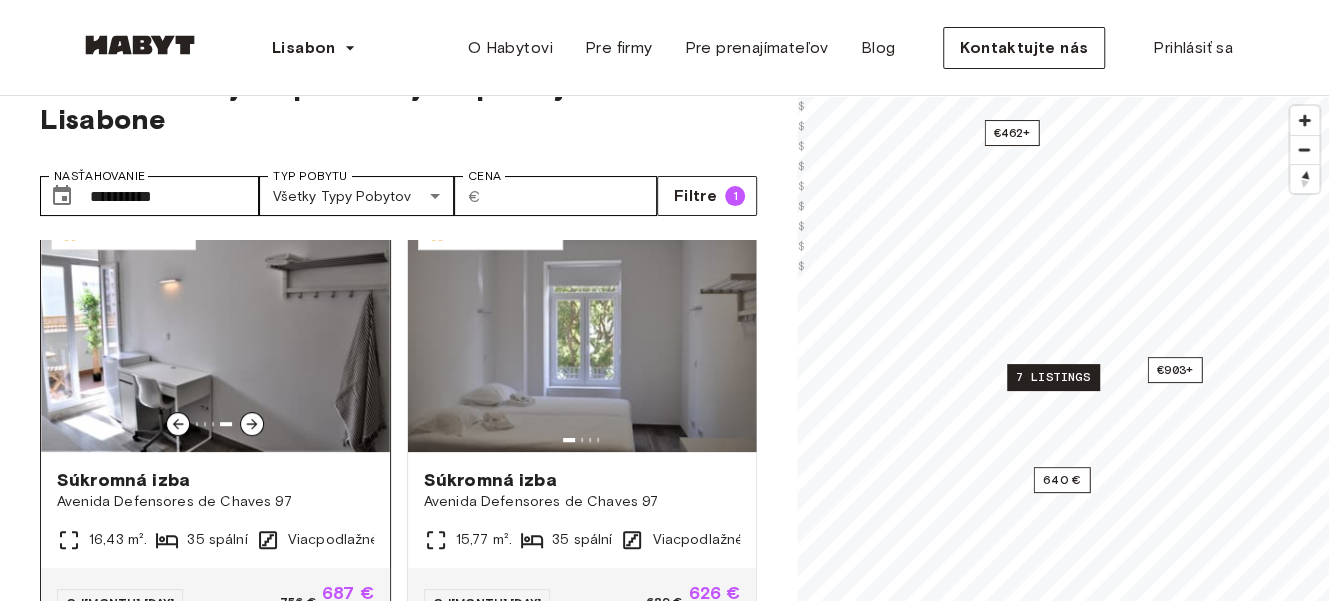 click 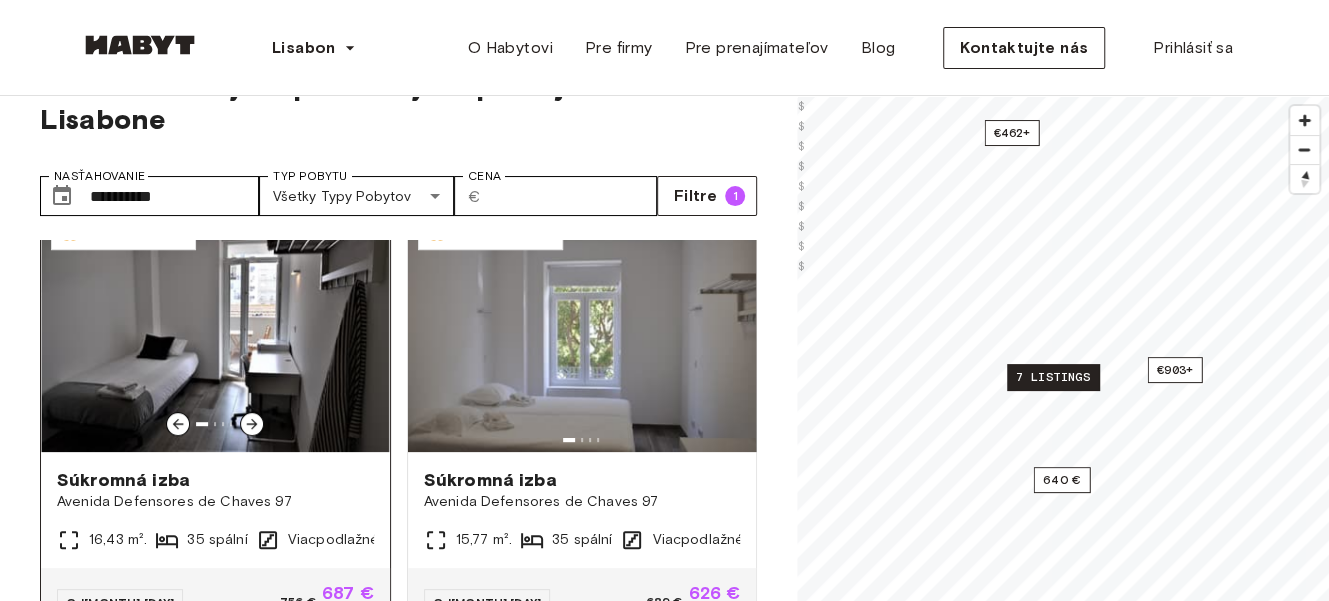 click 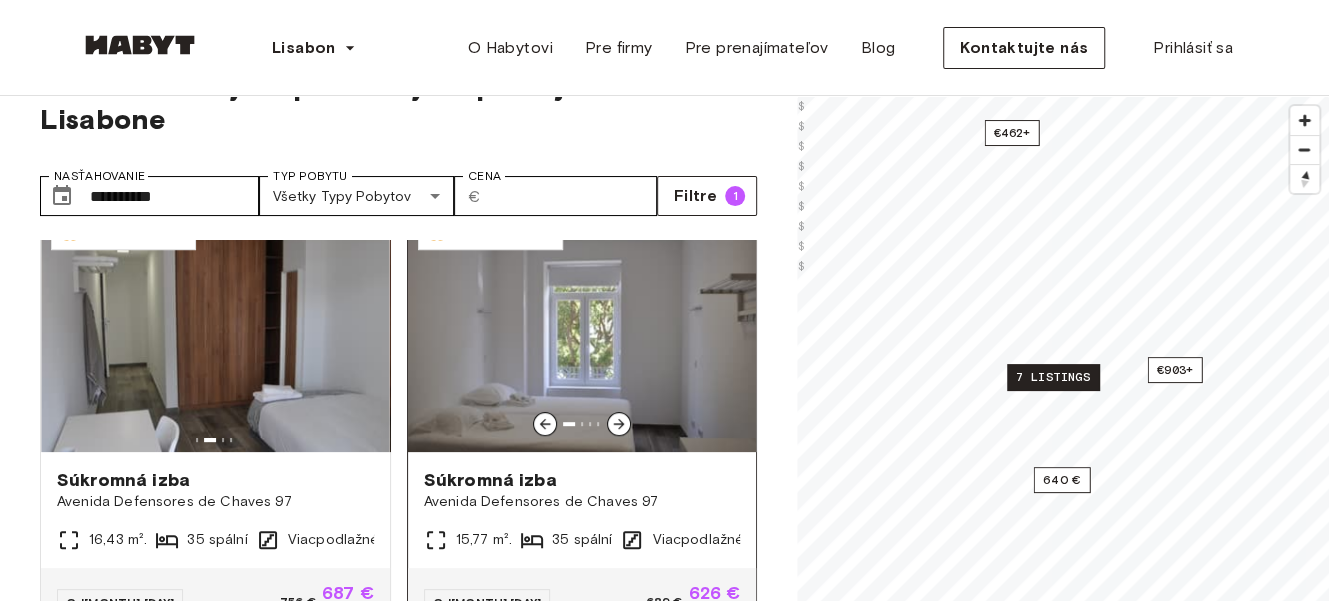click at bounding box center [619, 424] 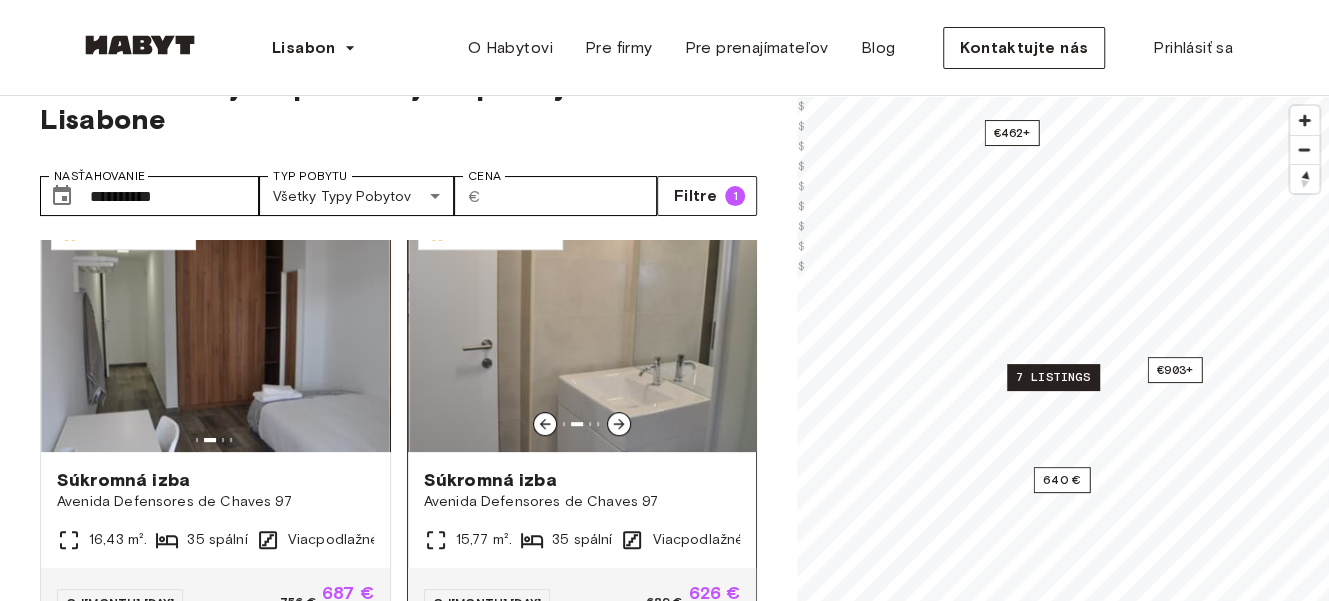 click at bounding box center [619, 424] 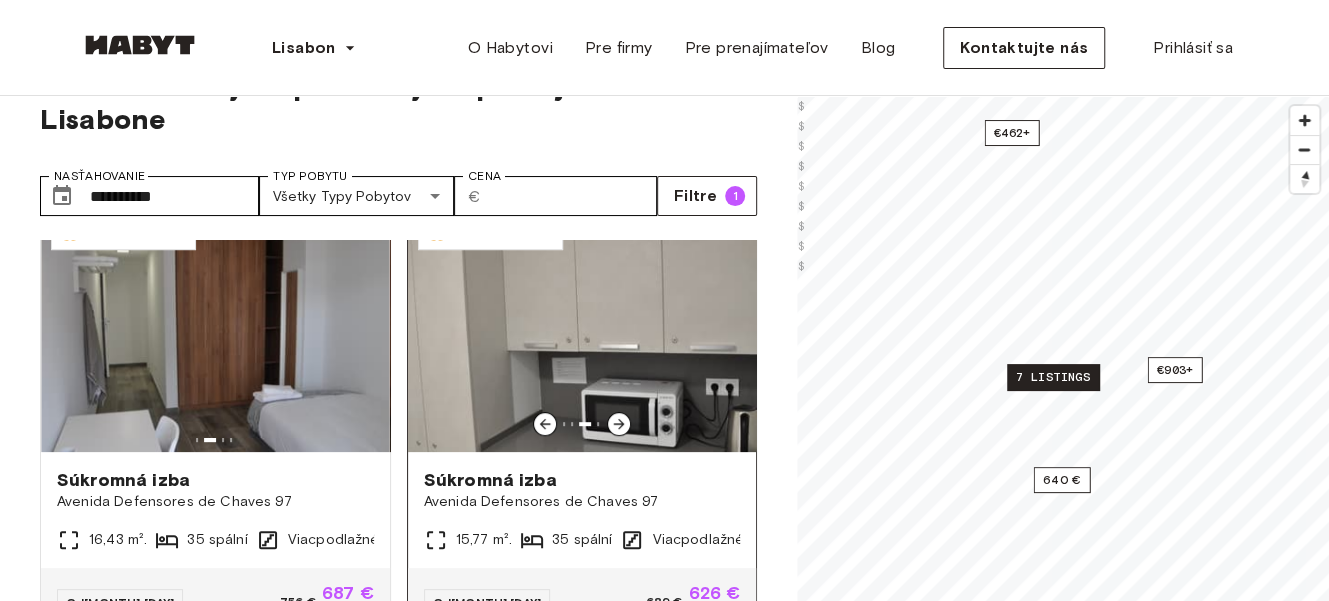 click at bounding box center [619, 424] 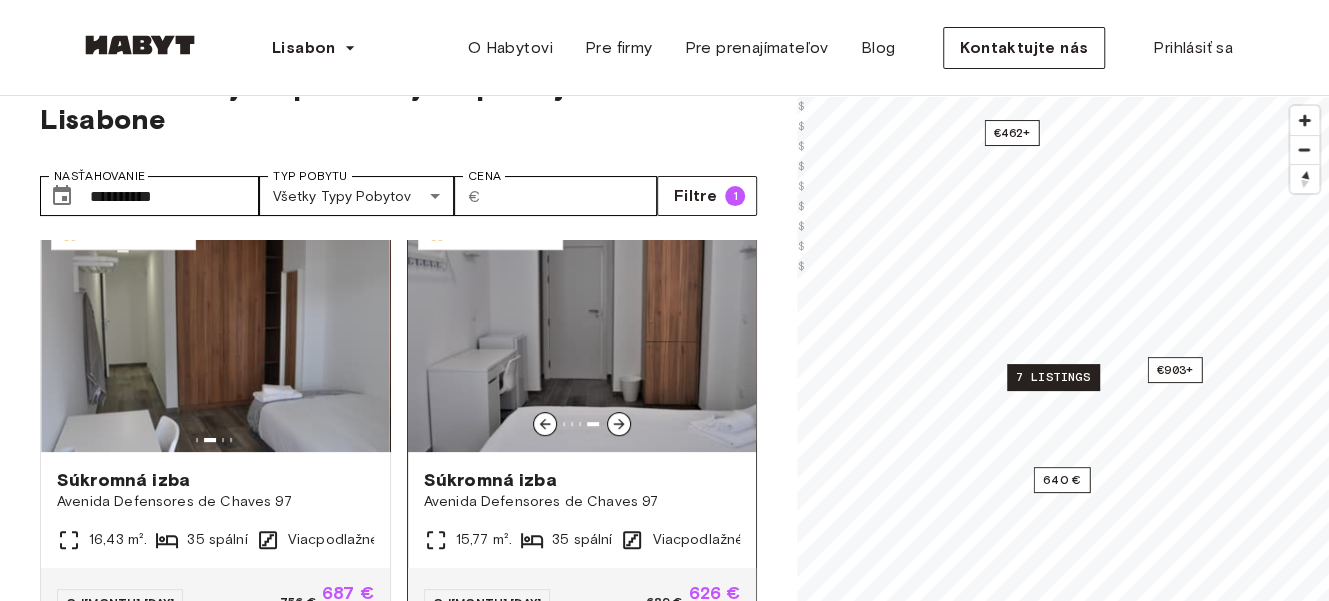 click at bounding box center (619, 424) 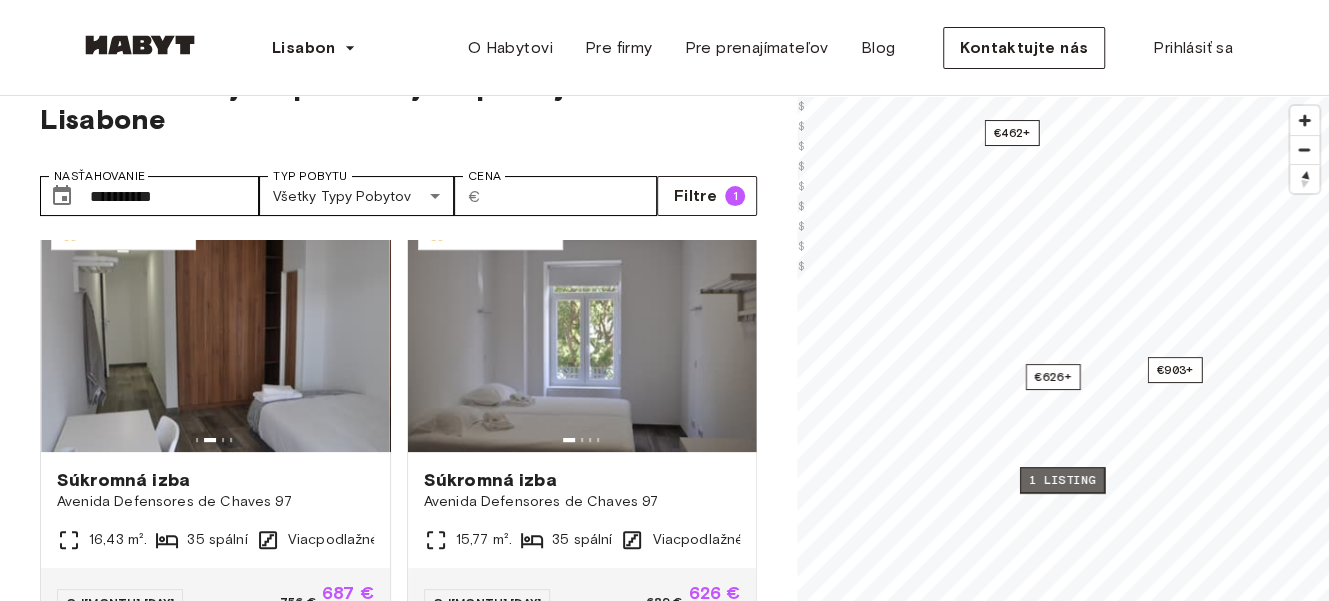 click on "1 listing" at bounding box center (1062, 480) 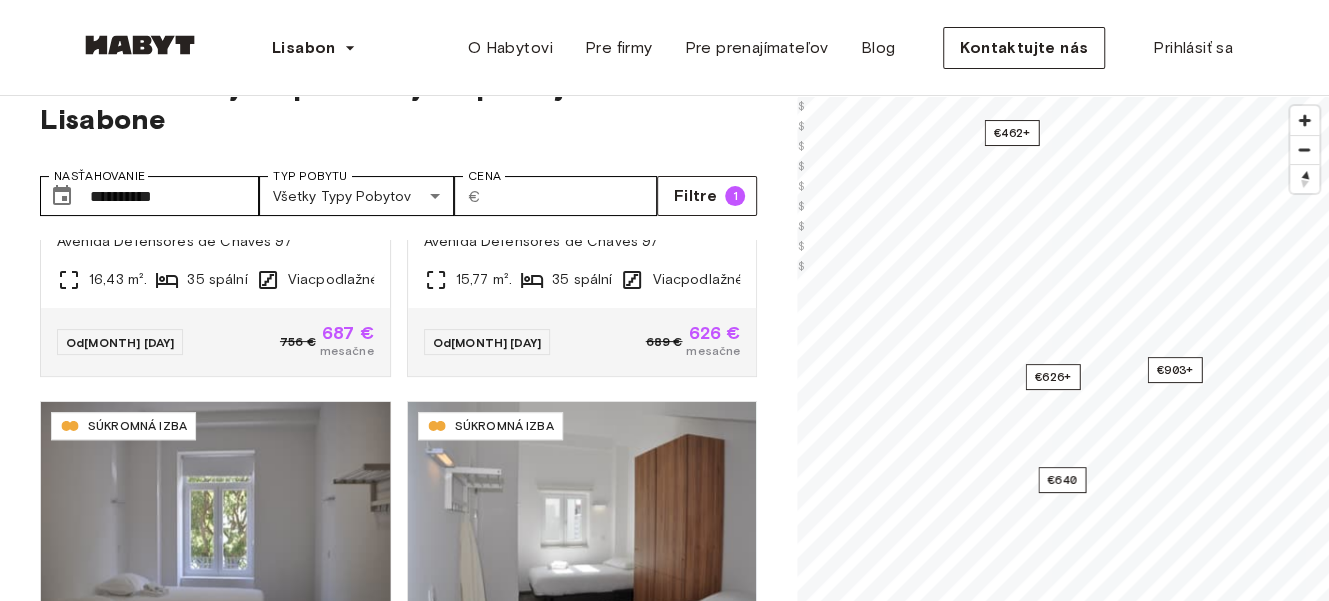 scroll, scrollTop: 958, scrollLeft: 0, axis: vertical 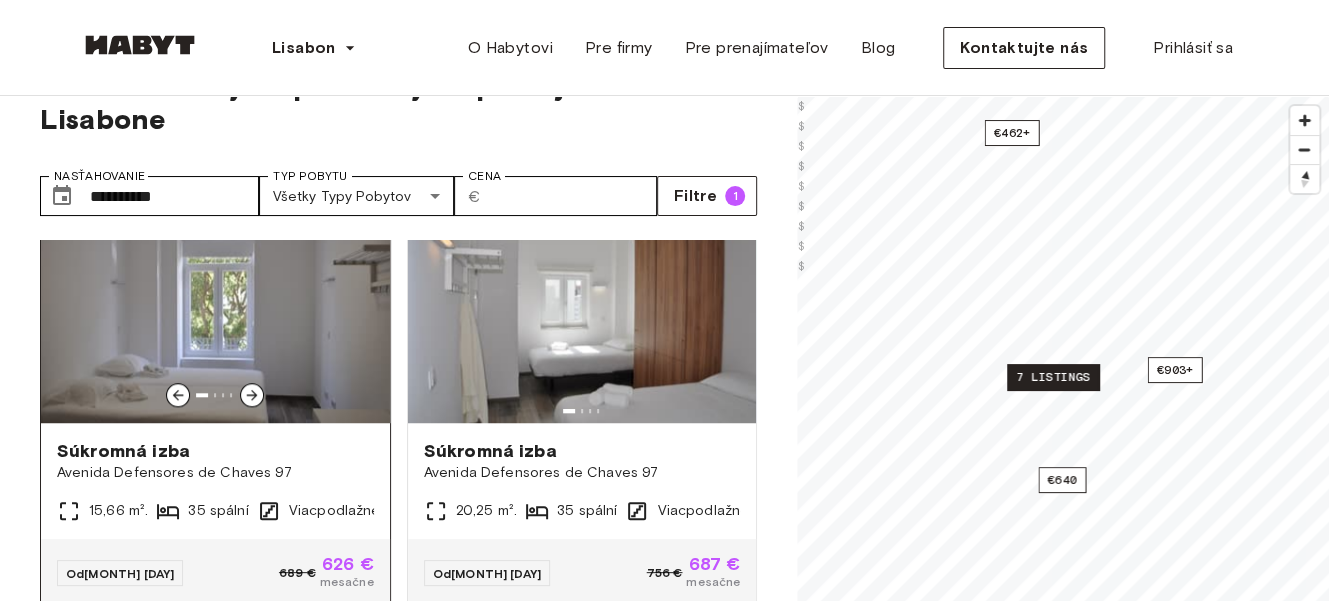 click at bounding box center (252, 395) 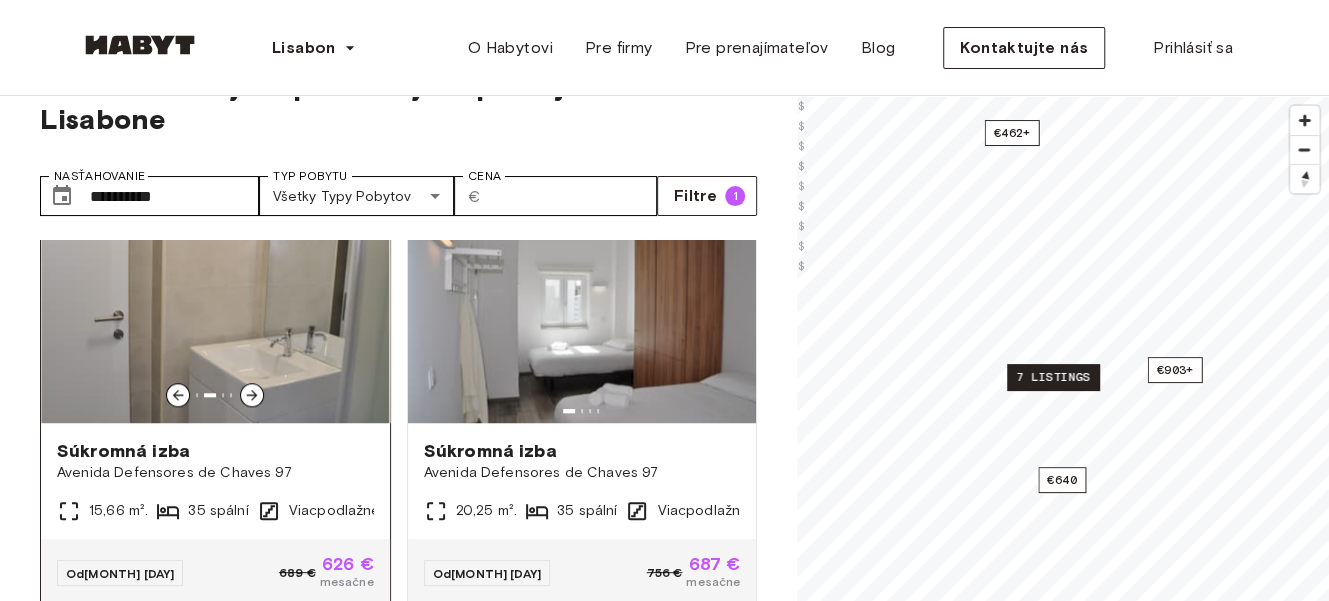 click on "Avenida Defensores de Chaves 97" at bounding box center [174, 472] 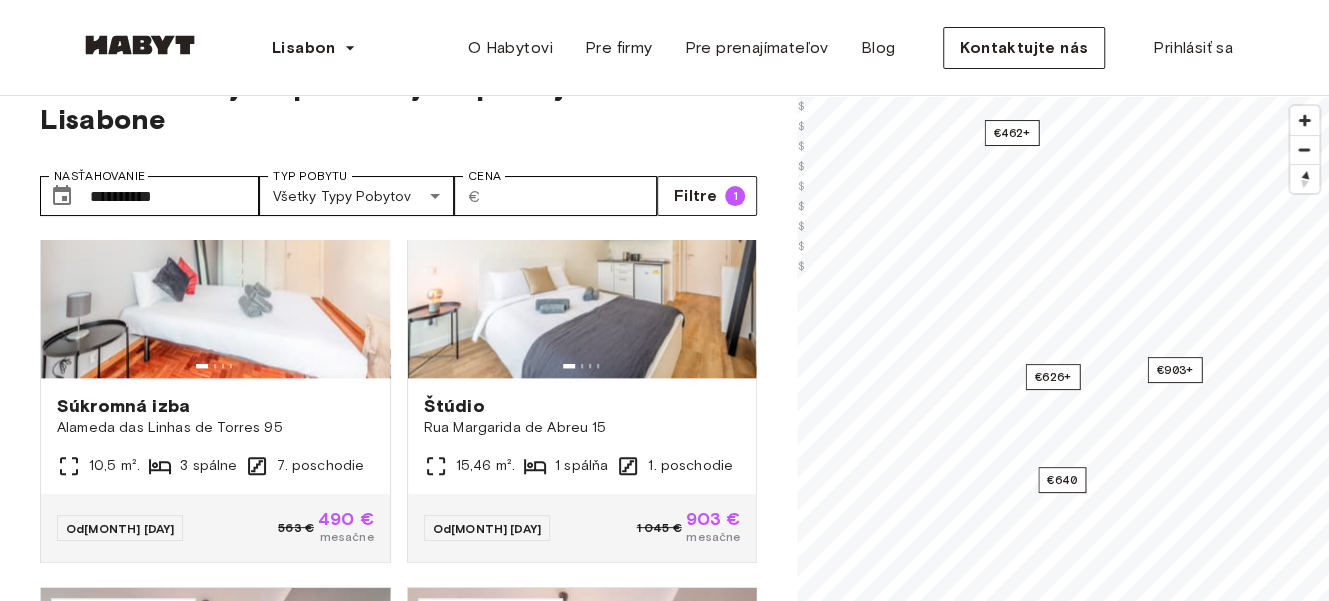 scroll, scrollTop: 1446, scrollLeft: 0, axis: vertical 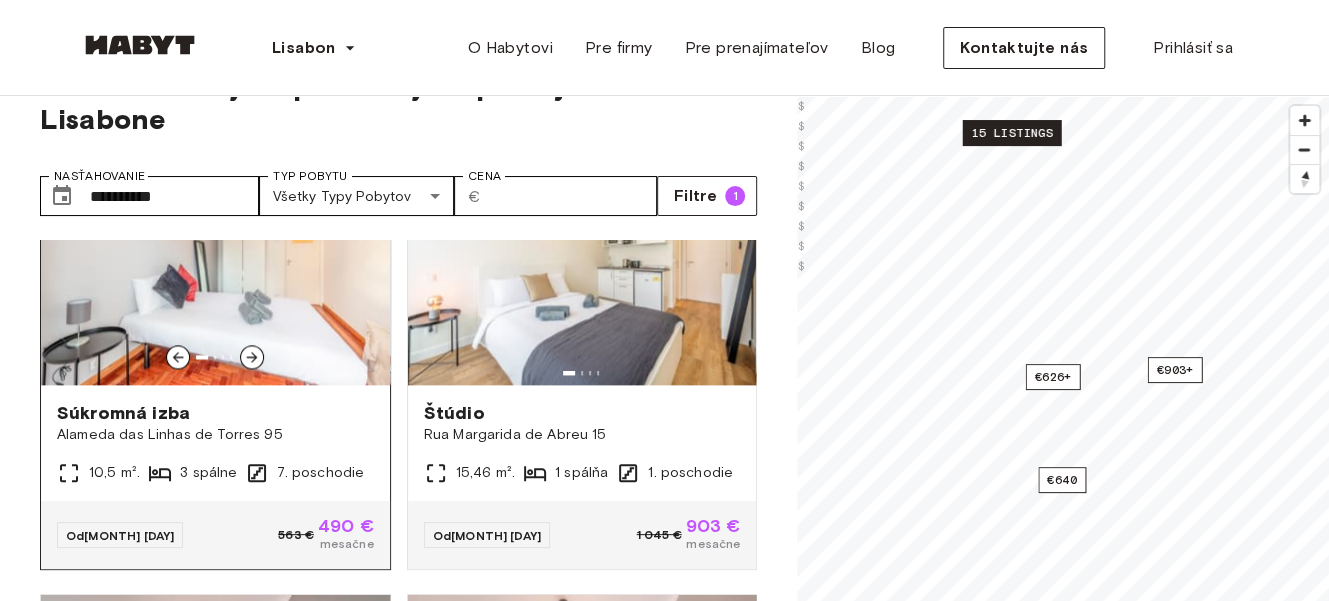 click at bounding box center (215, 265) 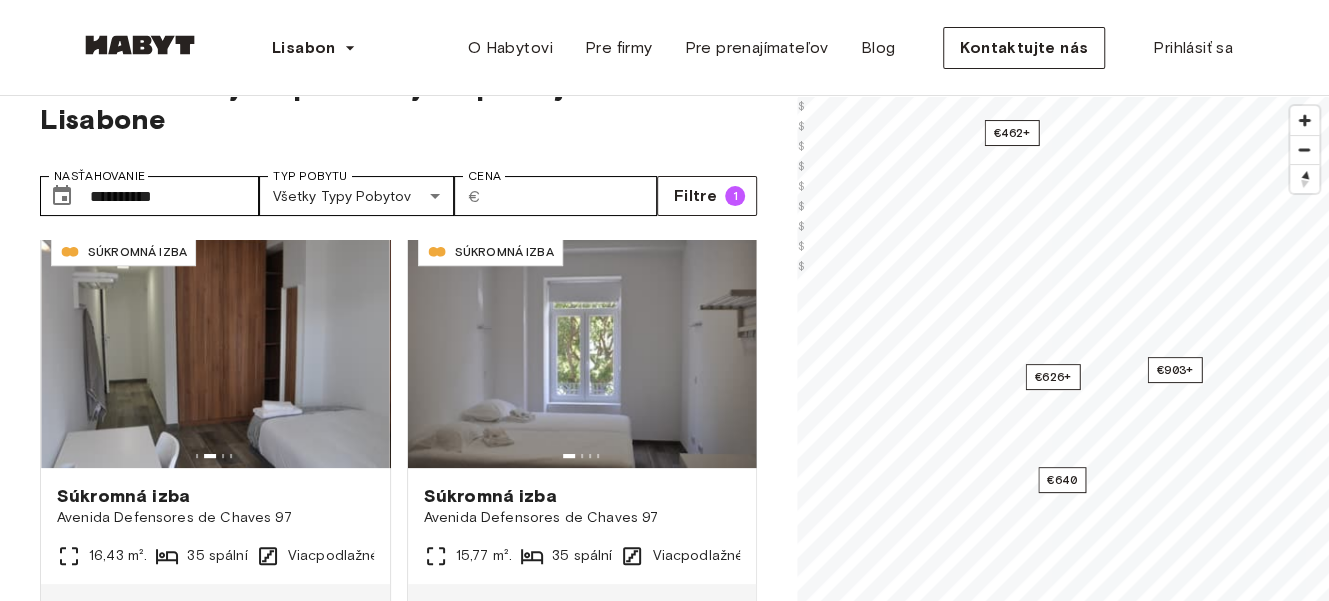 scroll, scrollTop: 577, scrollLeft: 0, axis: vertical 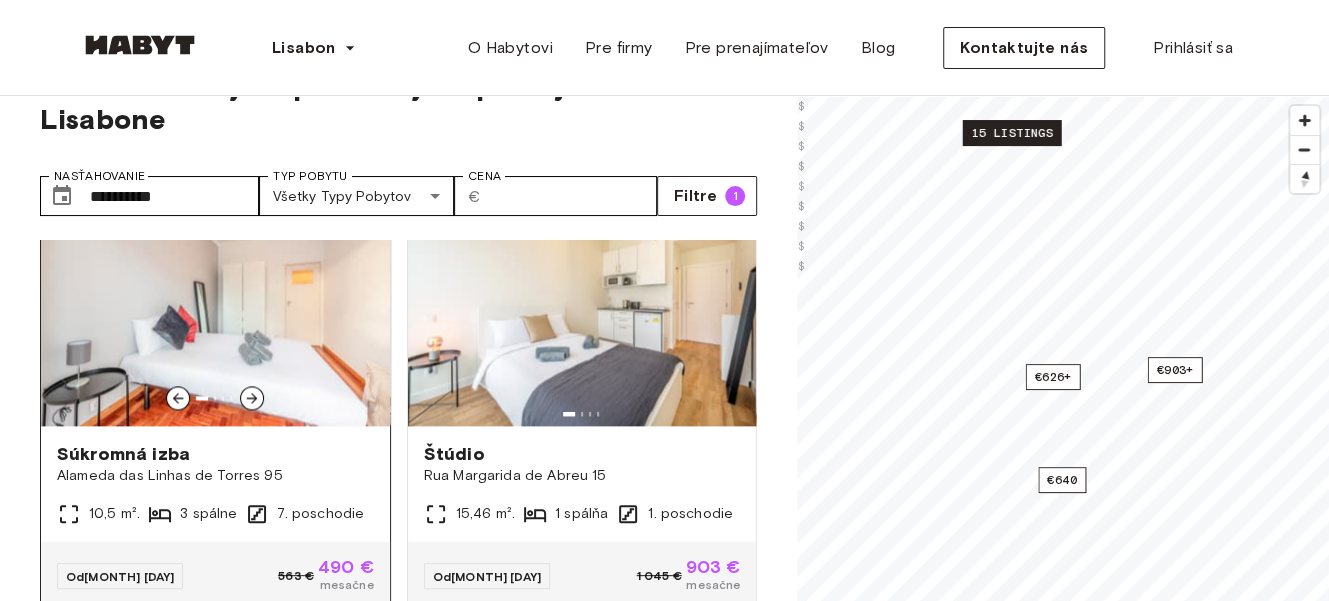 click 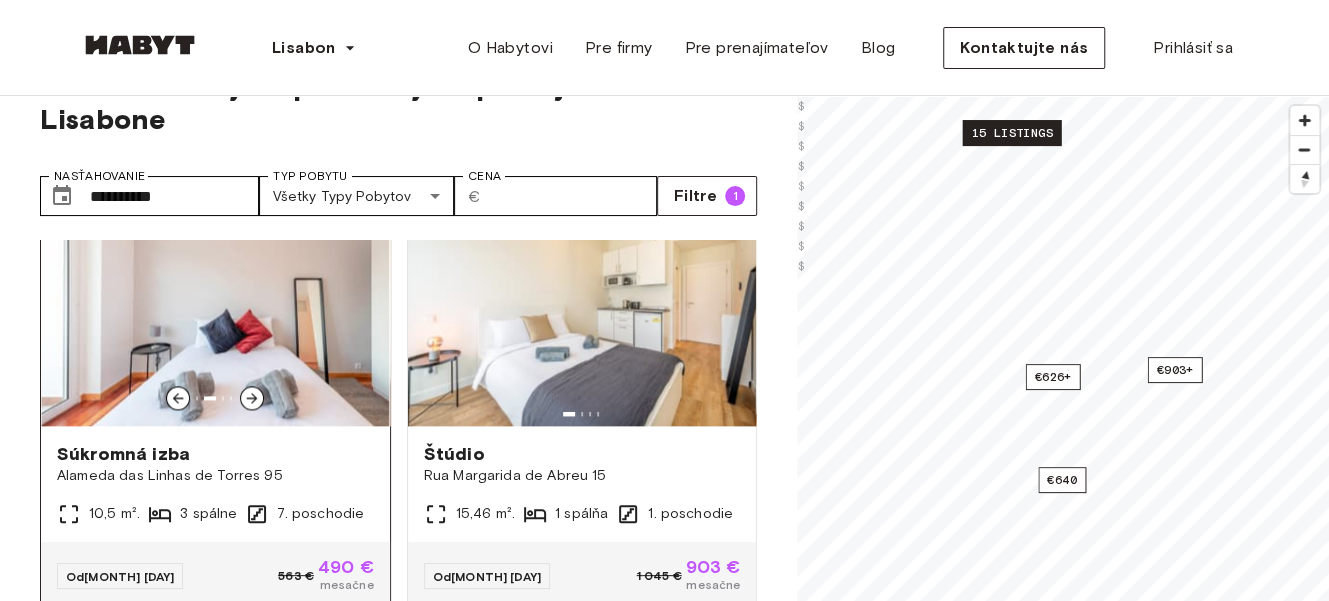 click 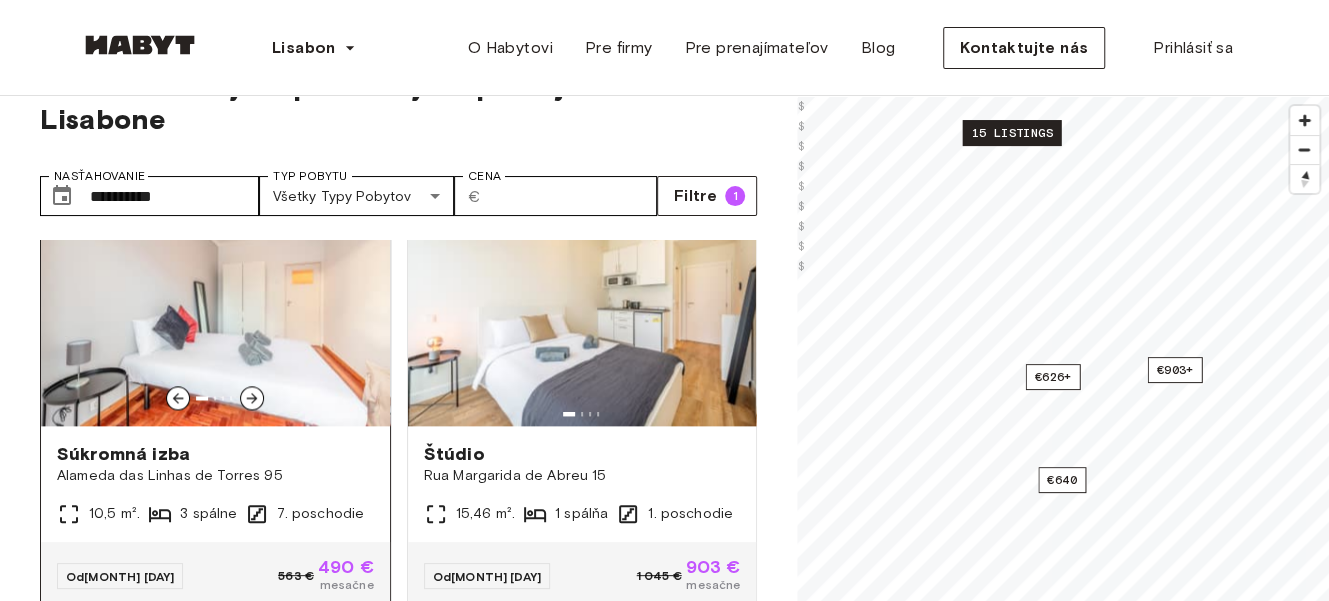 click 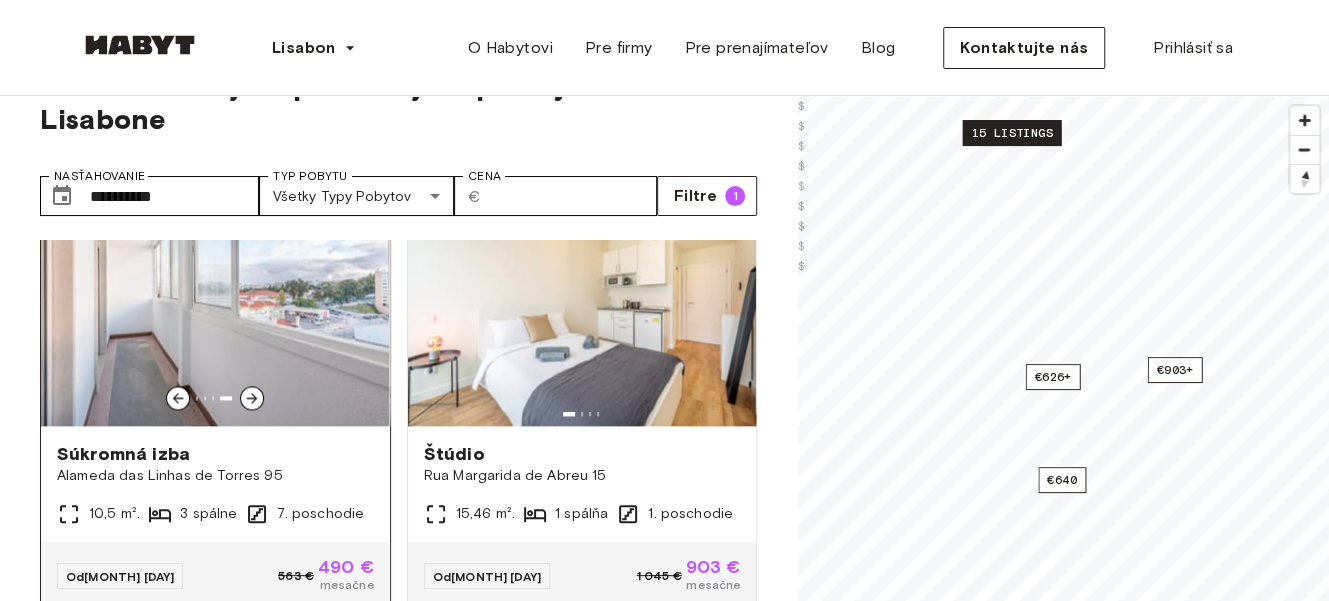 click 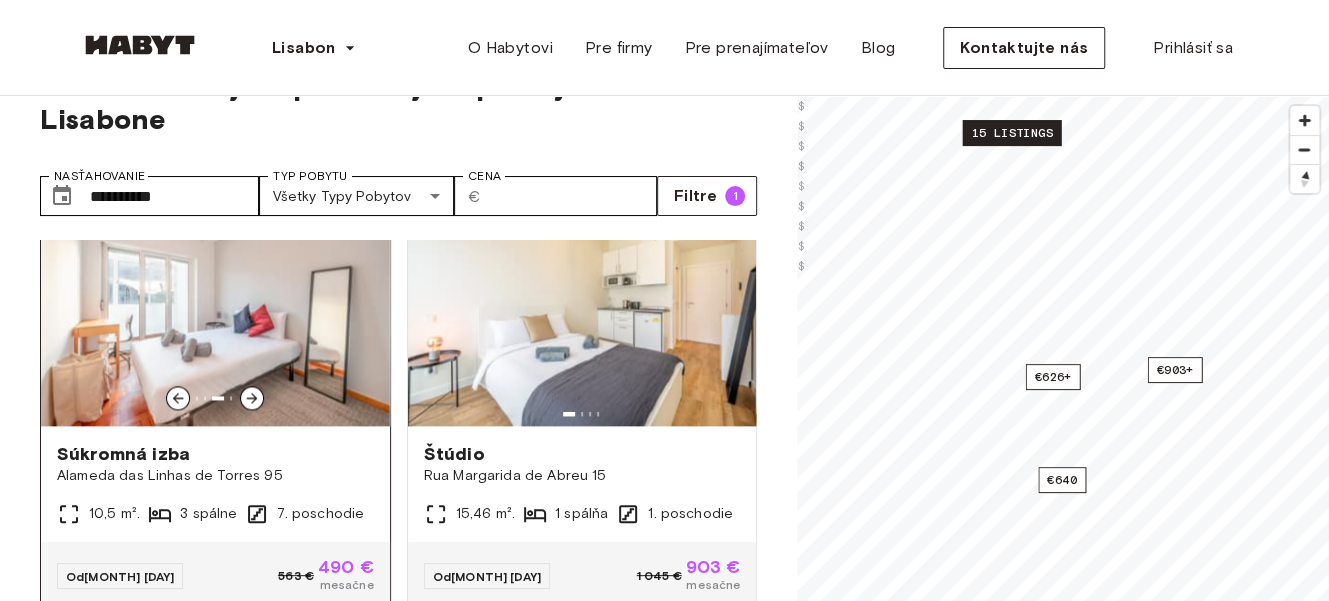 click at bounding box center [215, 306] 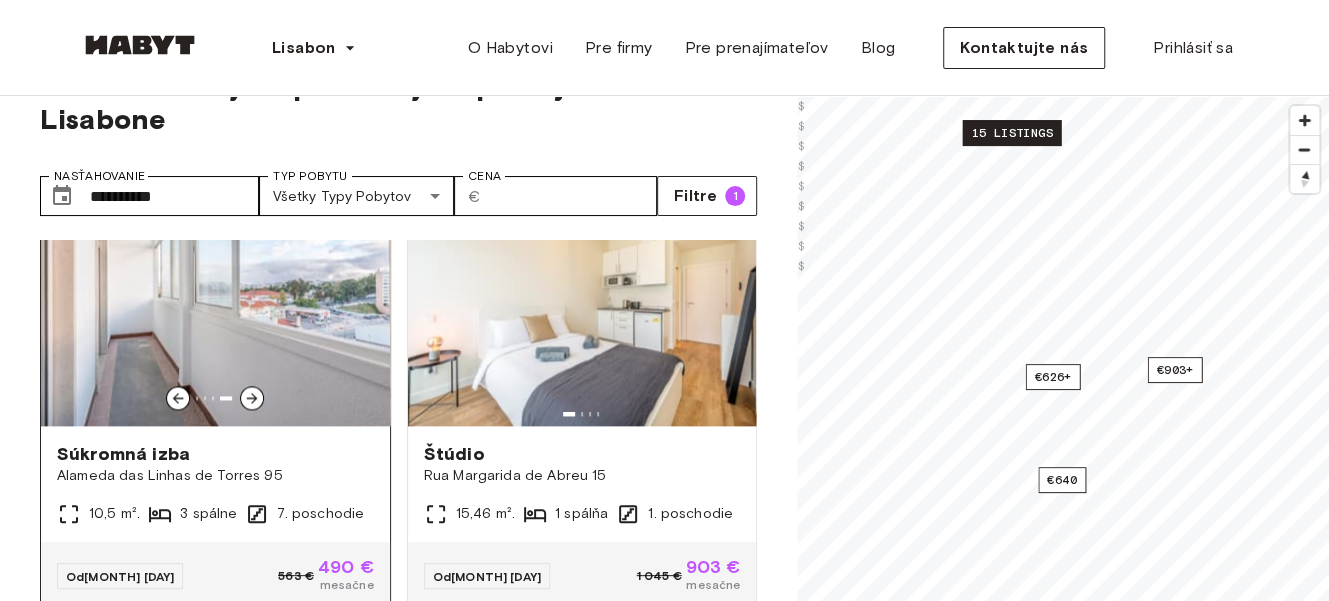 click 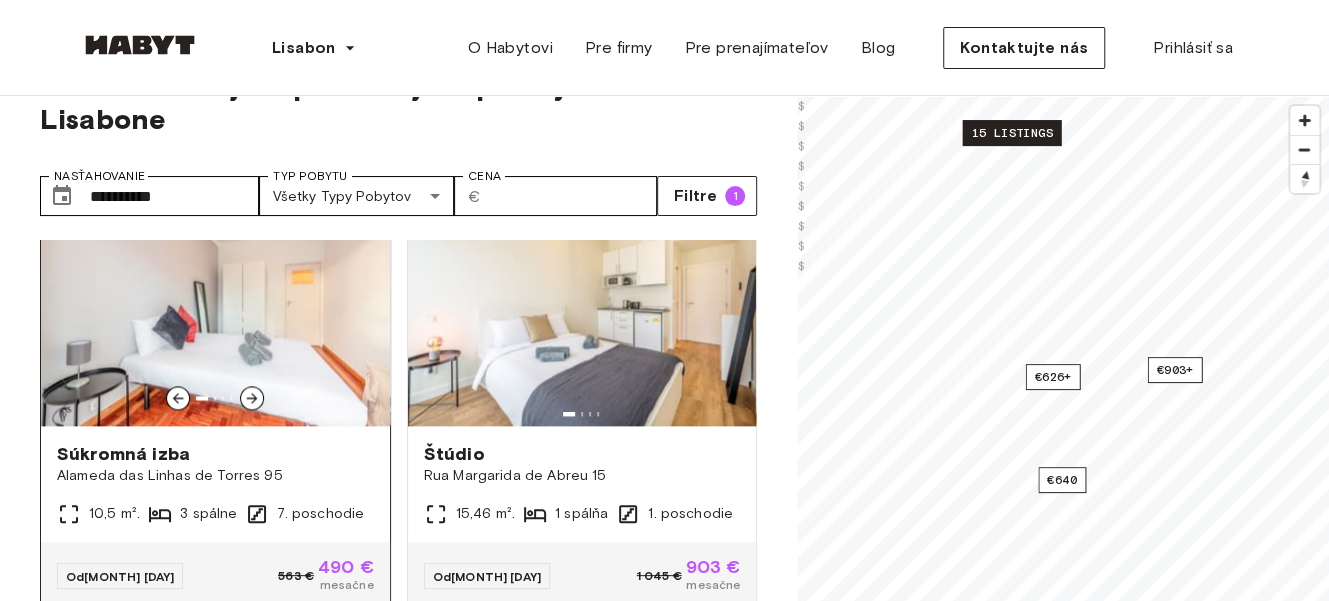 click 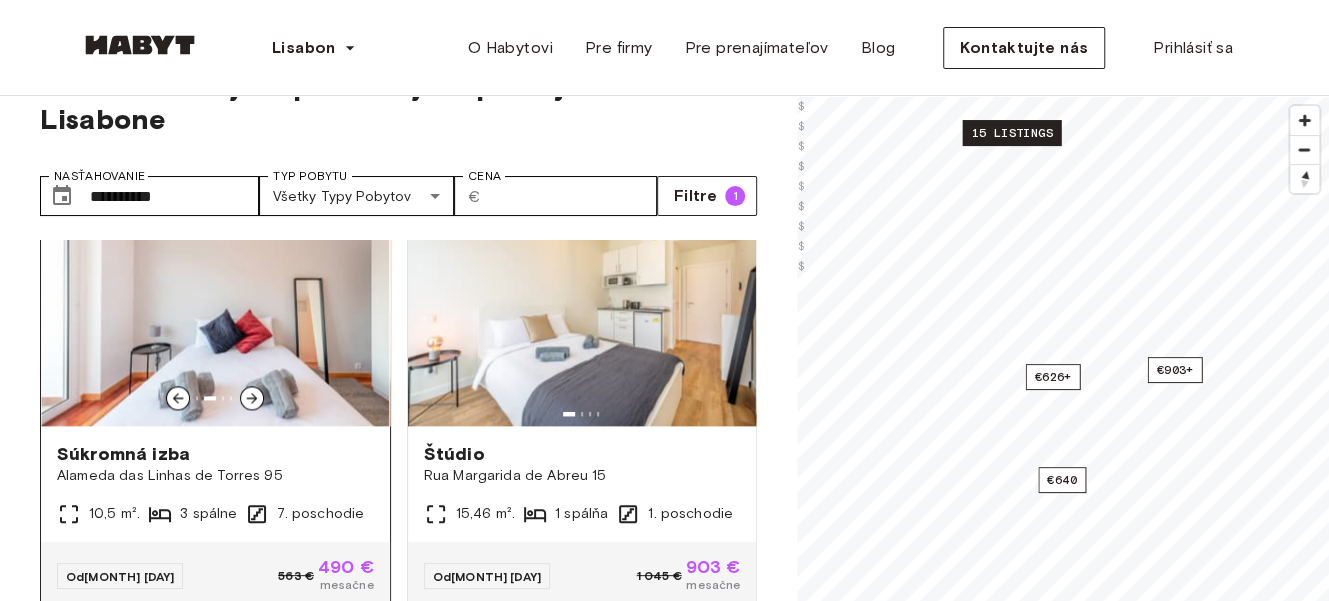 click 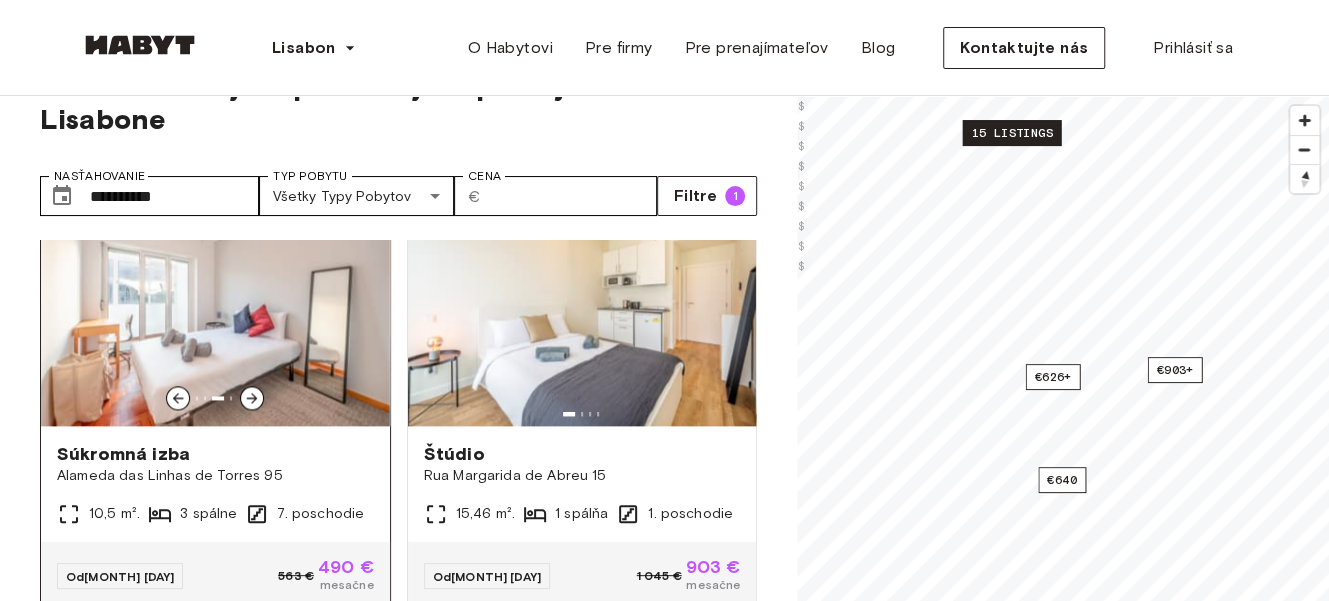 click 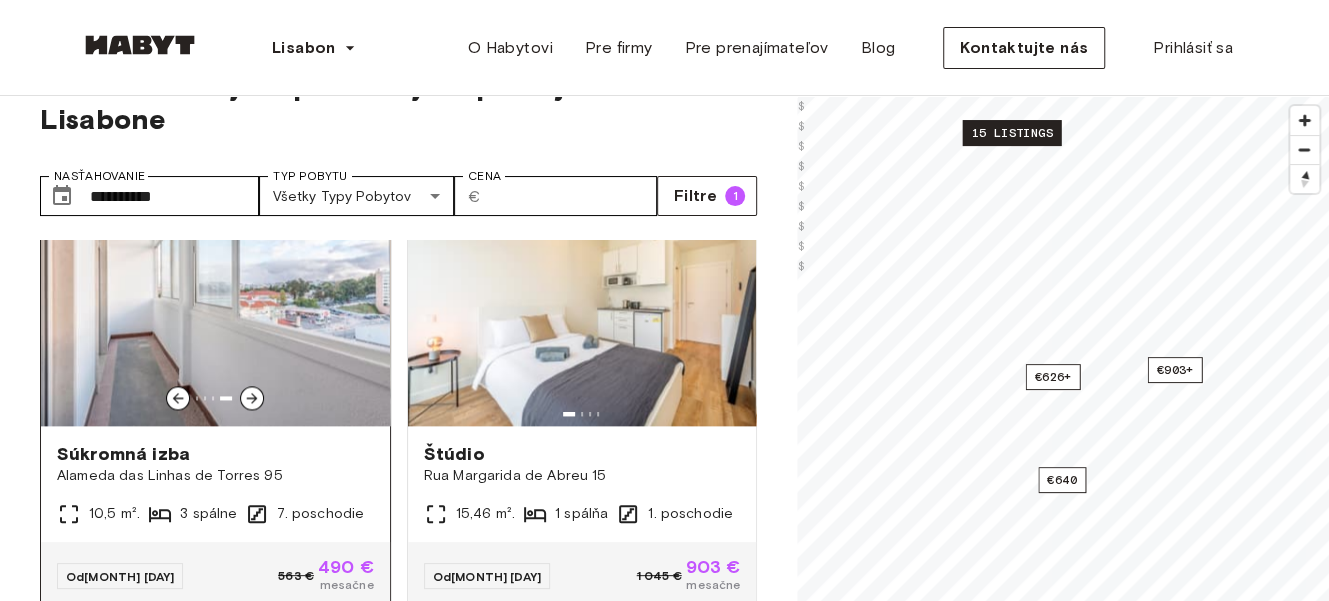 click at bounding box center [178, 398] 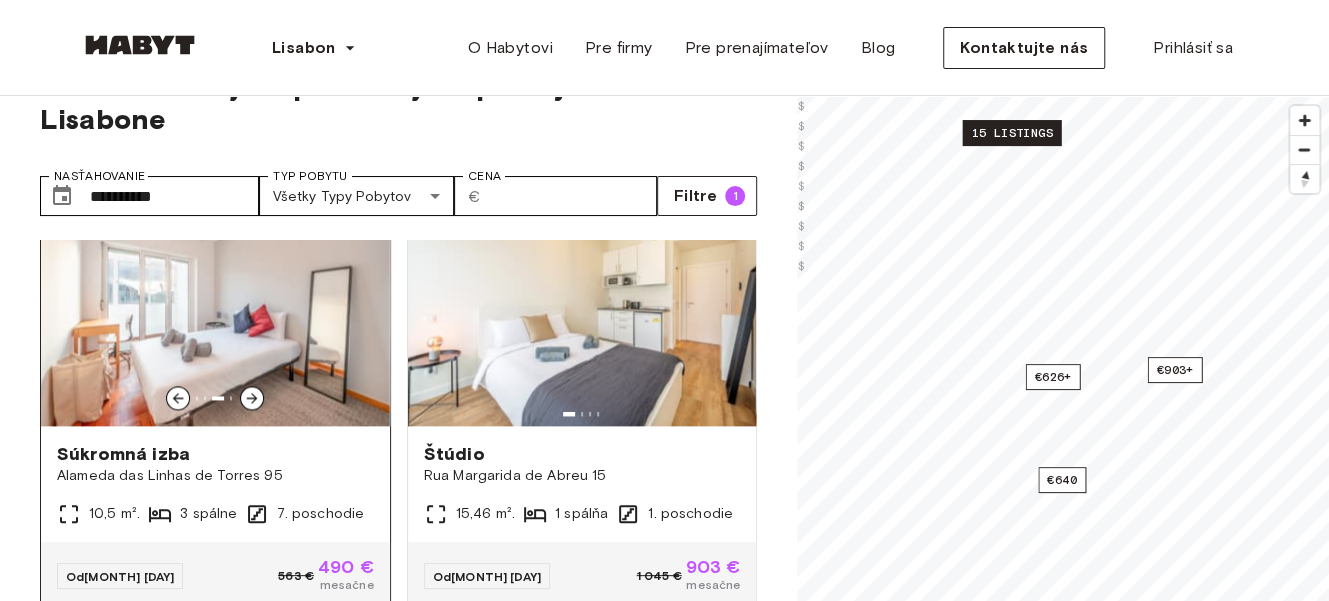 click 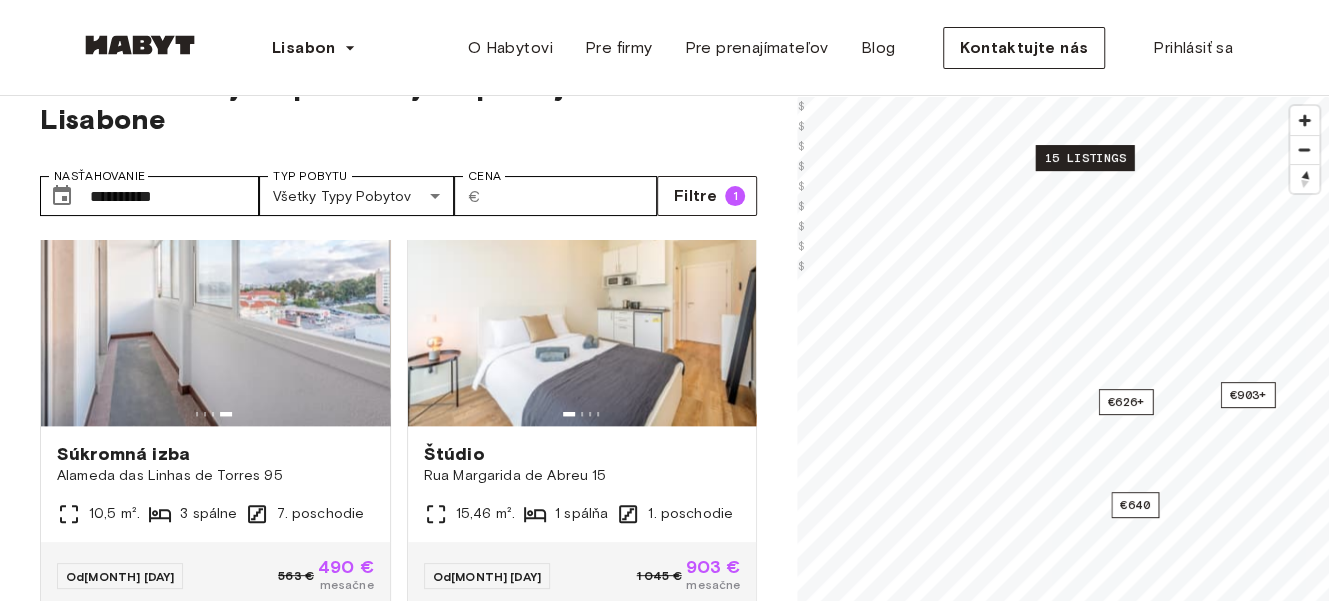 drag, startPoint x: 886, startPoint y: 386, endPoint x: 1091, endPoint y: 160, distance: 305.12457 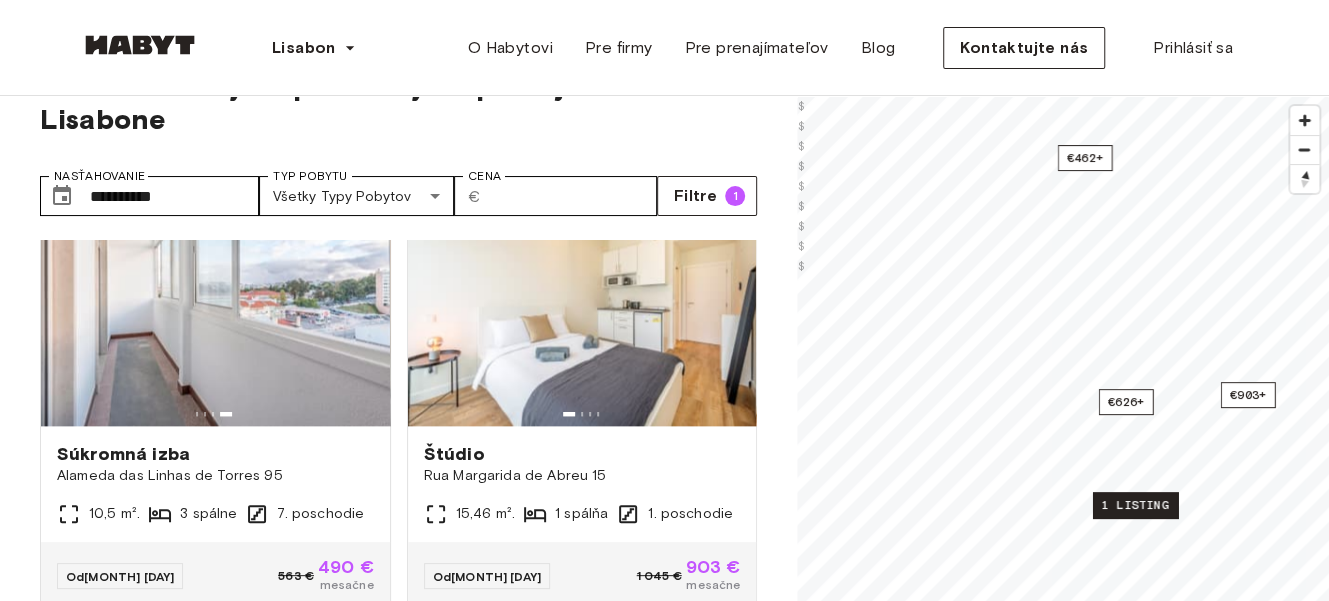 click on "1 listing" at bounding box center [1135, 505] 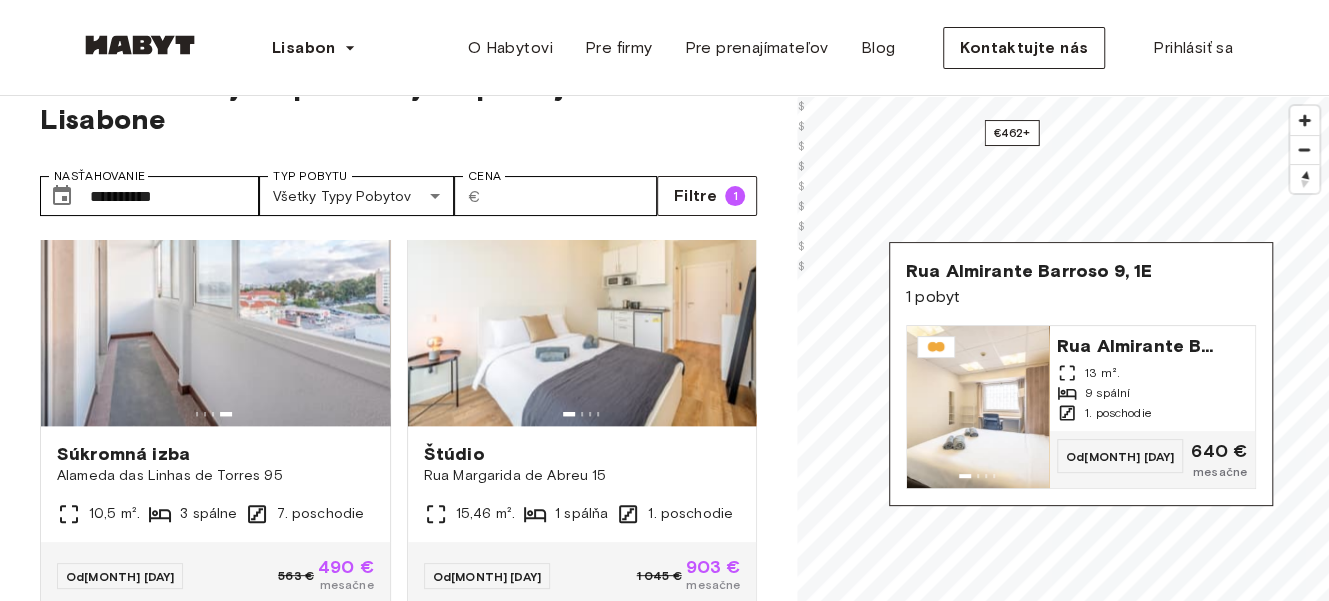 click on "Lisabon Európa Amsterdam Berlín Frankfurt Hamburg Lisabon Madrid Miláno Modena Paríž Turín Mníchov Rotterdame Stuttgart Düsseldorf Kolín nad Rýnom Zürich Haag Graz Brusel Lipsko Ázia Hongkong Singapur Soul Phuket Tokio O Habytovi Pre firmy Pre prenajímateľov Blog Kontaktujte nás Prihlásiť sa" at bounding box center (664, 48) 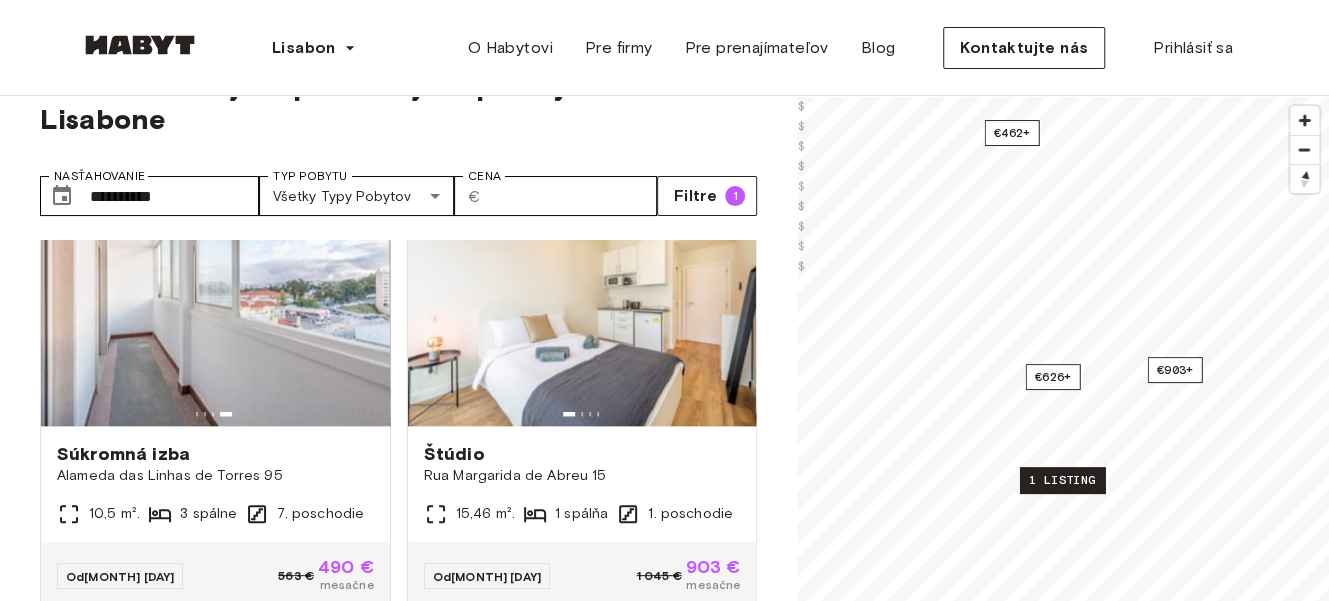 click on "1 listing" at bounding box center (1062, 480) 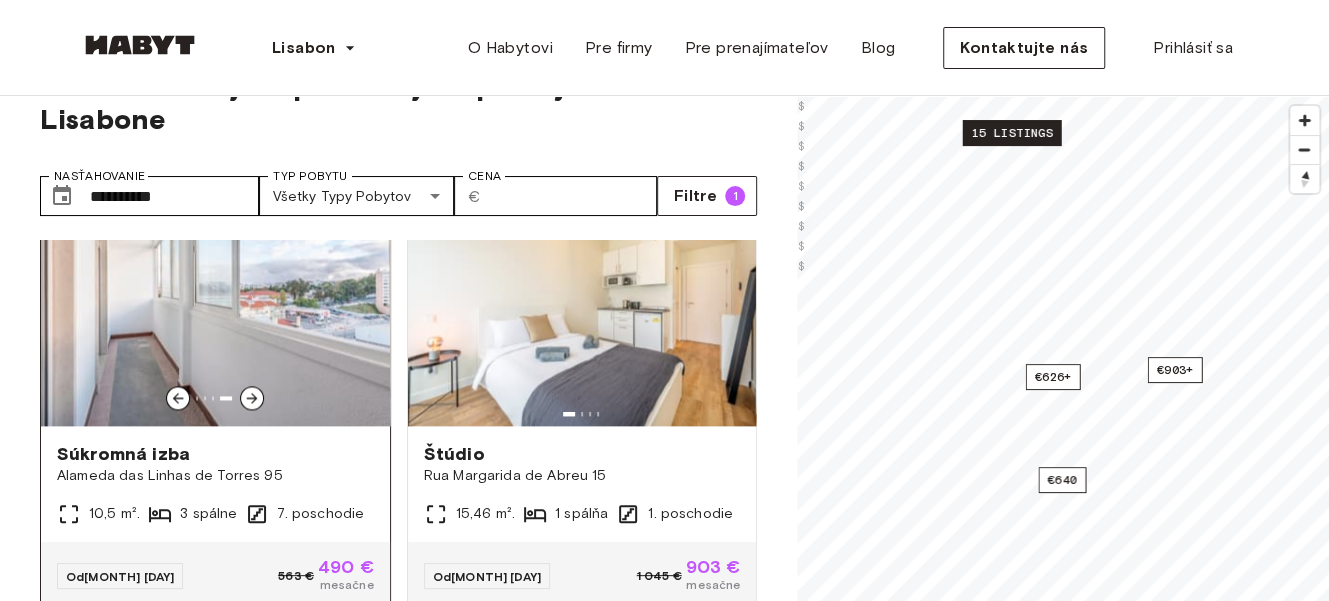 click on "Súkromná izba" at bounding box center (215, 454) 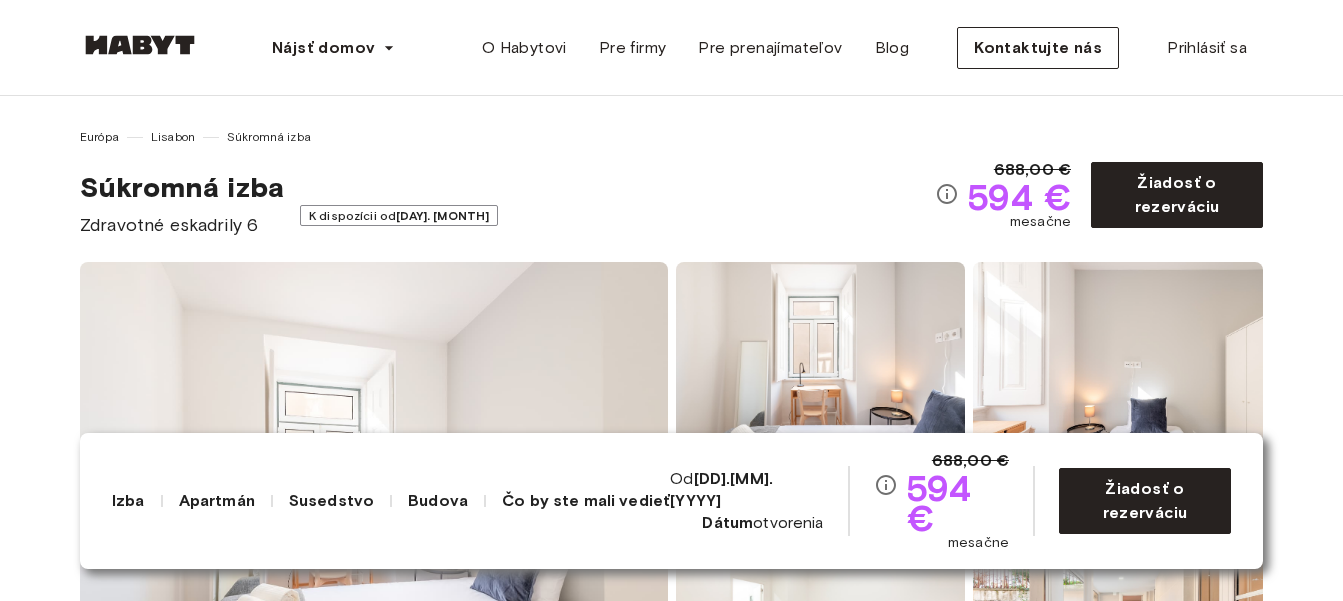 scroll, scrollTop: 0, scrollLeft: 0, axis: both 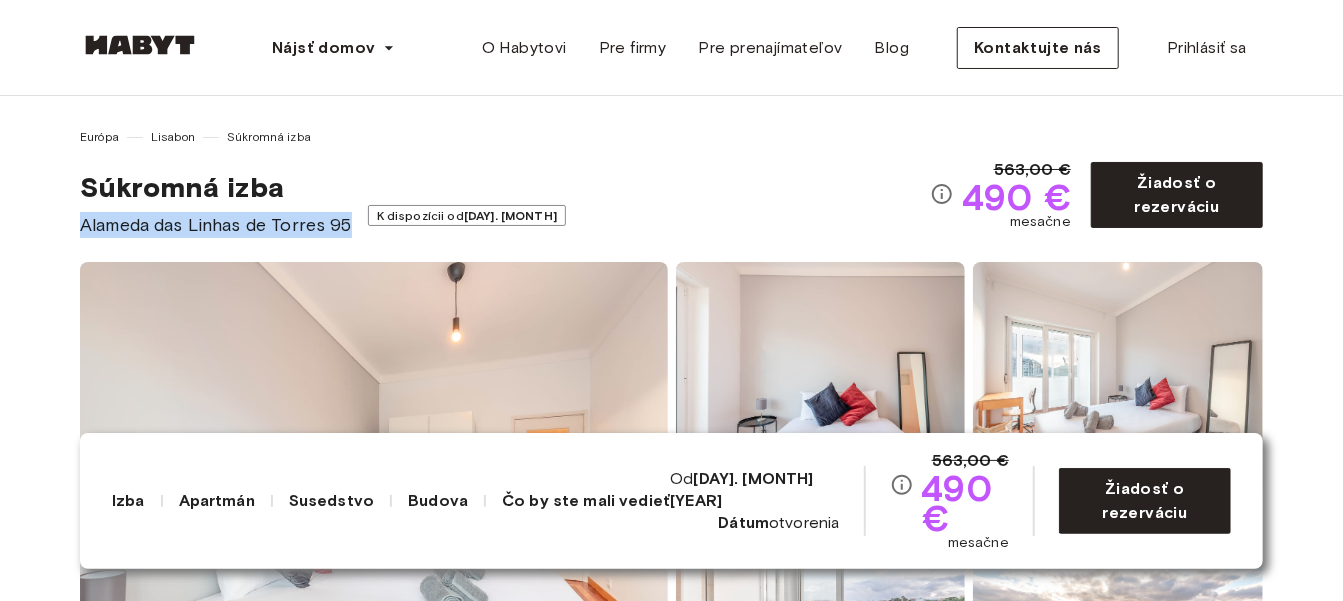 drag, startPoint x: 358, startPoint y: 227, endPoint x: 85, endPoint y: 236, distance: 273.14832 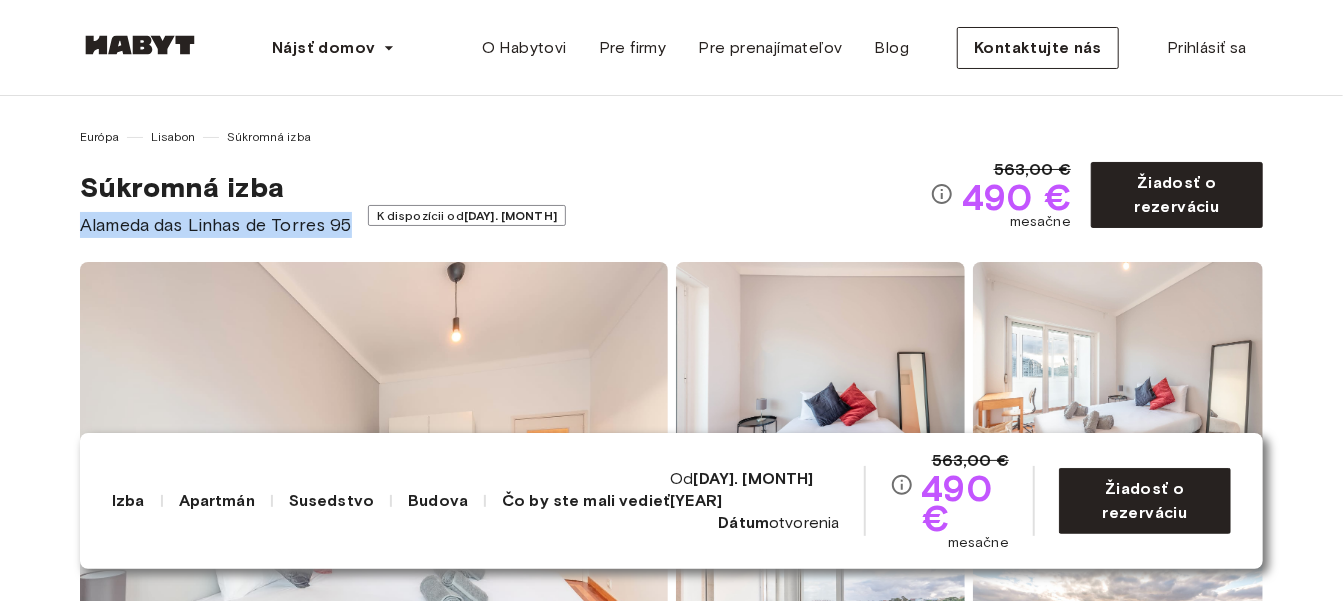 copy on "Alameda das Linhas de Torres 95" 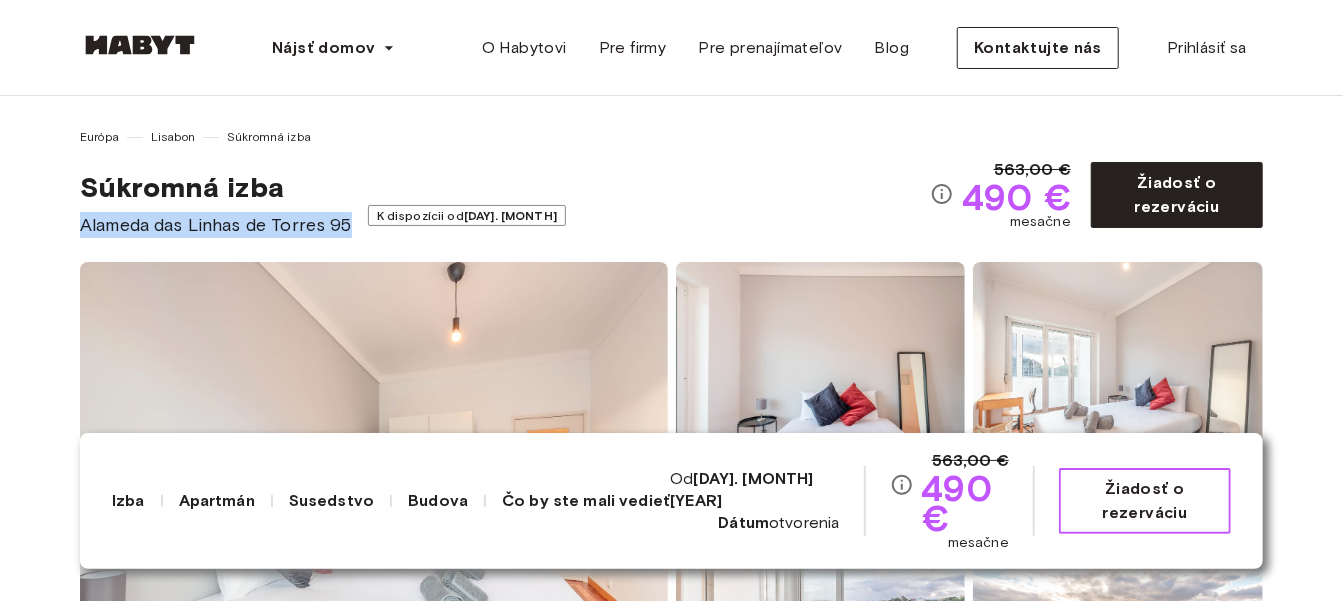 click on "Žiadosť o rezerváciu" at bounding box center [1145, 500] 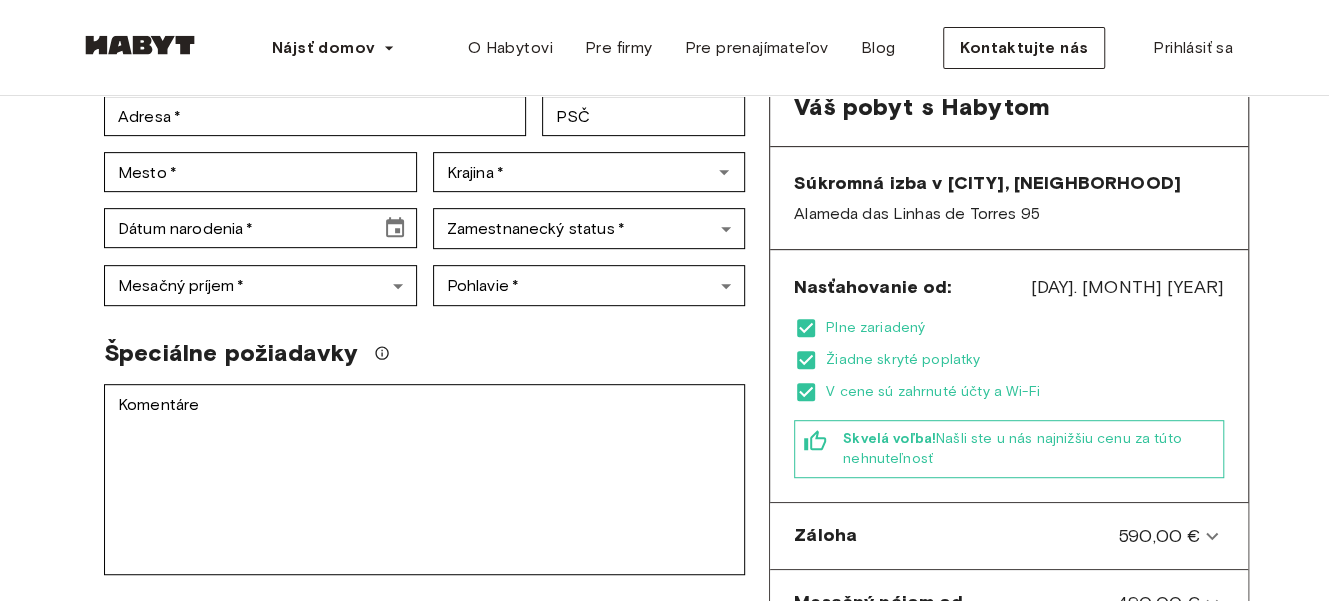 scroll, scrollTop: 446, scrollLeft: 0, axis: vertical 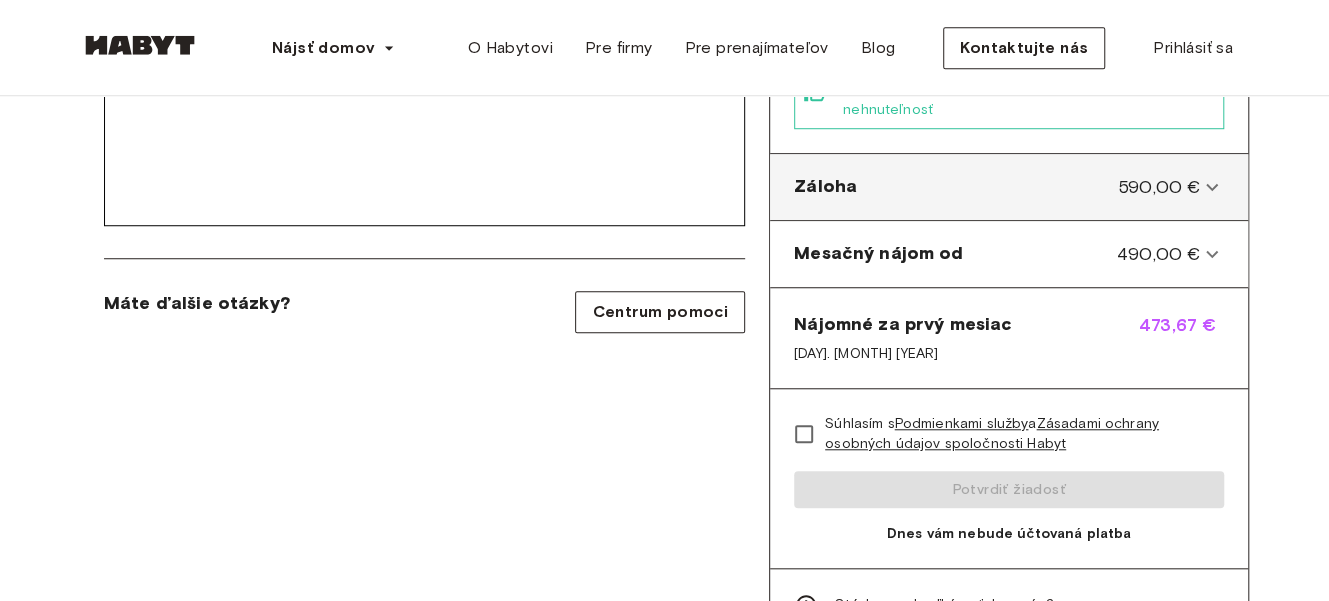 click 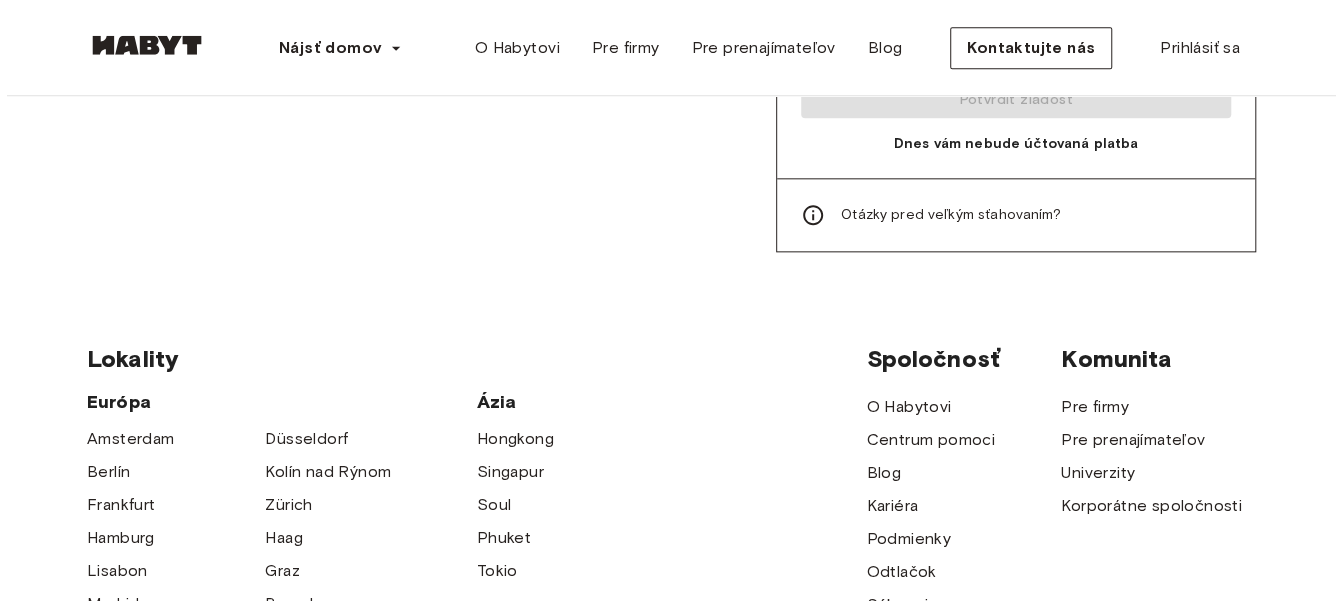scroll, scrollTop: 1187, scrollLeft: 0, axis: vertical 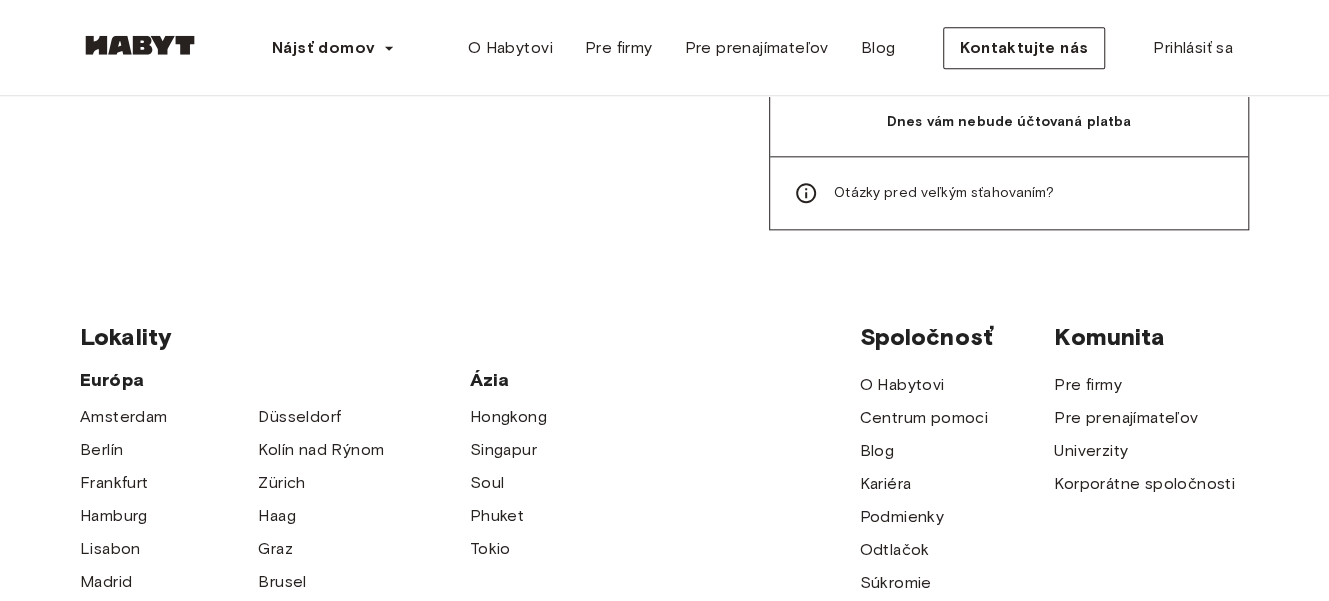click 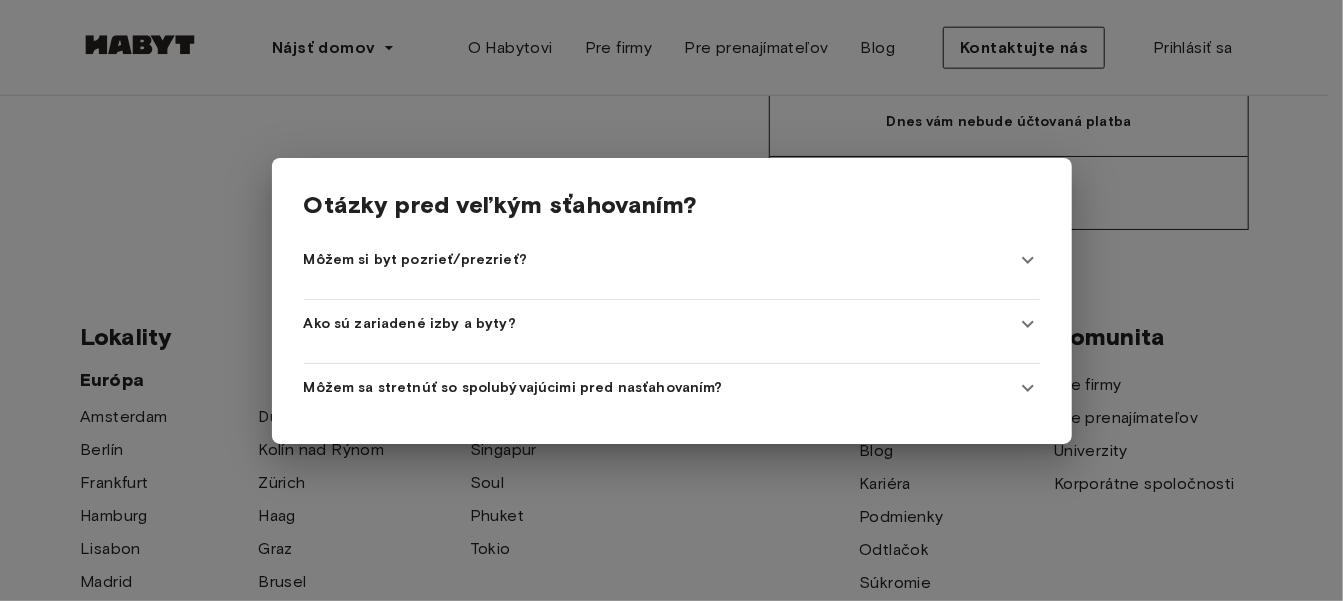 click 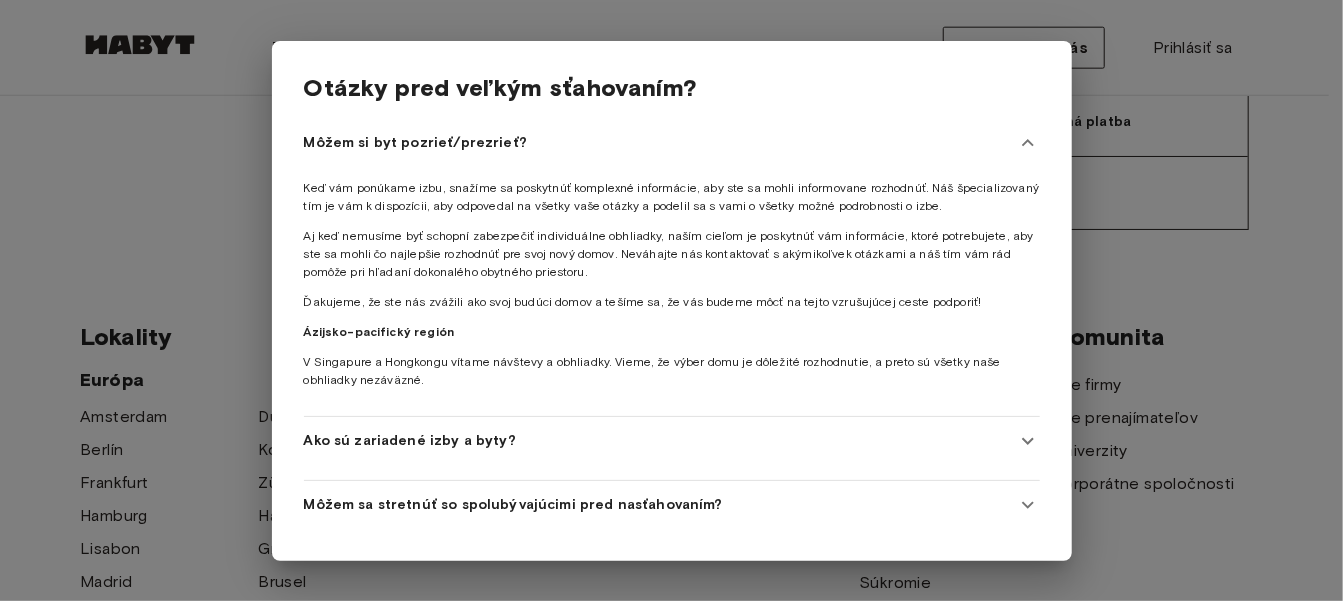 click 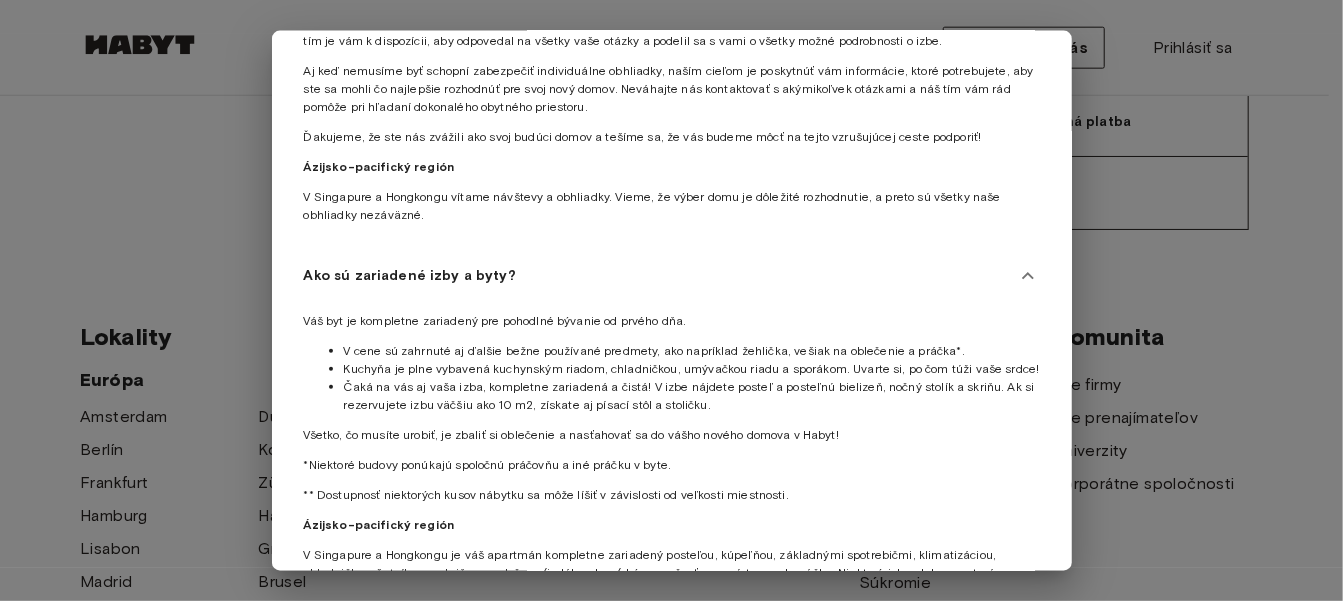 scroll, scrollTop: 165, scrollLeft: 0, axis: vertical 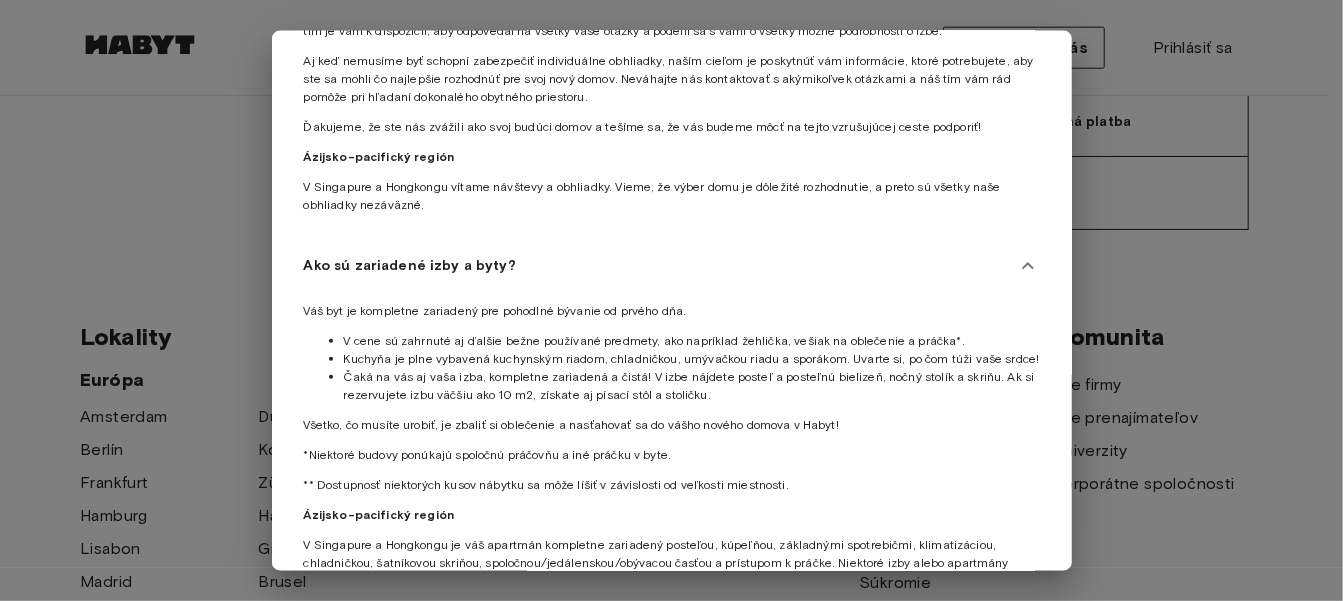 click on "Otázky pred veľkým sťahovaním? Môžem si byt pozrieť/prezrieť? Keď vám ponúkame izbu, snažíme sa poskytnúť komplexné informácie, aby ste sa mohli informovane rozhodnúť. Náš špecializovaný tím je vám k dispozícii, aby odpovedal na všetky vaše otázky a podelil sa s vami o všetky možné podrobnosti o izbe. Aj keď nemusíme byť schopní zabezpečiť individuálne obhliadky, naším cieľom je poskytnúť vám informácie, ktoré potrebujete, aby ste sa mohli čo najlepšie rozhodnúť pre svoj nový domov. Neváhajte nás kontaktovať s akýmikoľvek otázkami a náš tím vám rád pomôže pri hľadaní dokonalého obytného priestoru. Ďakujeme, že ste nás zvážili ako svoj budúci domov a tešíme sa, že vás budeme môcť na tejto vzrušujúcej ceste podporiť! Ázijsko-pacifický región V Singapure a Hongkongu vítame návštevy a obhliadky. Vieme, že výber domu je dôležité rozhodnutie, a preto sú všetky naše obhliadky nezáväzné. Ázijsko-pacifický región" at bounding box center [672, 300] 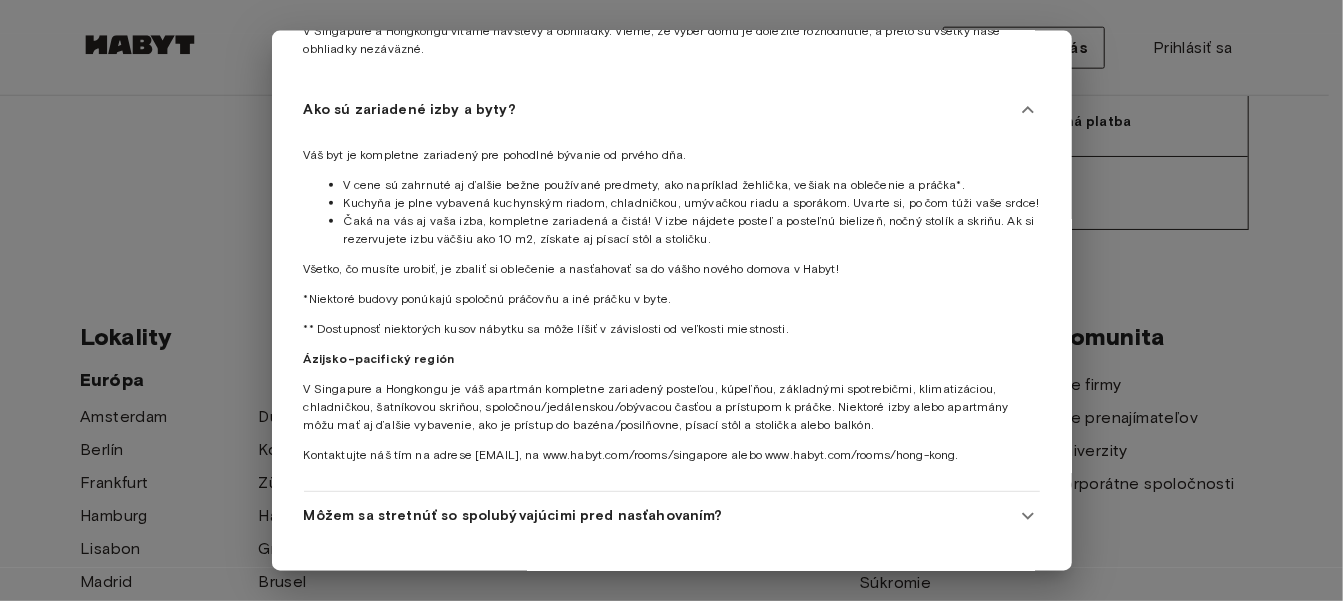 scroll, scrollTop: 371, scrollLeft: 0, axis: vertical 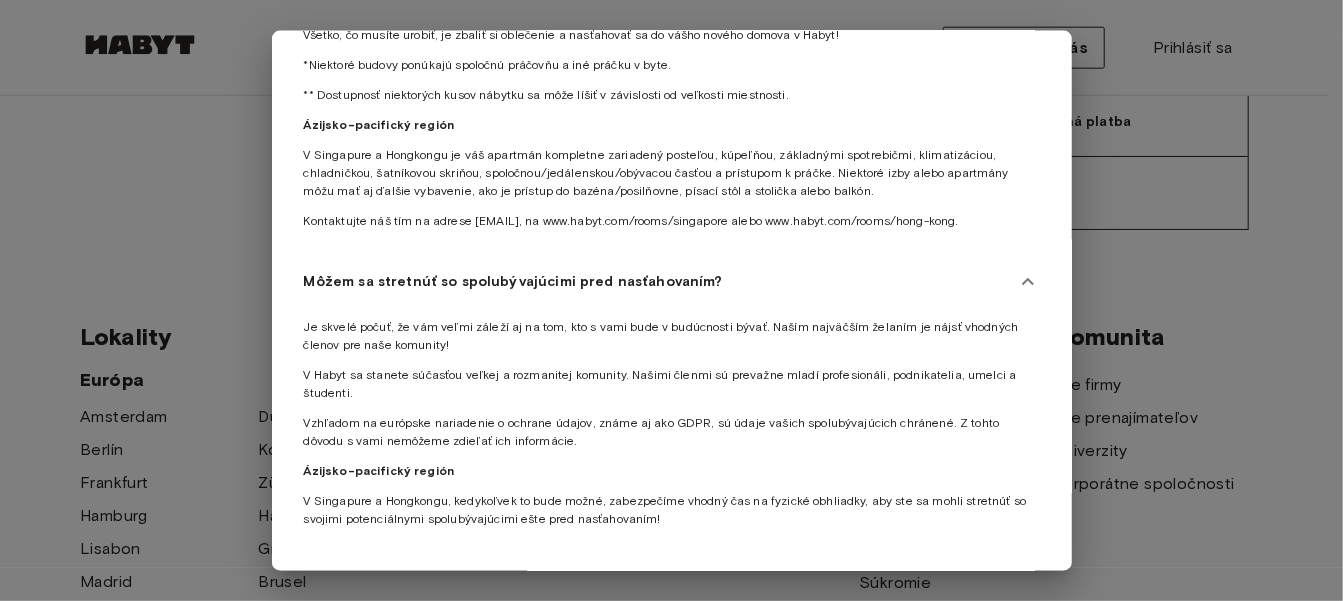 click at bounding box center [671, 300] 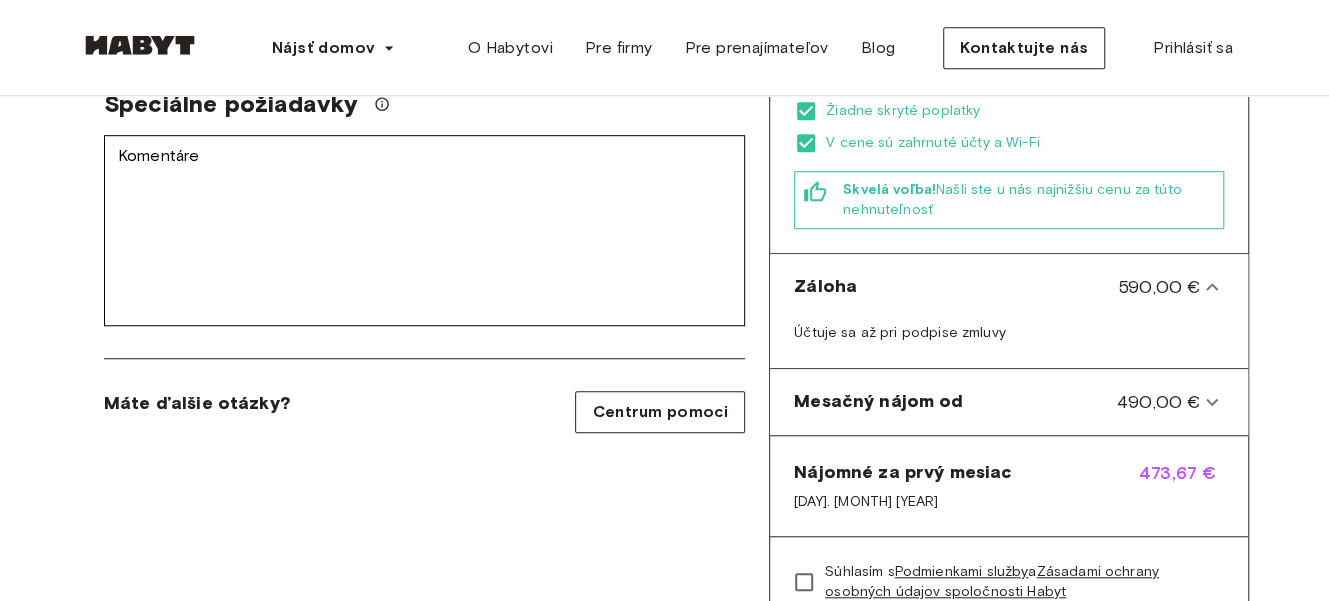 scroll, scrollTop: 620, scrollLeft: 0, axis: vertical 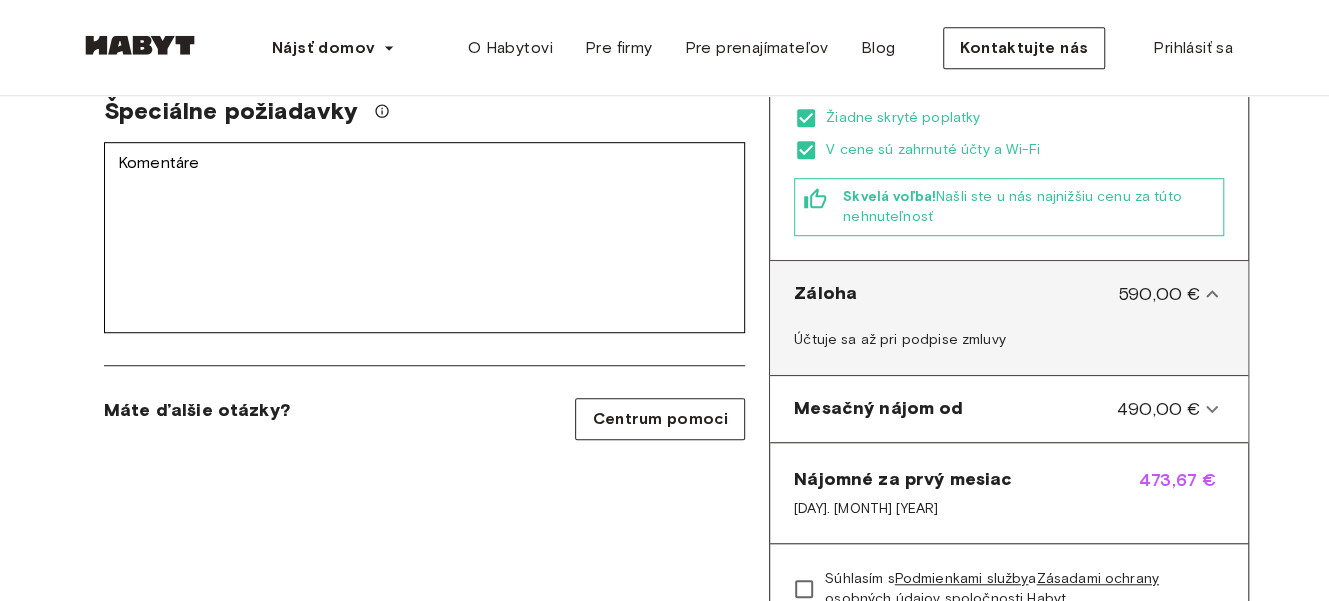 click 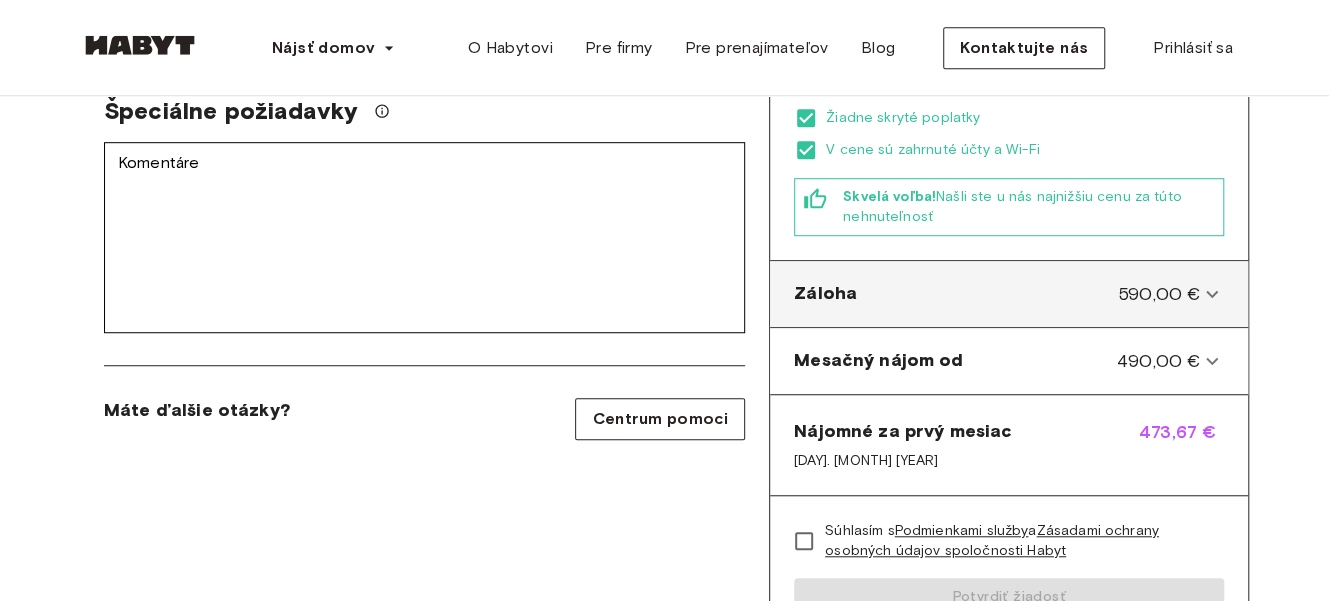click 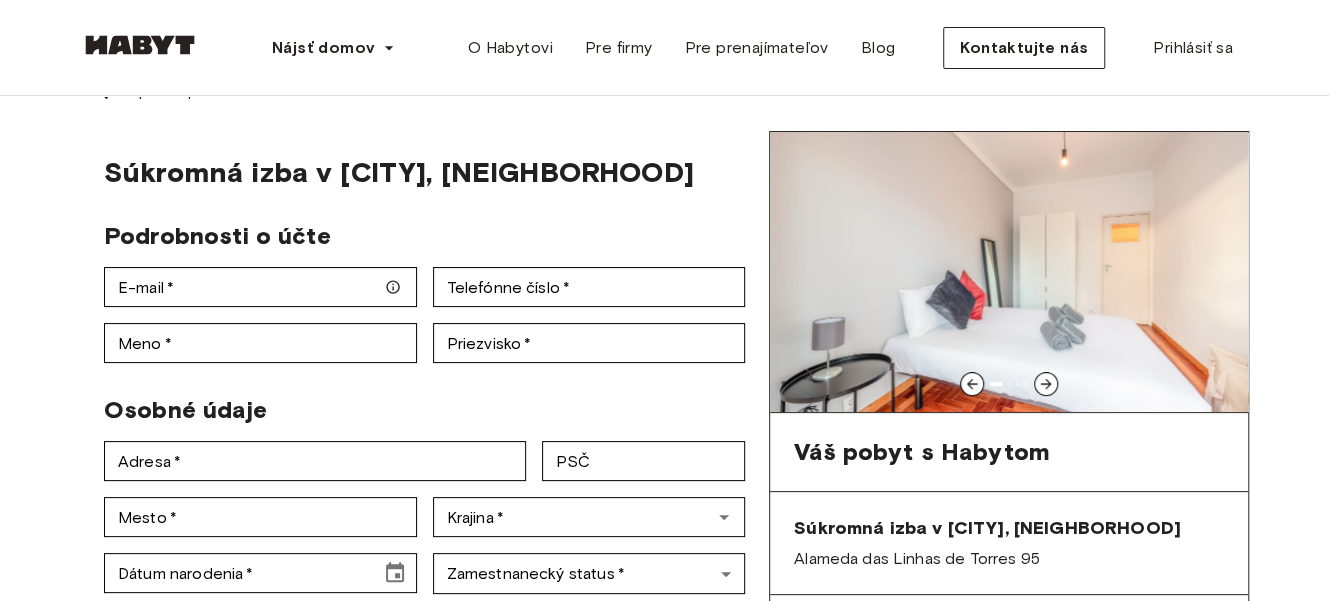 scroll, scrollTop: 12, scrollLeft: 0, axis: vertical 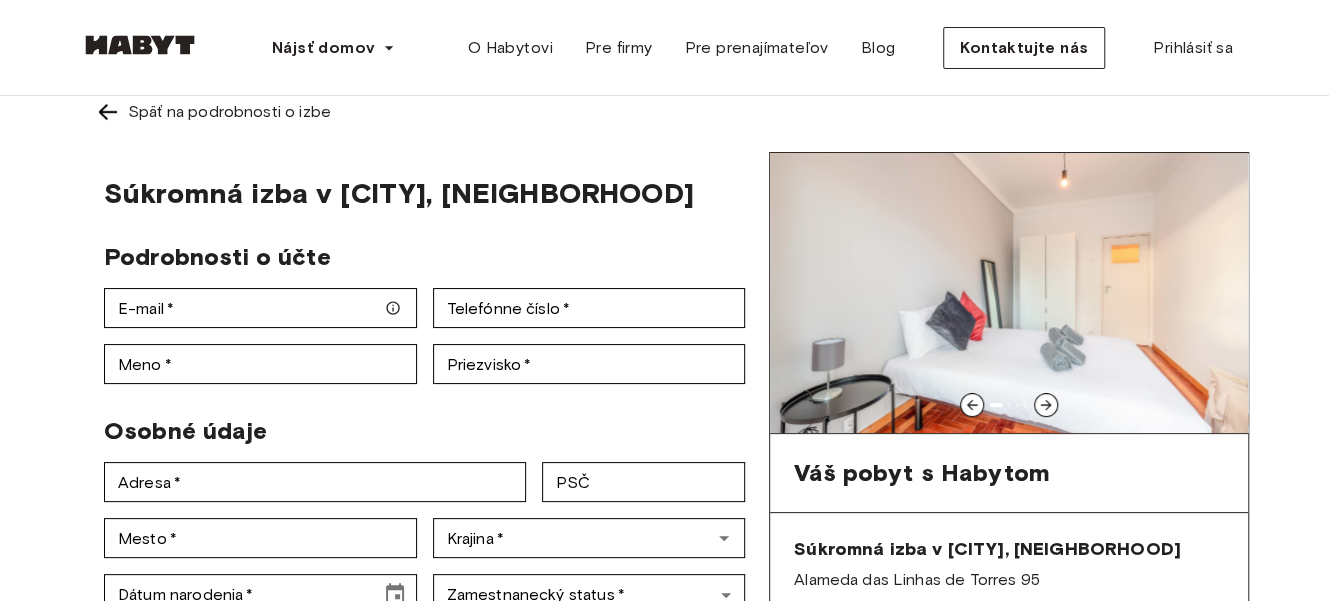 click at bounding box center [1009, 293] 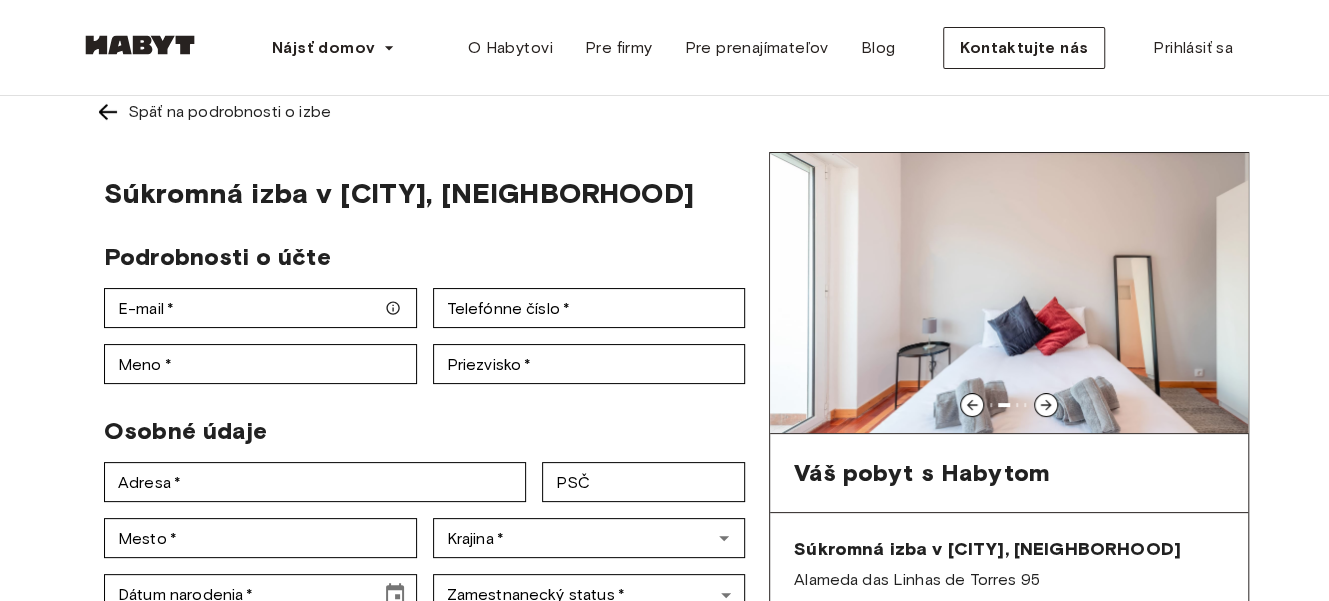 click 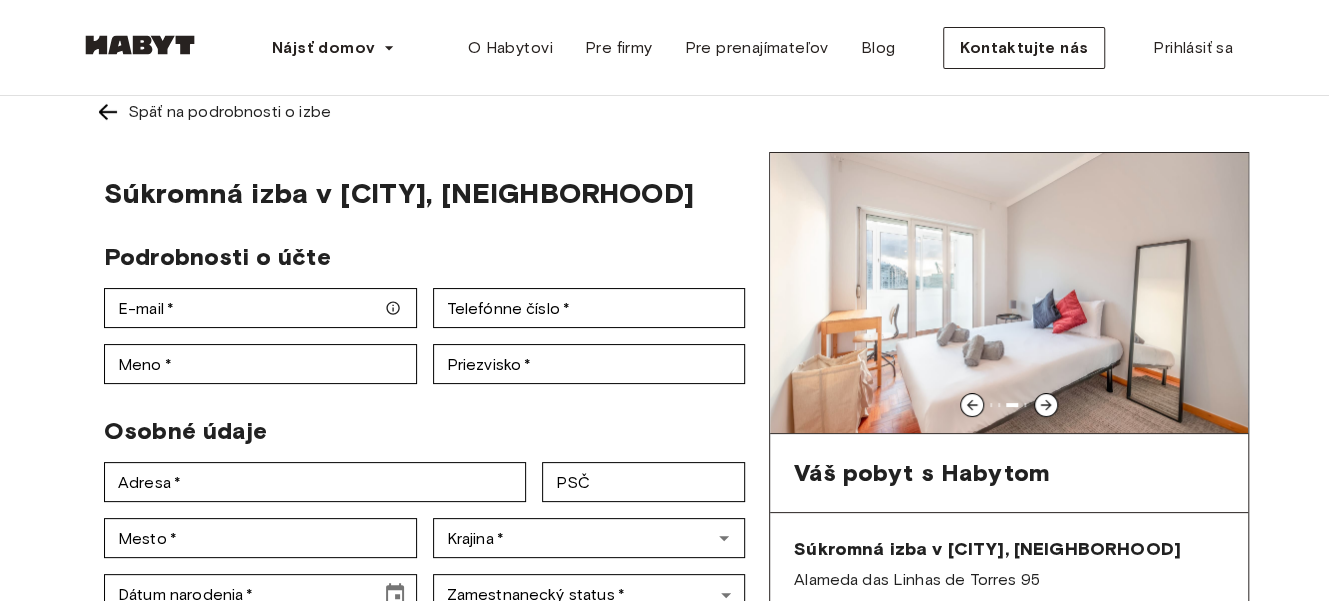 click 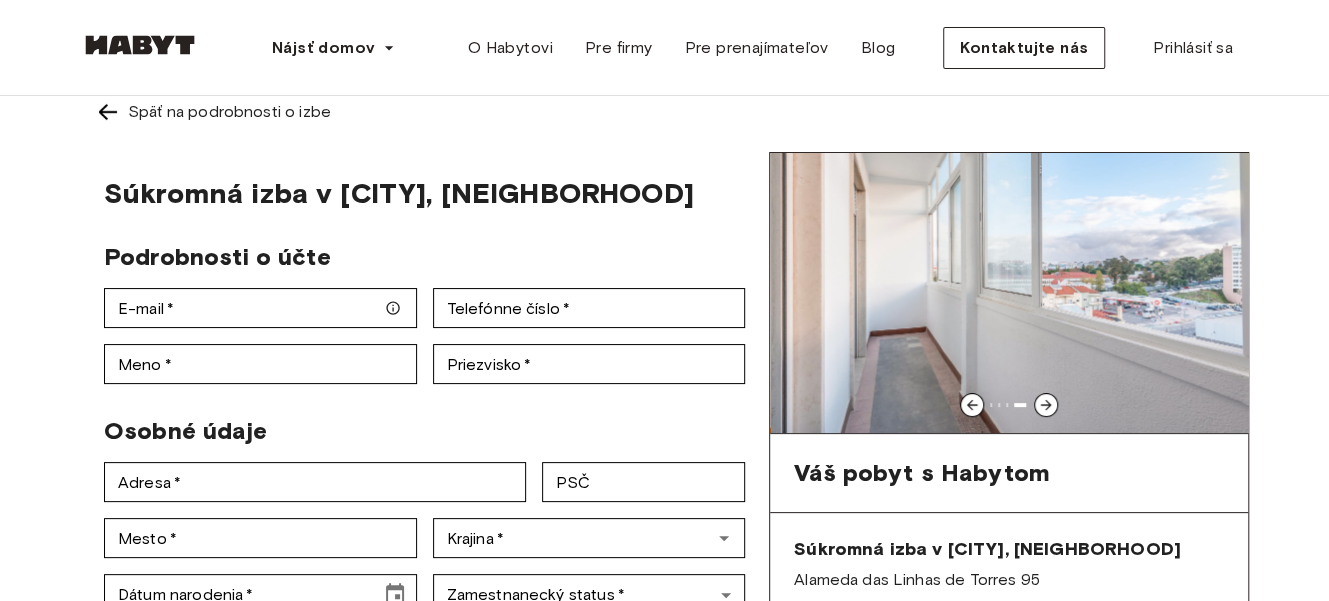 click 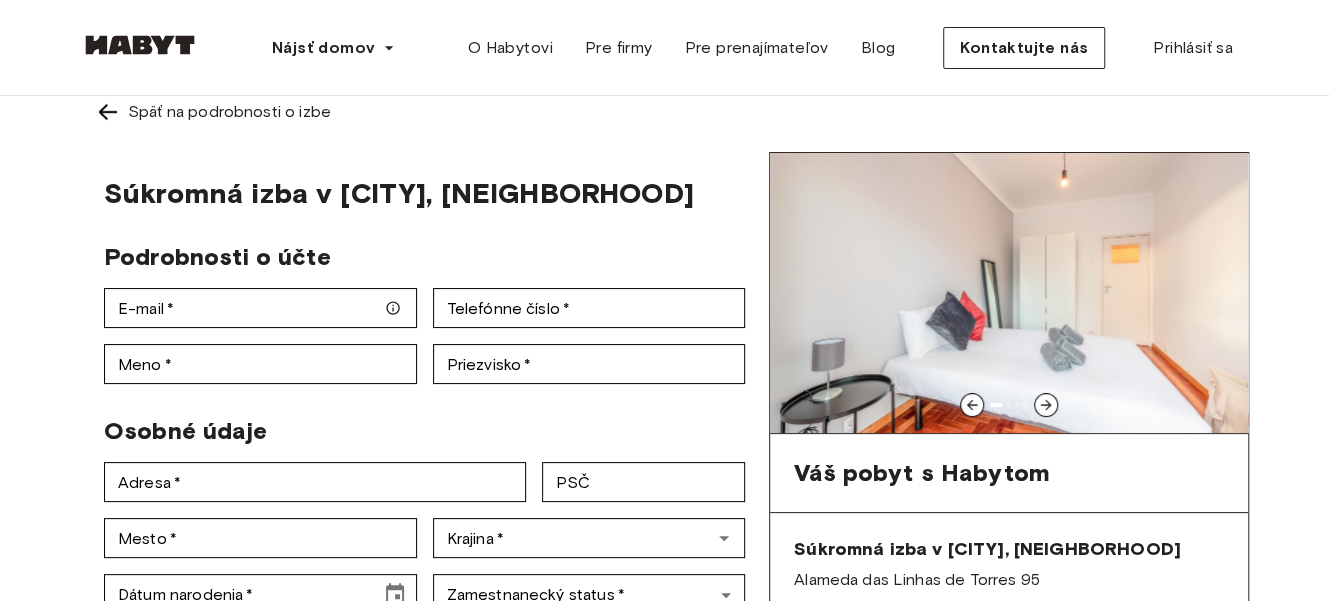 click 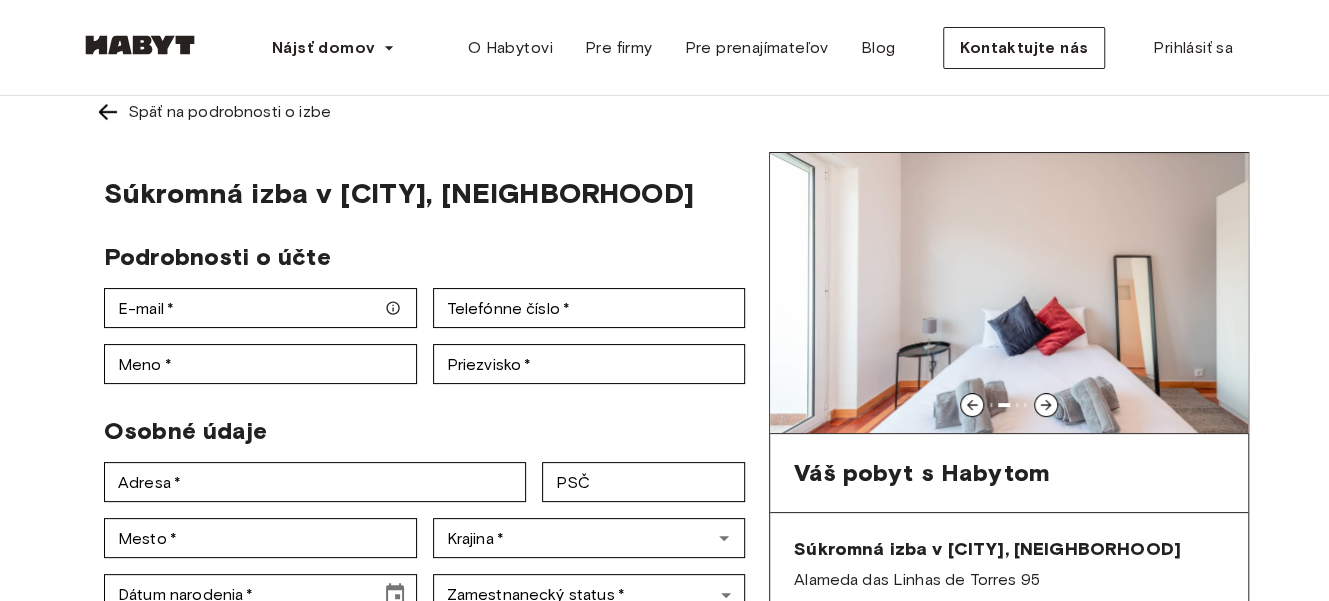 click on "Späť na podrobnosti o izbe" at bounding box center (664, 112) 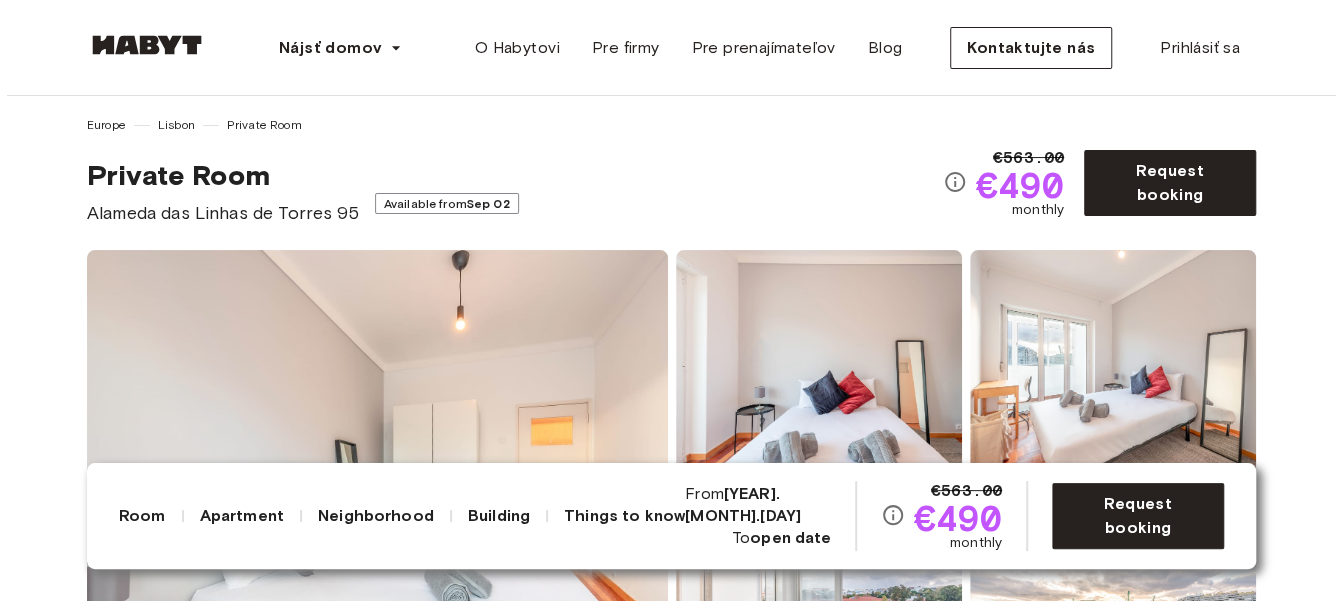 scroll, scrollTop: 0, scrollLeft: 0, axis: both 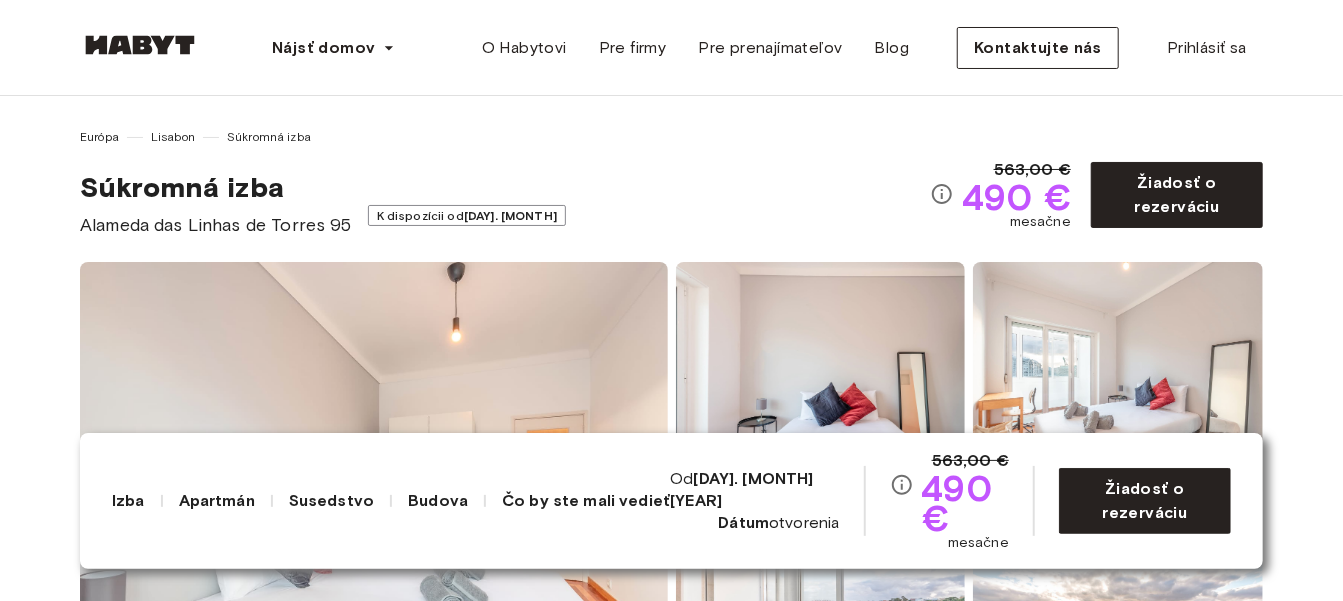 click at bounding box center (374, 502) 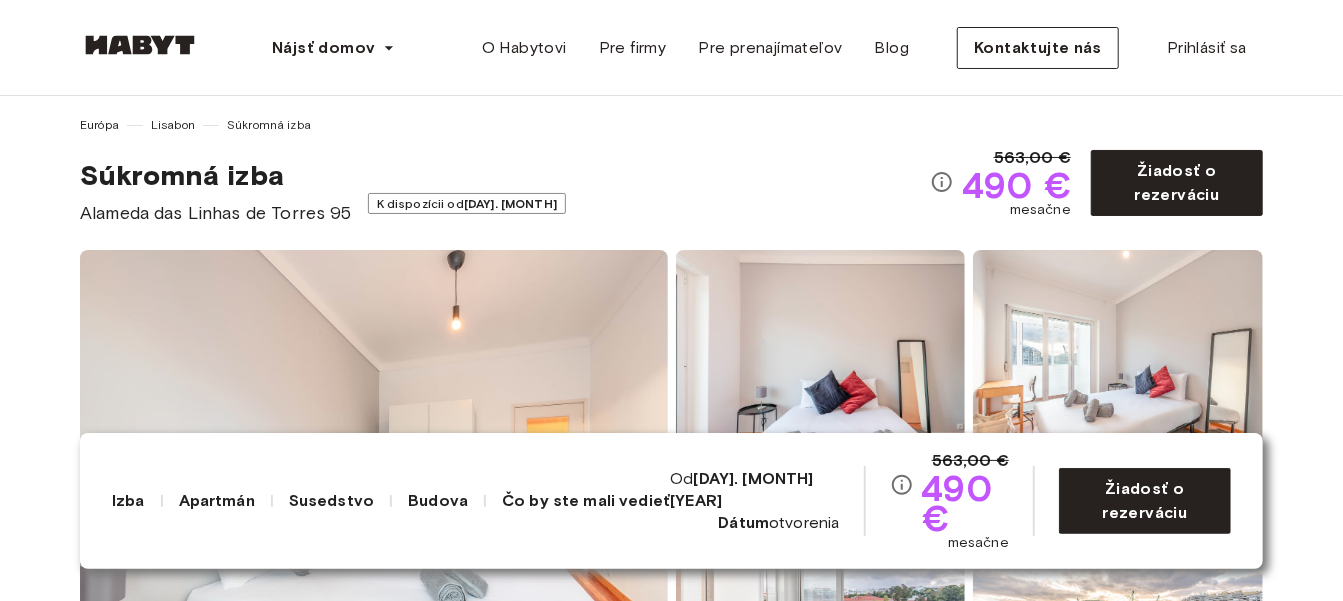 scroll, scrollTop: 0, scrollLeft: 0, axis: both 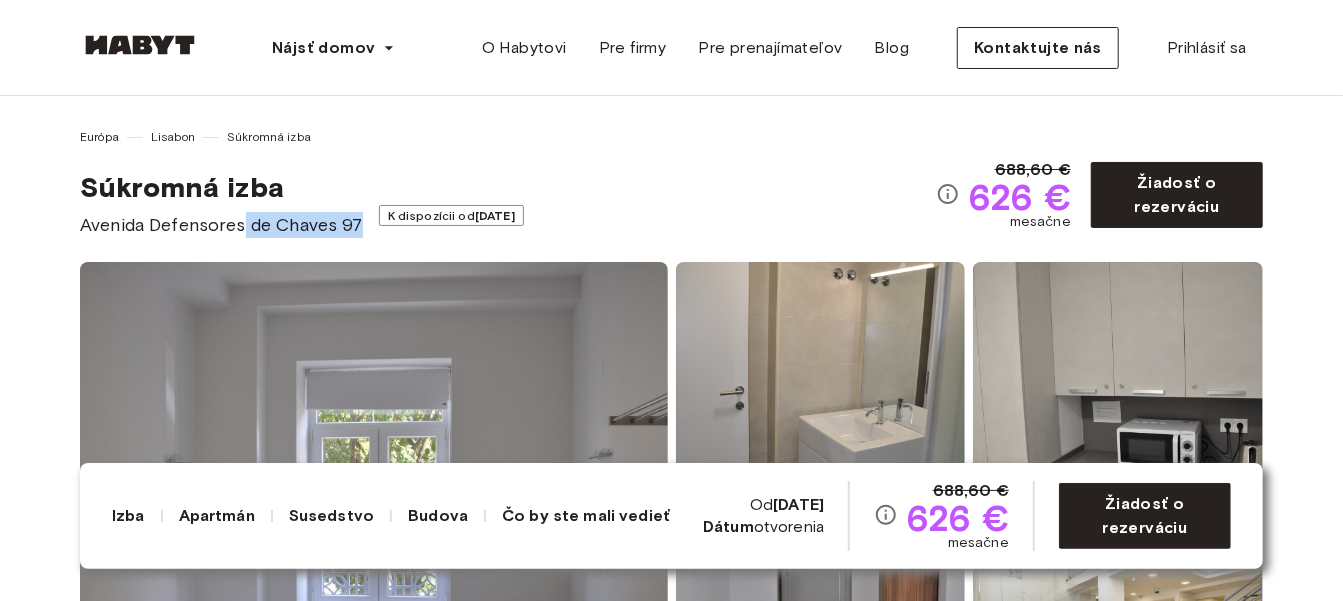drag, startPoint x: 309, startPoint y: 227, endPoint x: 79, endPoint y: 227, distance: 230 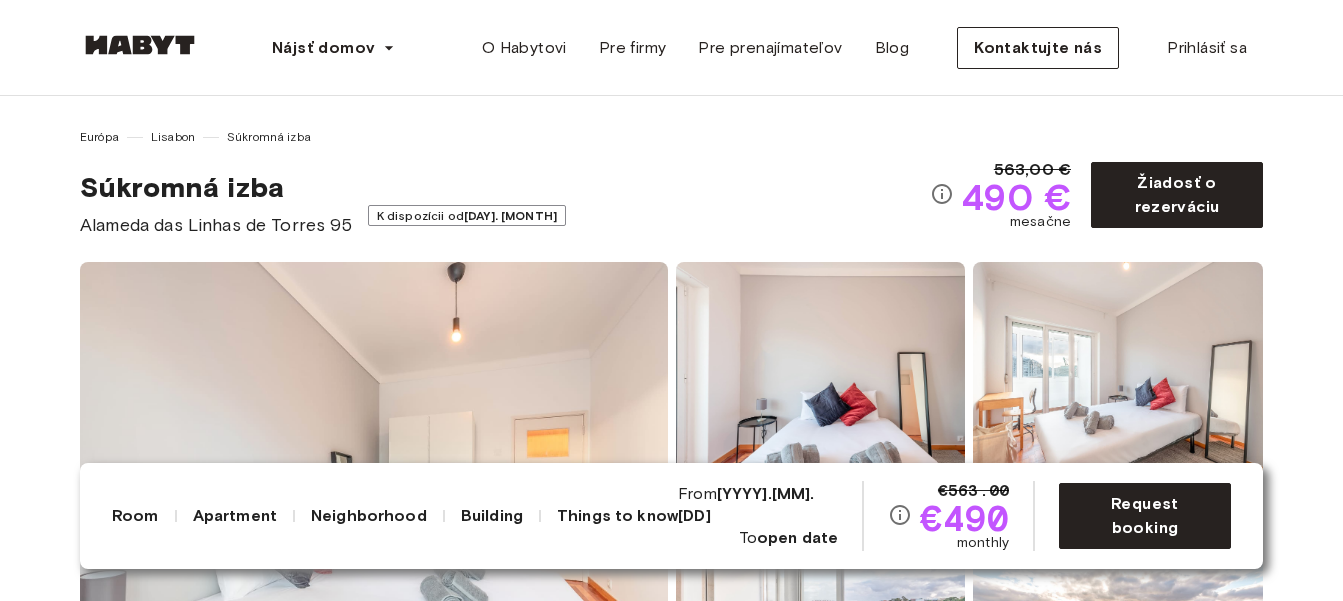 scroll, scrollTop: 0, scrollLeft: 0, axis: both 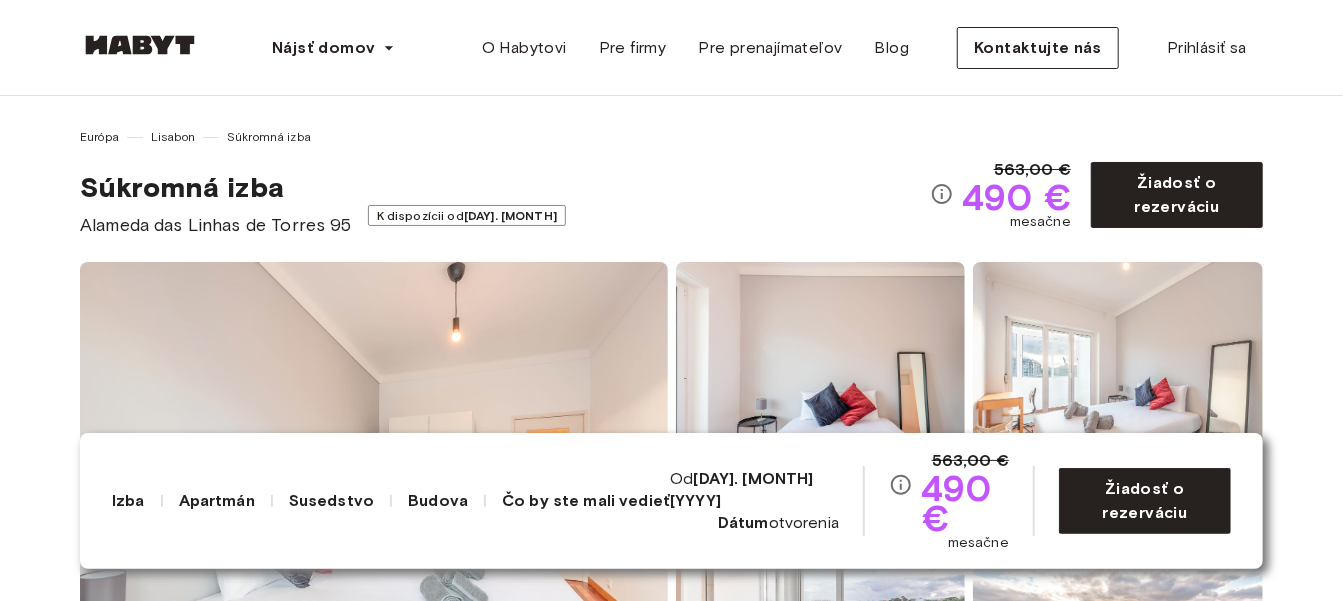 drag, startPoint x: 407, startPoint y: 327, endPoint x: 1102, endPoint y: 358, distance: 695.69104 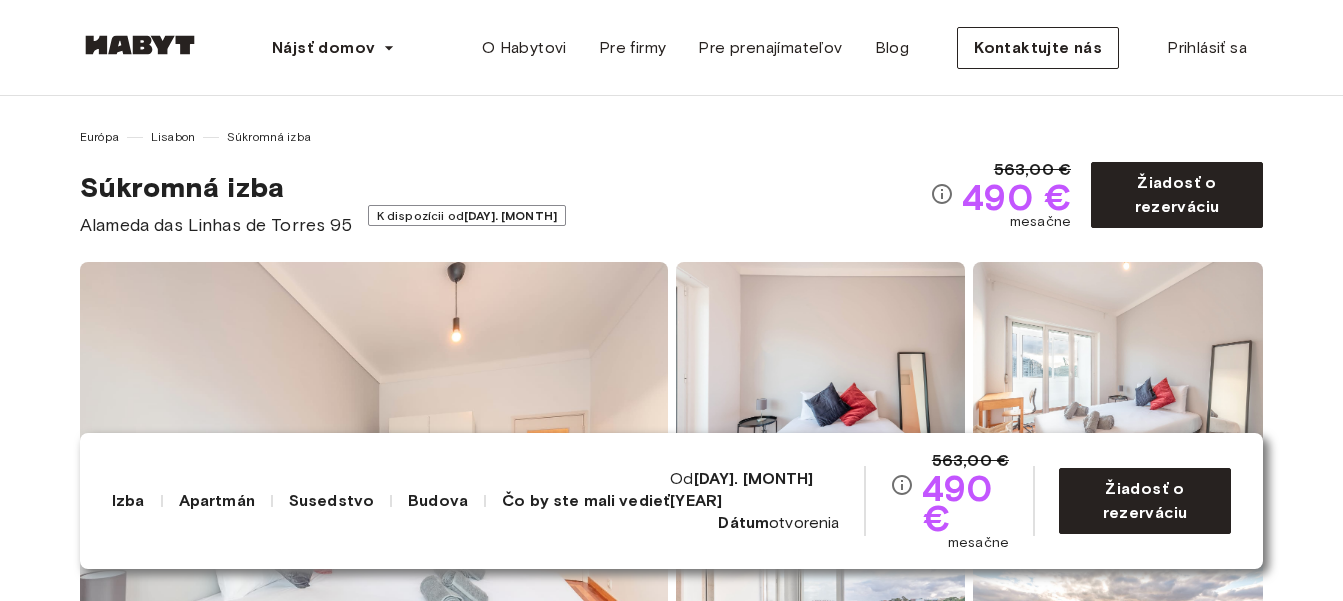 scroll, scrollTop: 0, scrollLeft: 0, axis: both 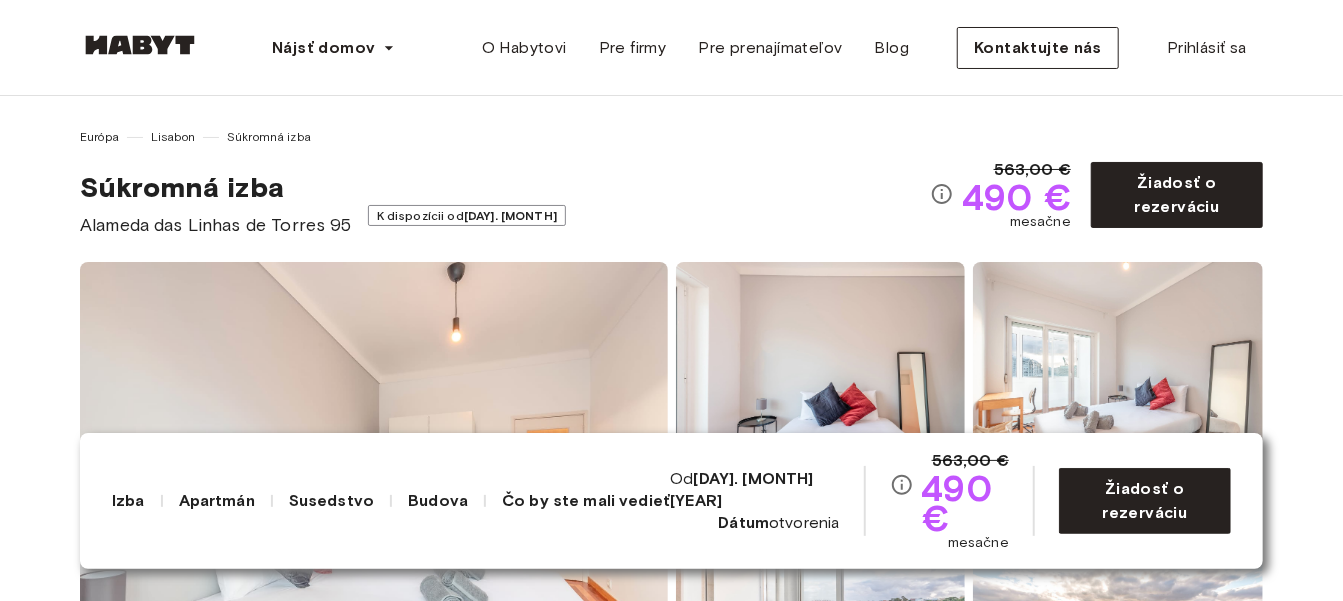 click on "Čo by ste mali vedieť" at bounding box center [586, 500] 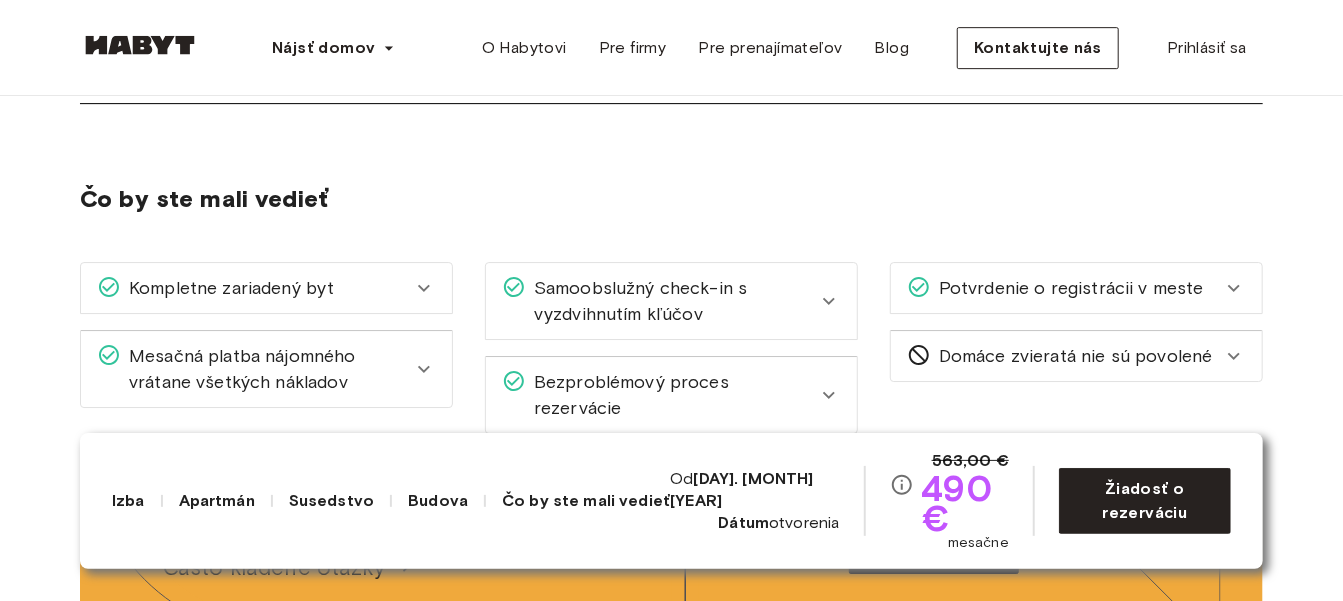 click 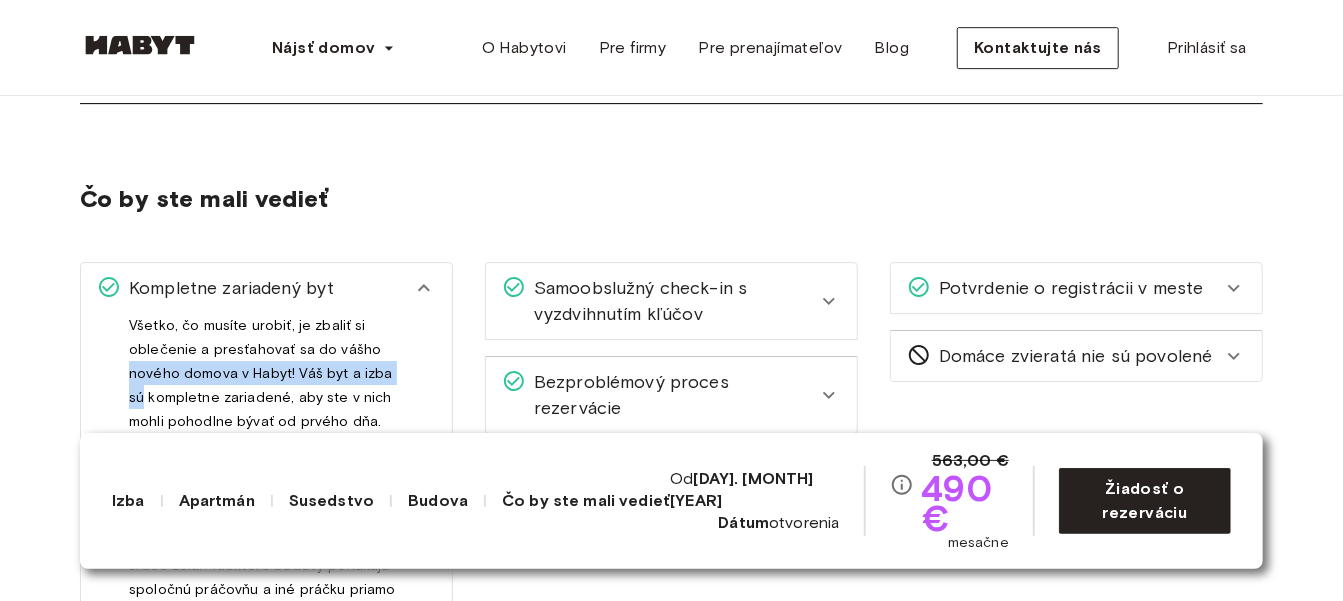 drag, startPoint x: 418, startPoint y: 344, endPoint x: 416, endPoint y: 374, distance: 30.066593 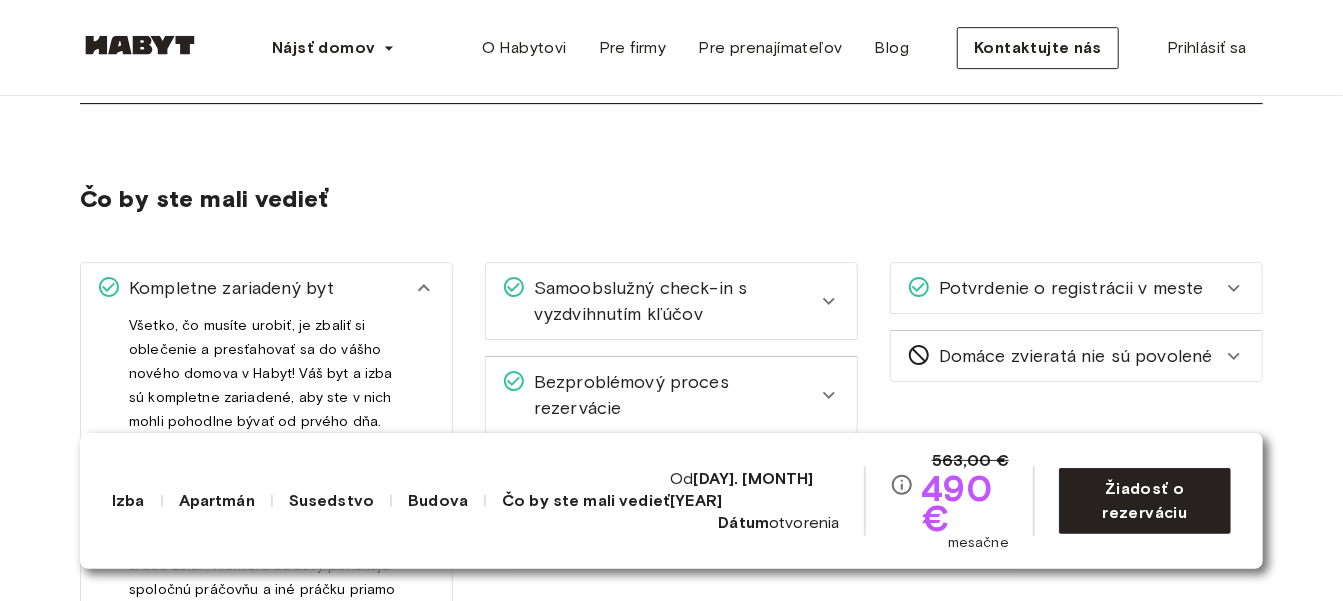 drag, startPoint x: 269, startPoint y: 456, endPoint x: 34, endPoint y: 267, distance: 301.57254 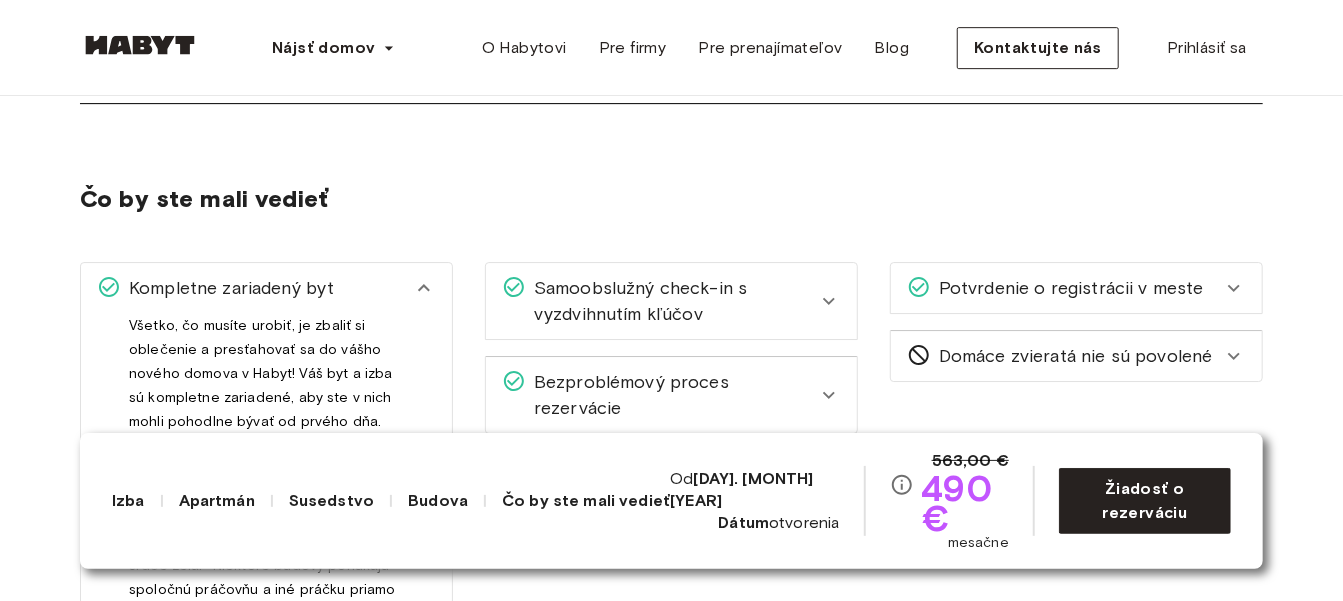 click 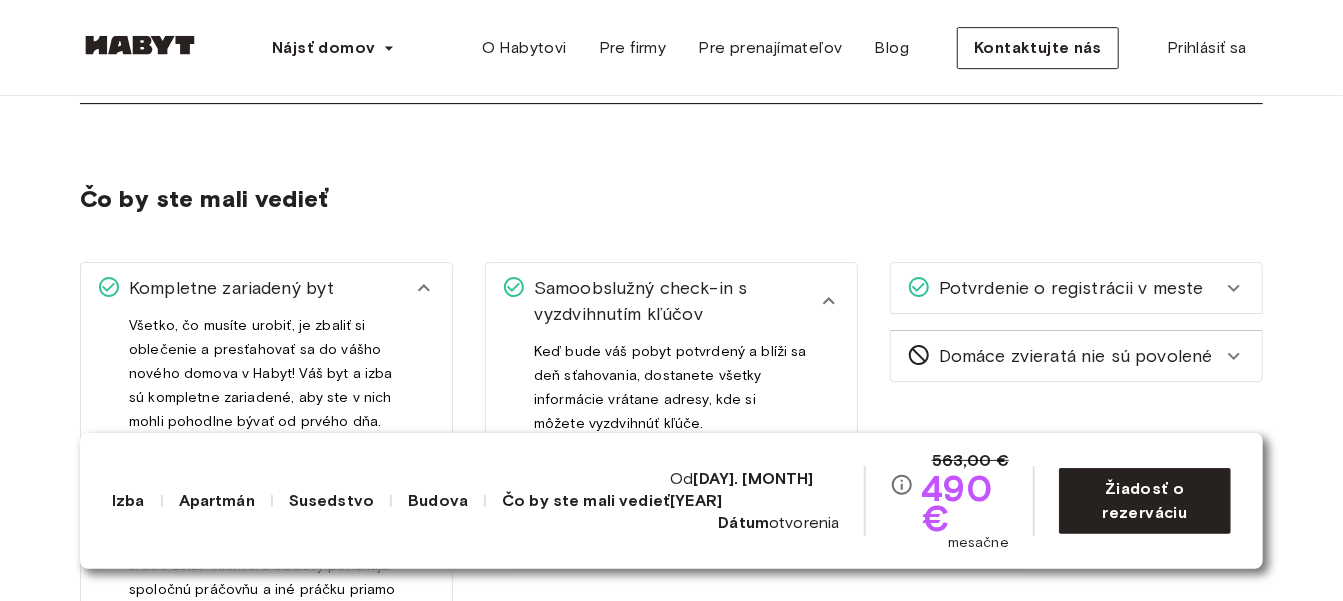 click 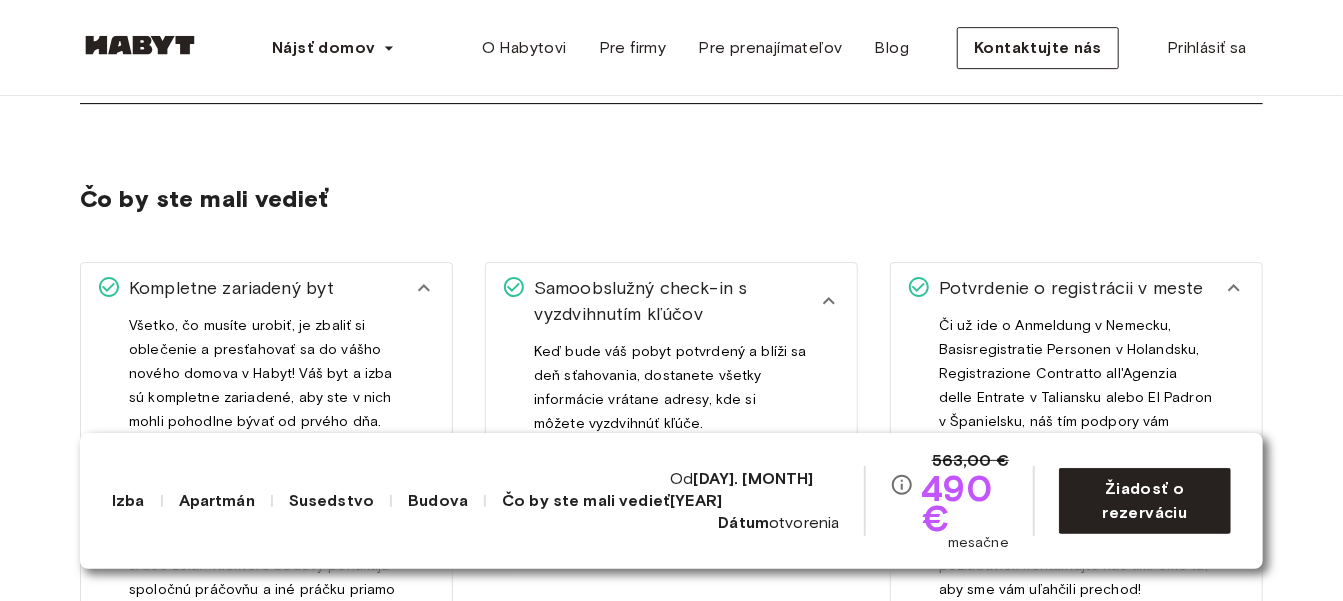 click 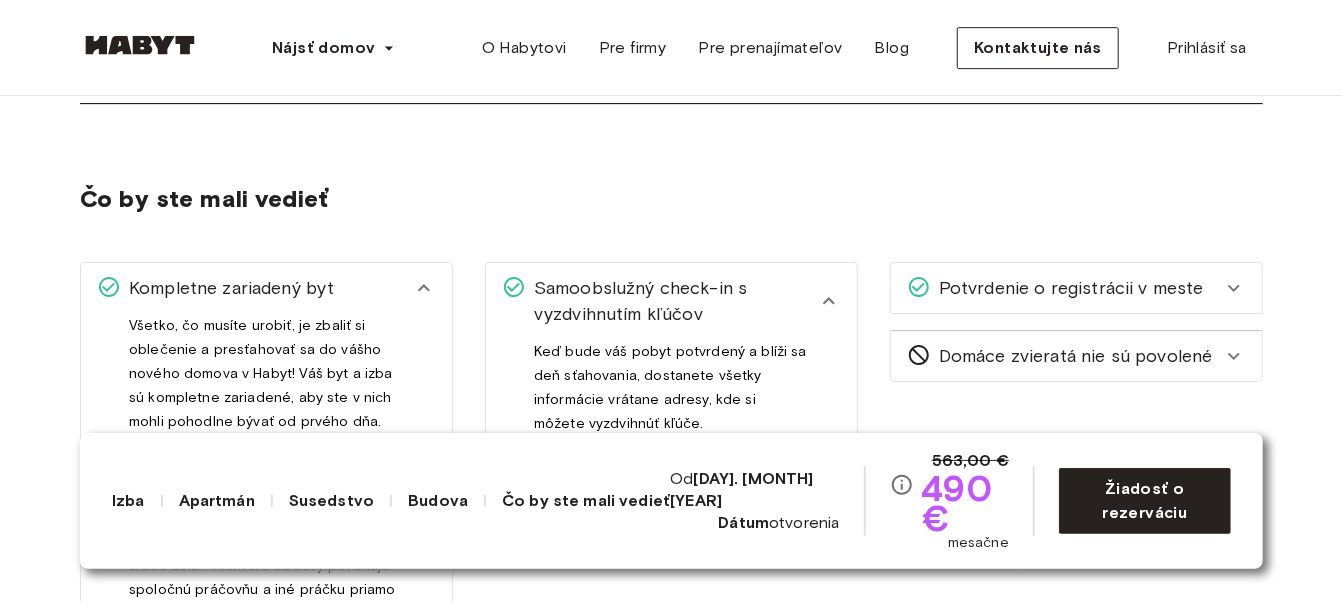 click 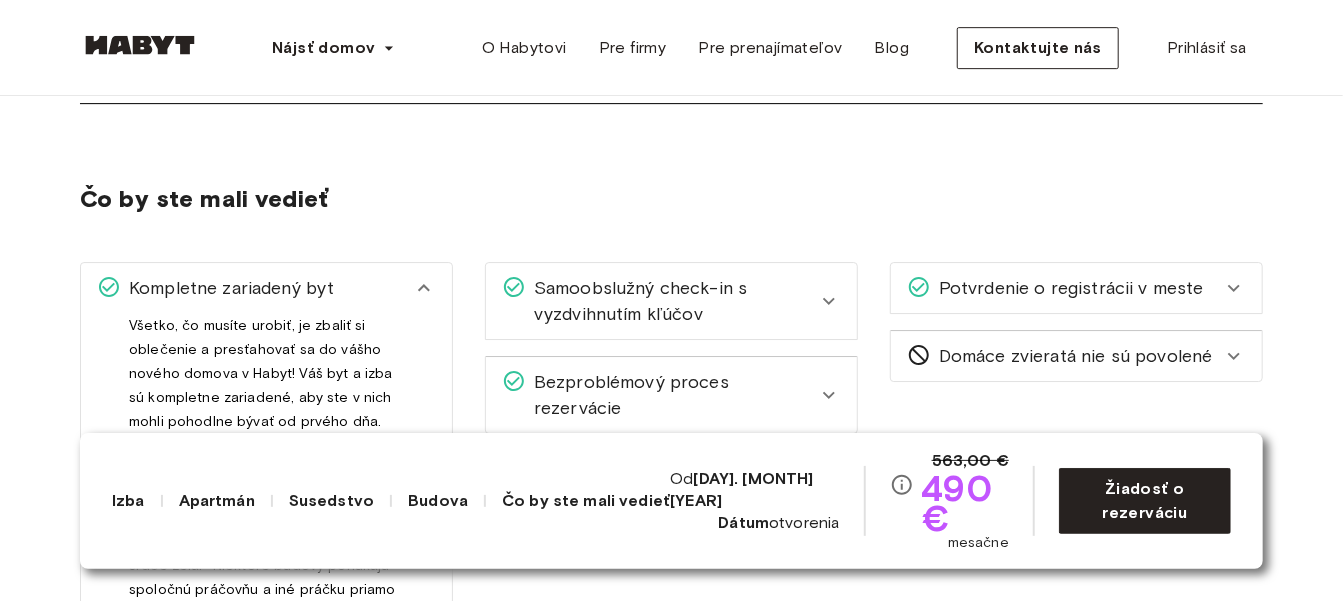 click 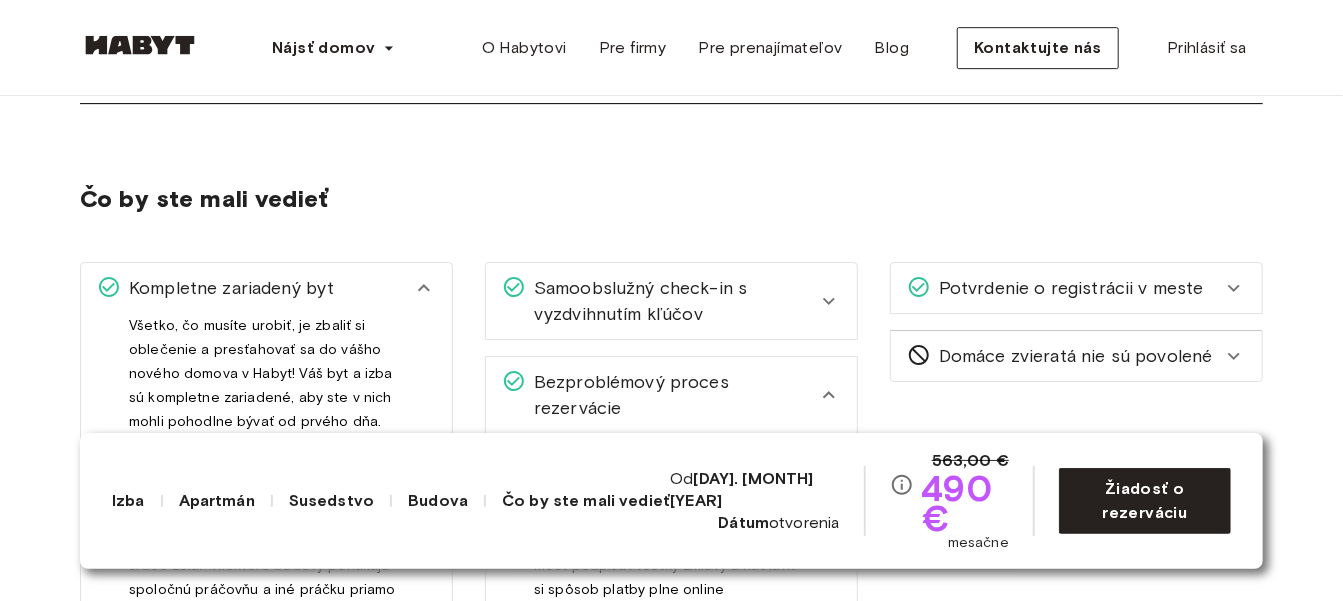 click 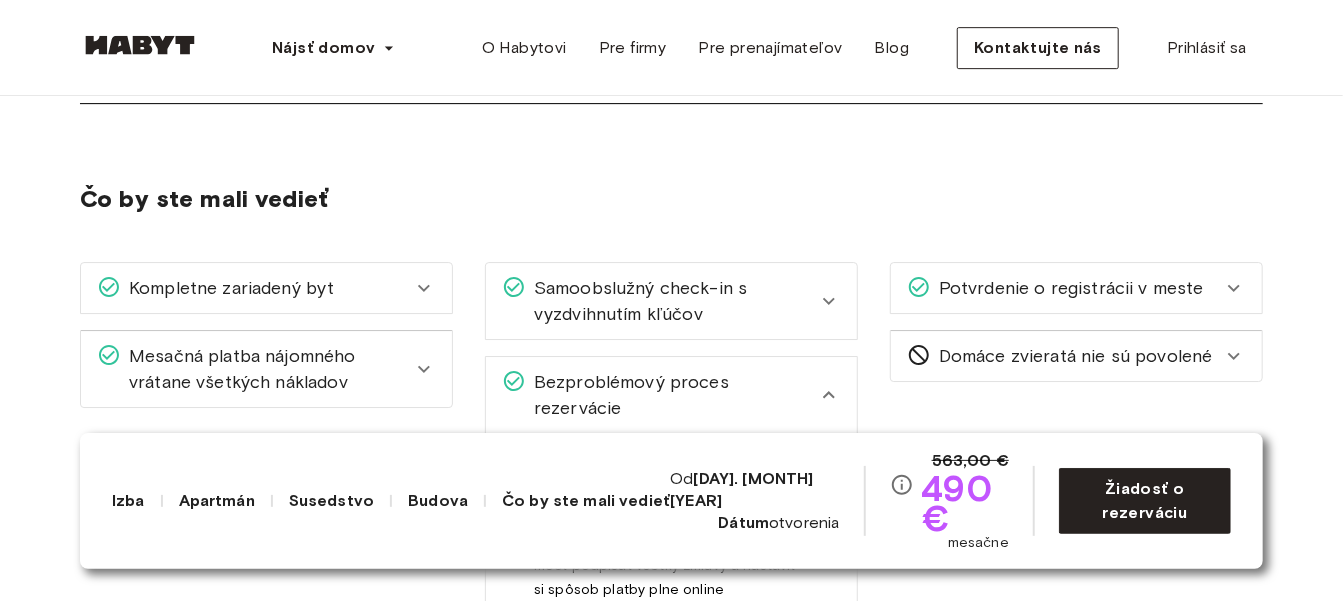 click 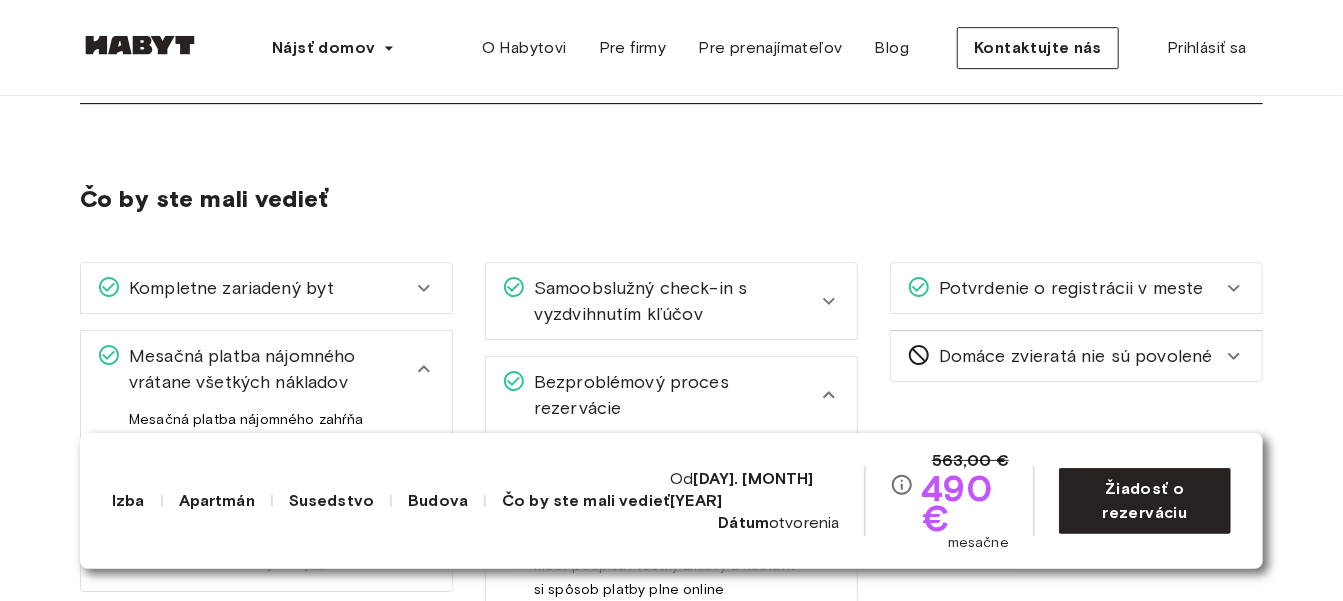 click on "Mesačná platba nájomného zahŕňa všetky účty, náklady na internet, plne zariadený byt, údržbu, prístup k vašim digitálnym účtom Habyt (členský portál Habyt) na správu všetkých vašich platieb a požiadaviek, náš tím podpory a mnoho ďalšieho! Pozrite si výnimky  tu  ." at bounding box center (266, 499) 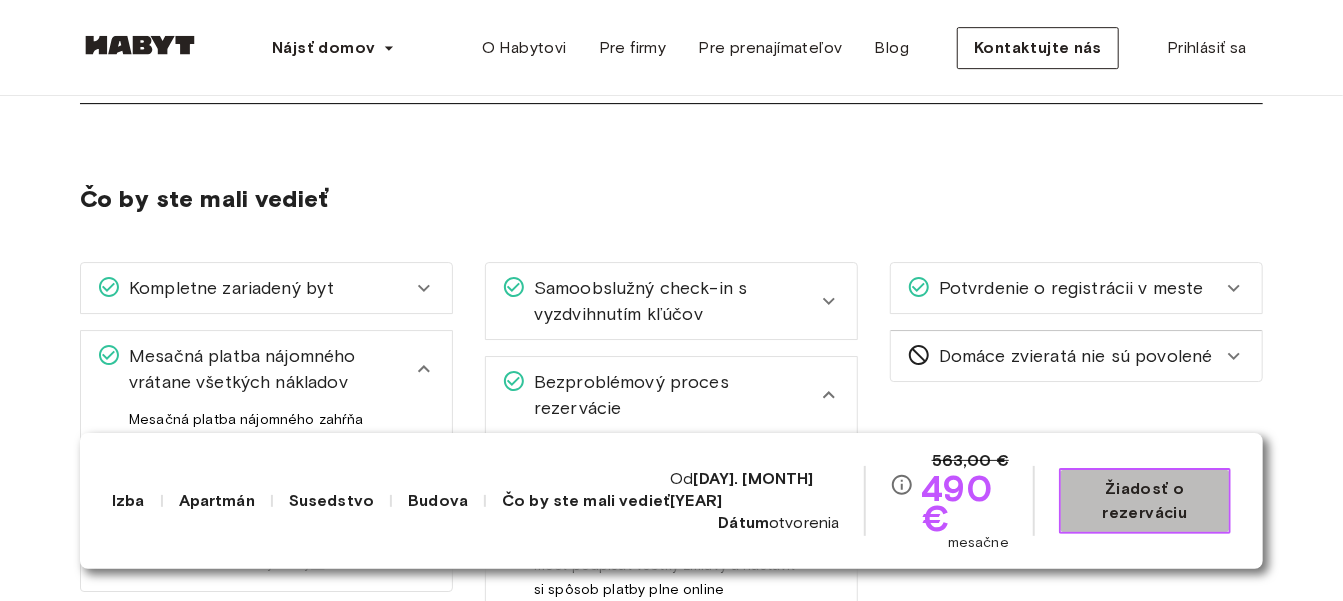 click on "Žiadosť o rezerváciu" at bounding box center [1145, 500] 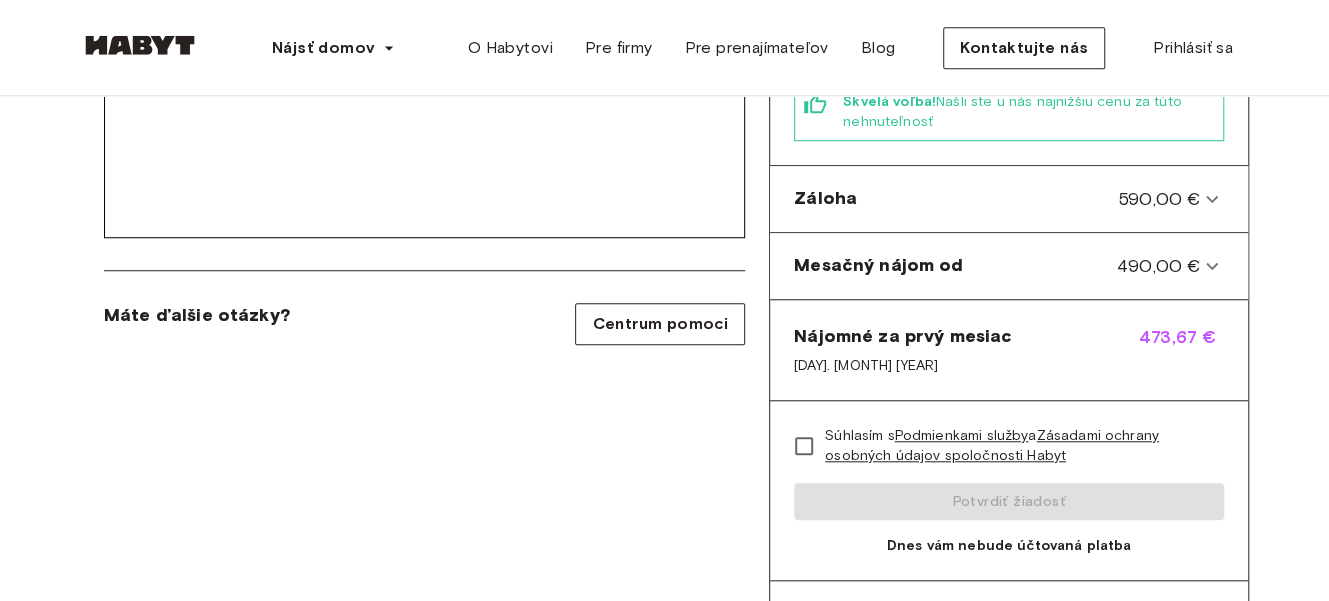 scroll, scrollTop: 730, scrollLeft: 0, axis: vertical 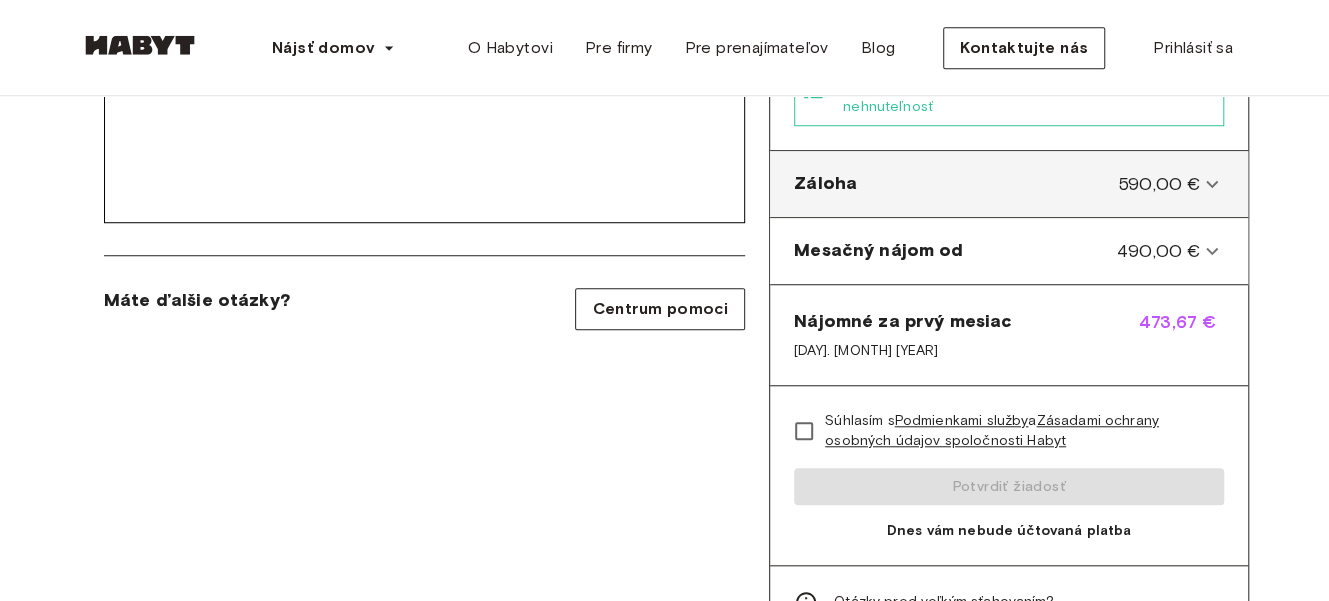 click 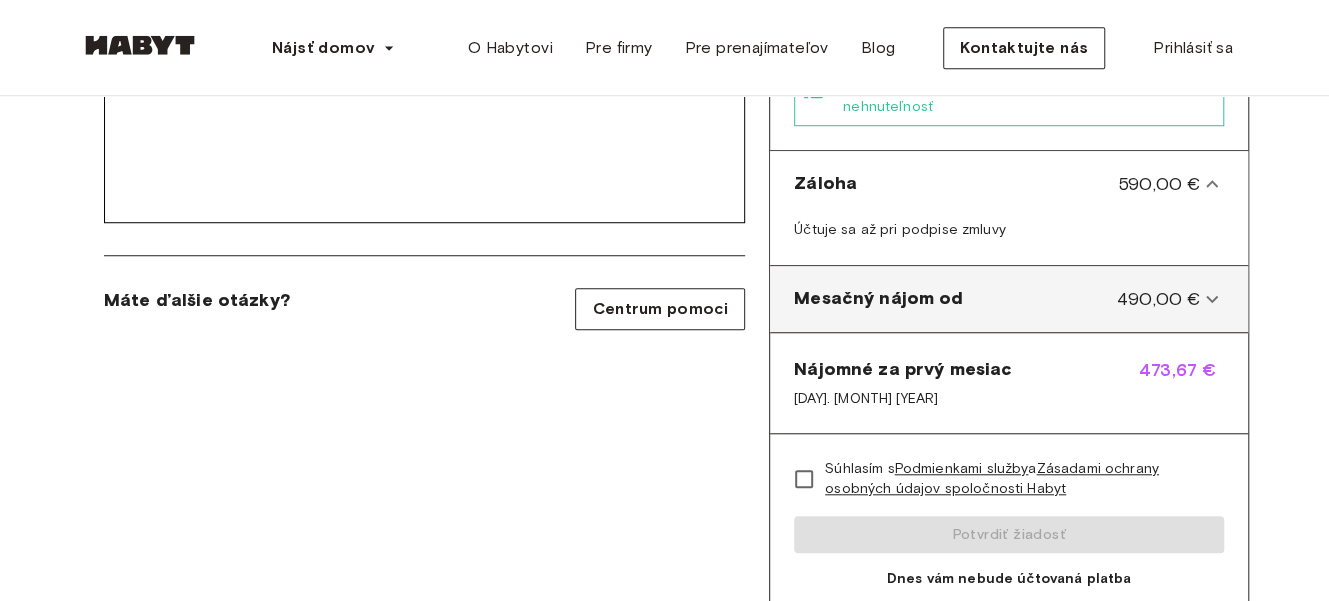 click 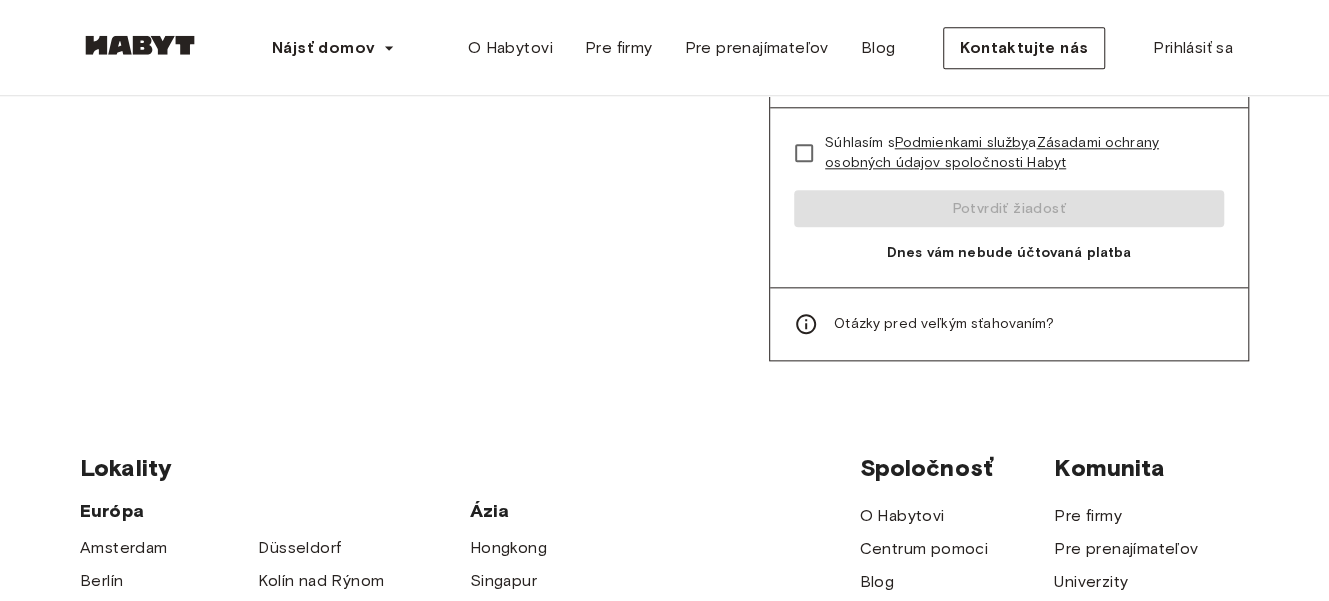 scroll, scrollTop: 1147, scrollLeft: 0, axis: vertical 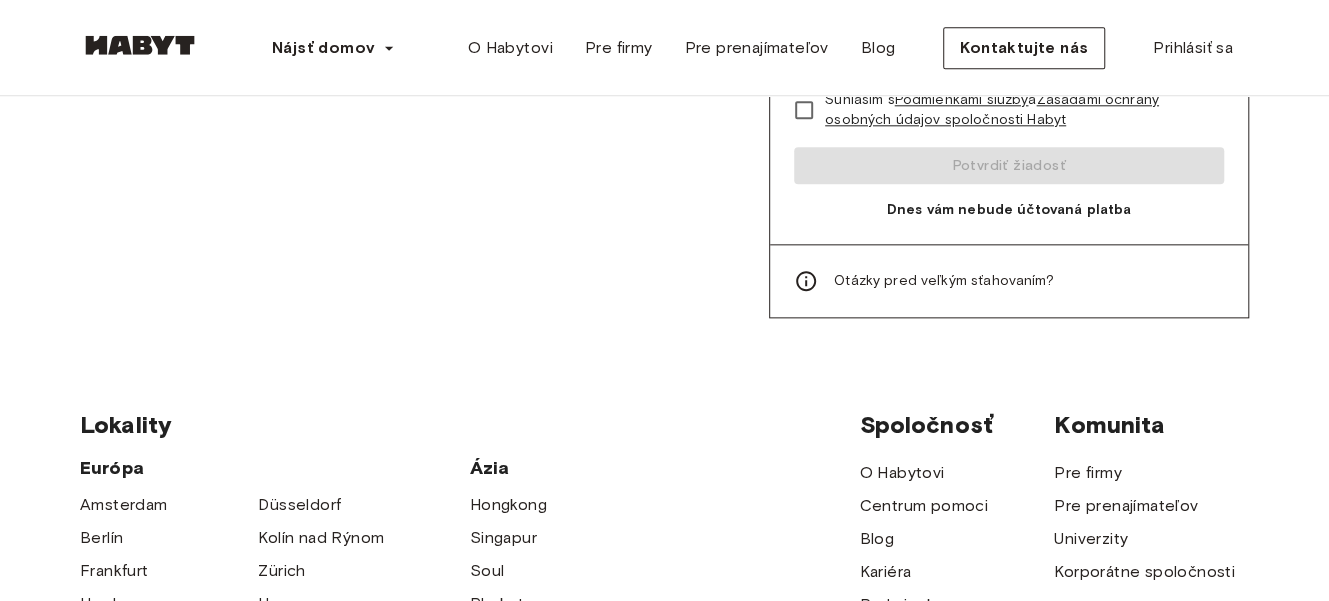click on "Otázky pred veľkým sťahovaním?" at bounding box center [944, 280] 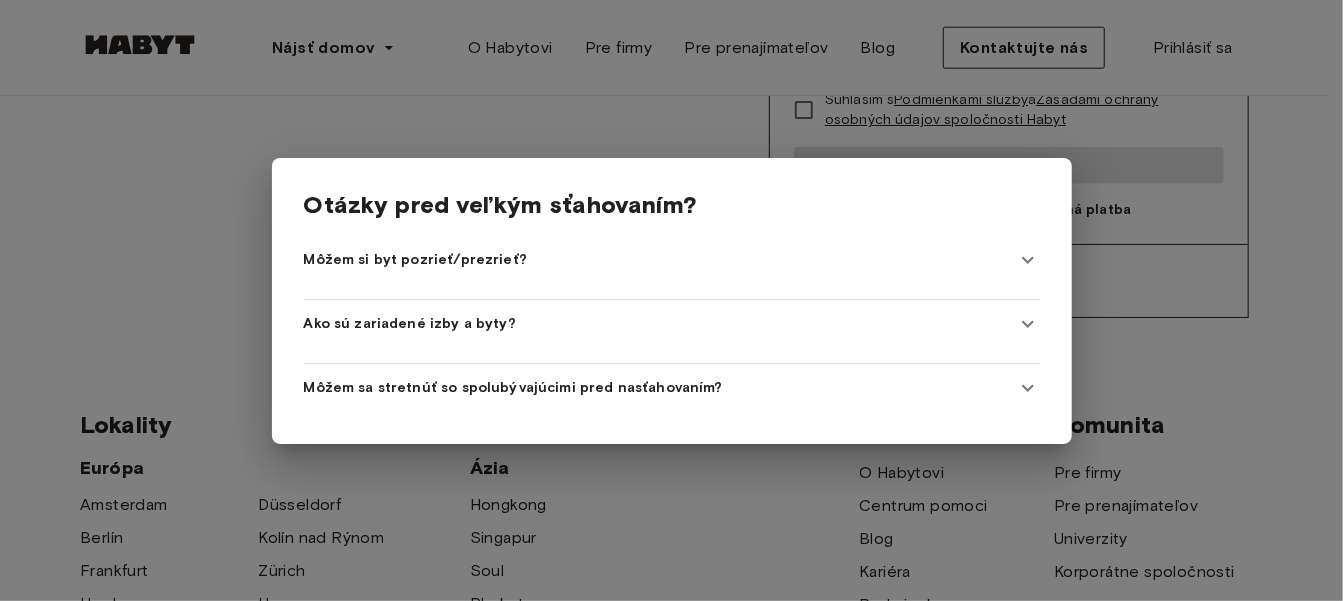 click at bounding box center (671, 300) 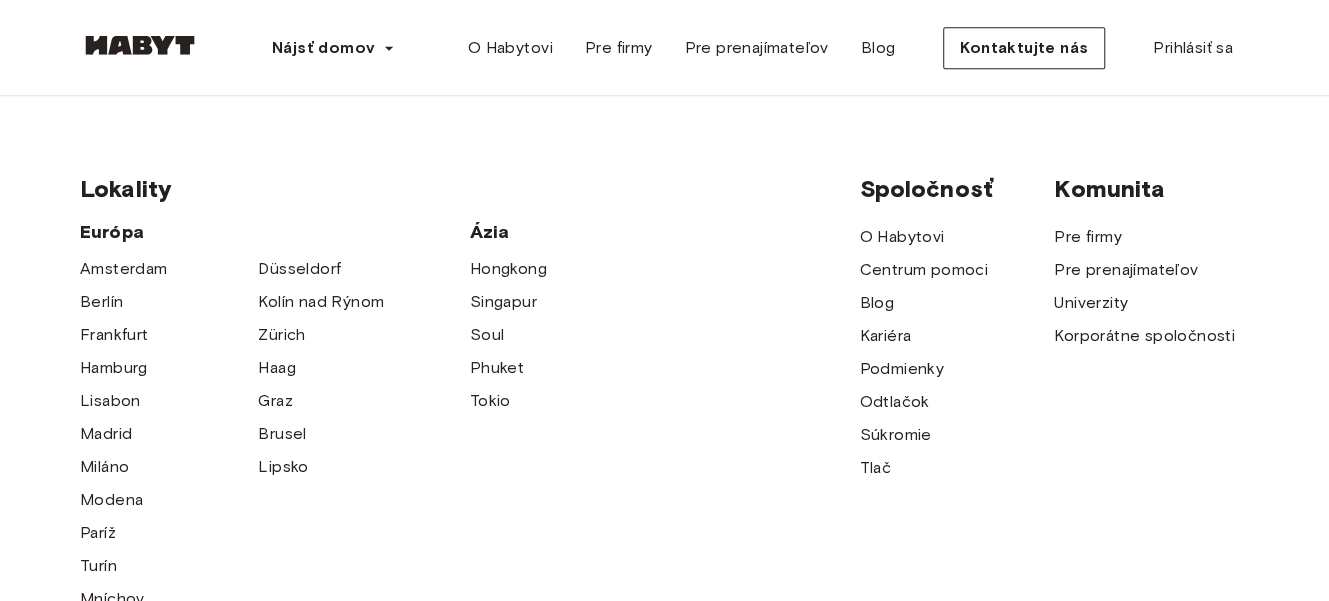 scroll, scrollTop: 1387, scrollLeft: 0, axis: vertical 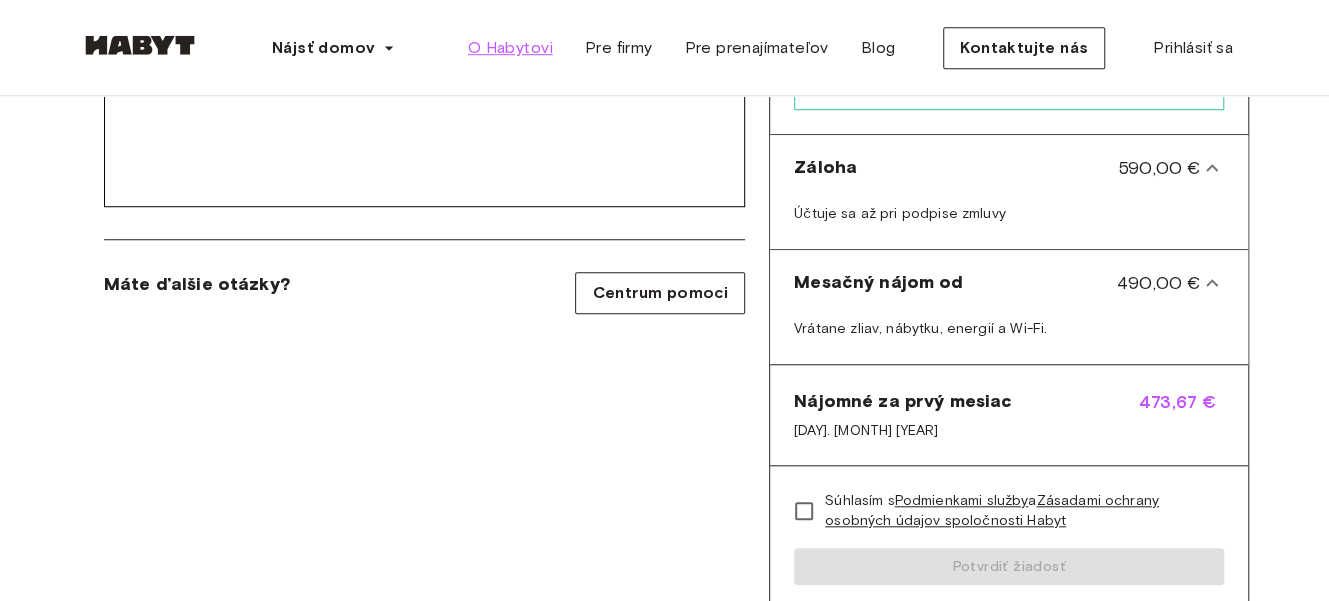 click on "O Habytovi" at bounding box center [510, 47] 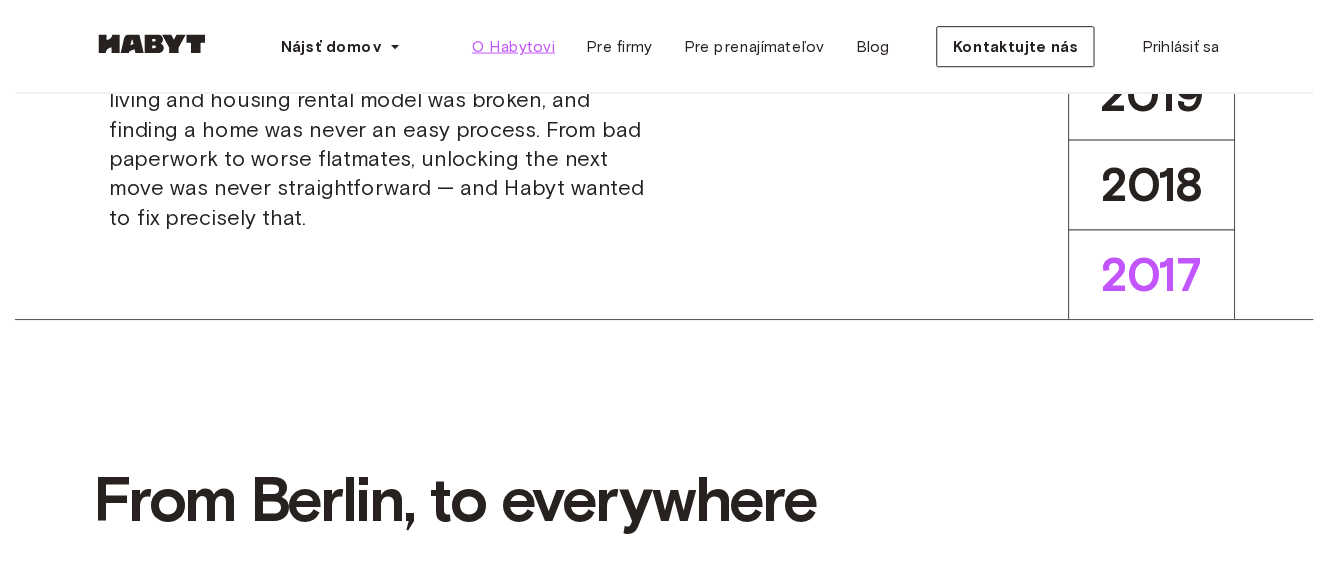 scroll, scrollTop: 0, scrollLeft: 0, axis: both 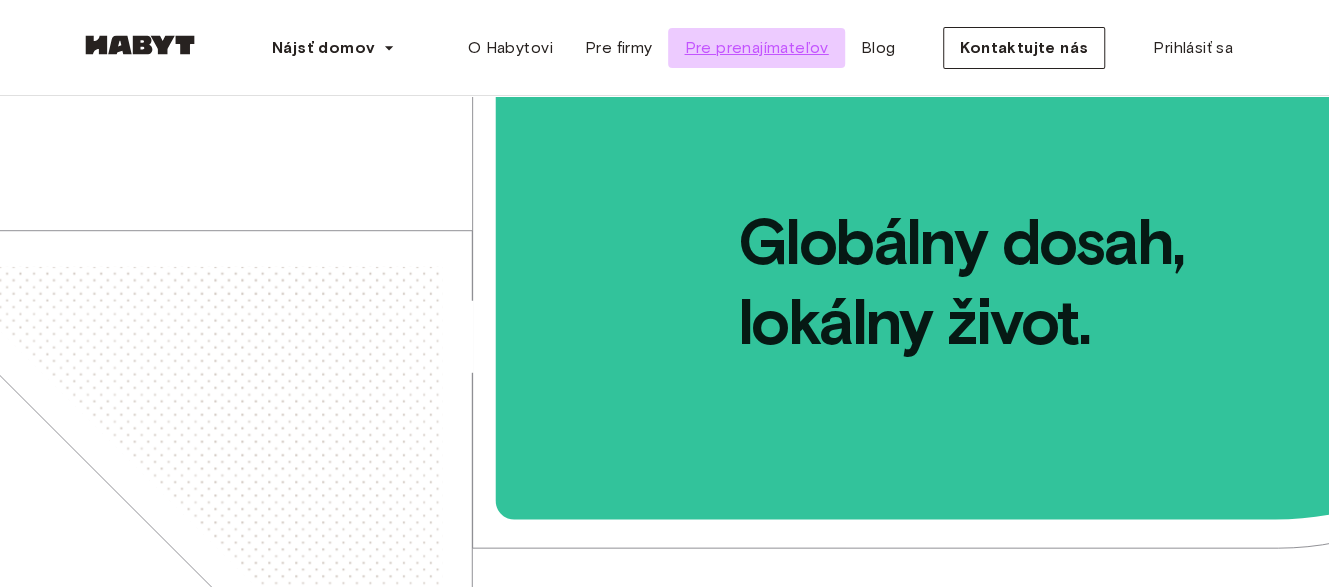 click on "Pre prenajímateľov" at bounding box center [756, 47] 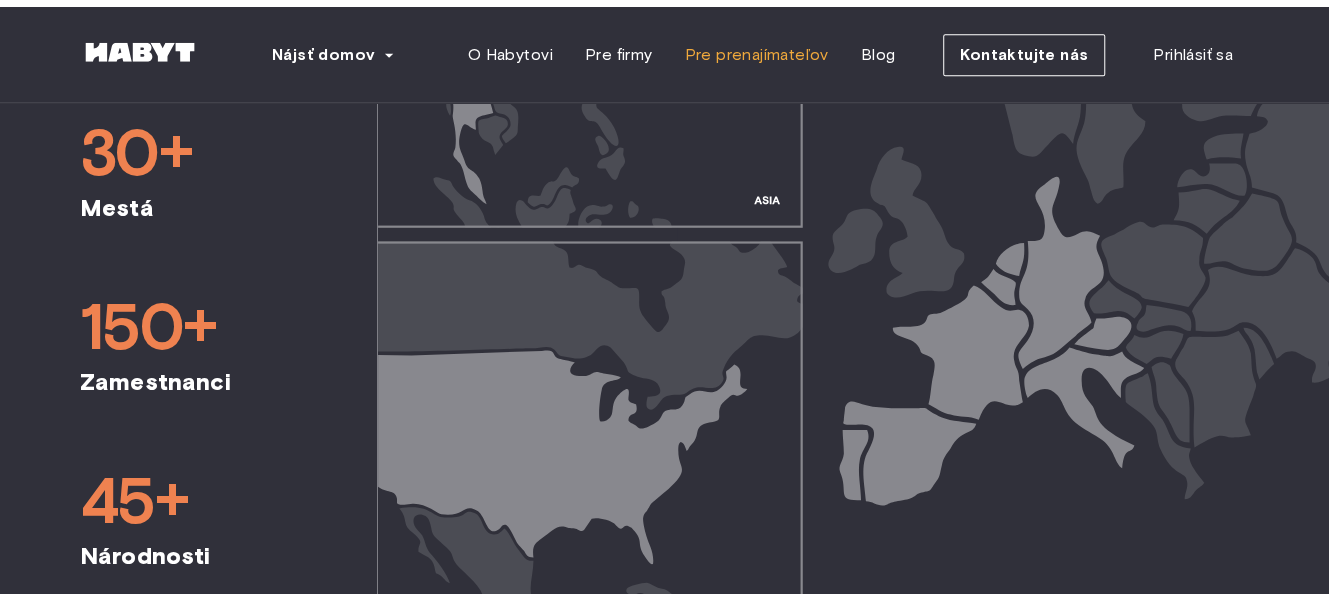 scroll, scrollTop: 0, scrollLeft: 0, axis: both 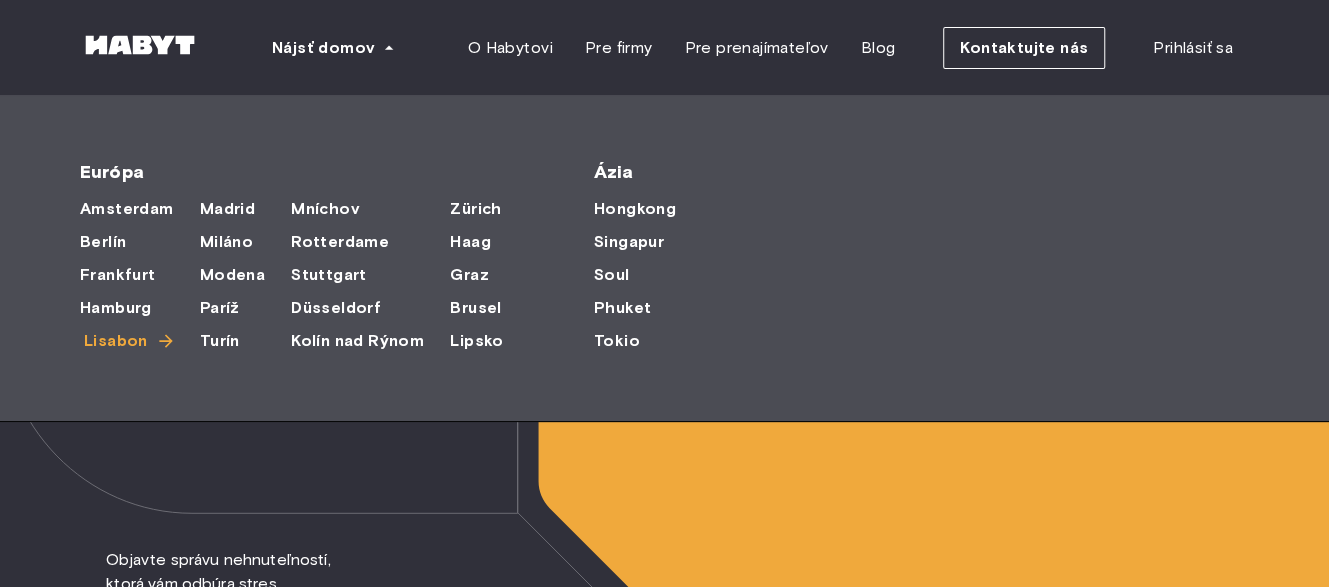 click on "Lisabon" at bounding box center (116, 340) 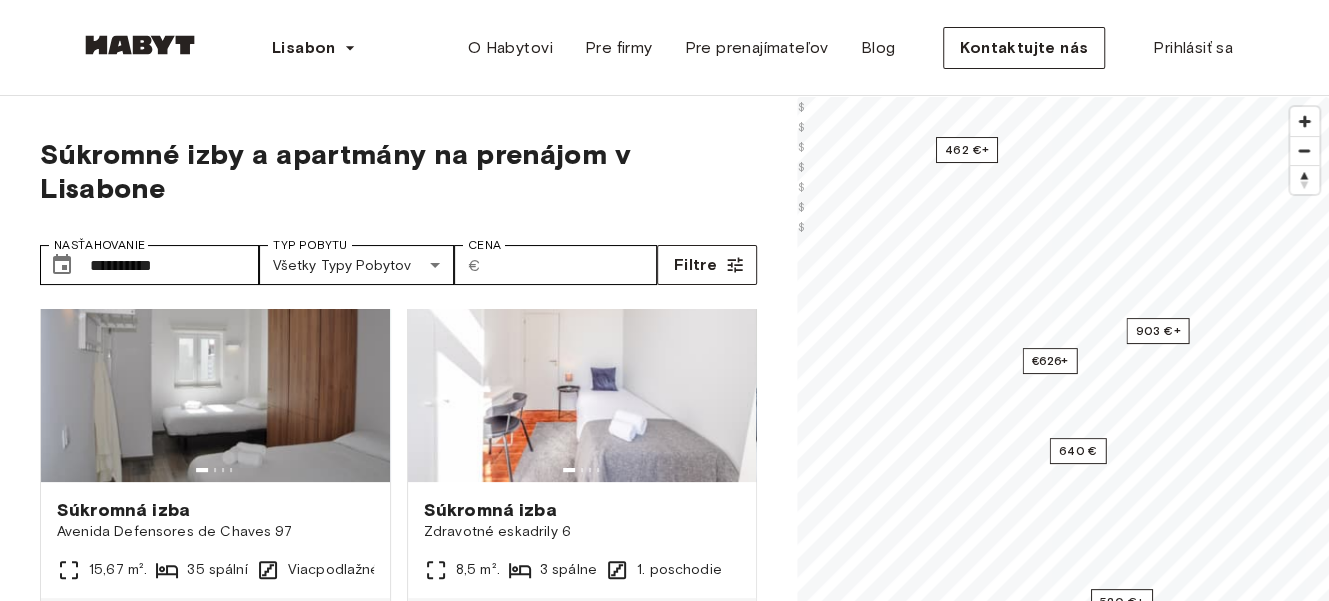 scroll, scrollTop: 506, scrollLeft: 0, axis: vertical 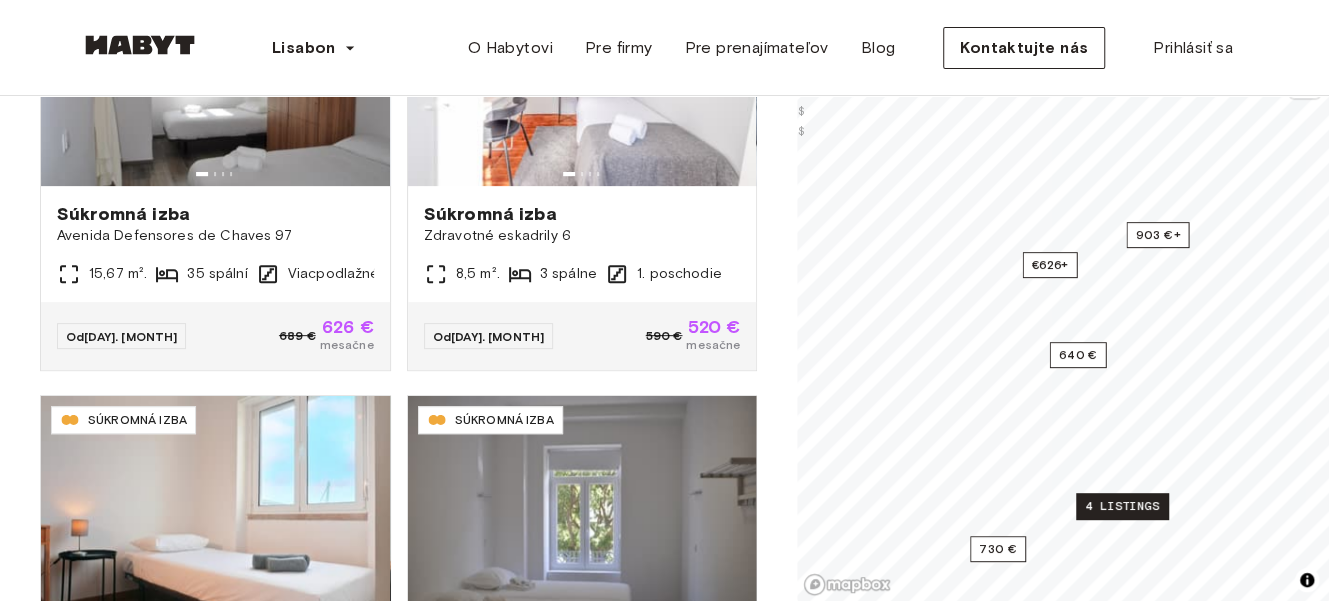 click on "4 listings" at bounding box center (1122, 506) 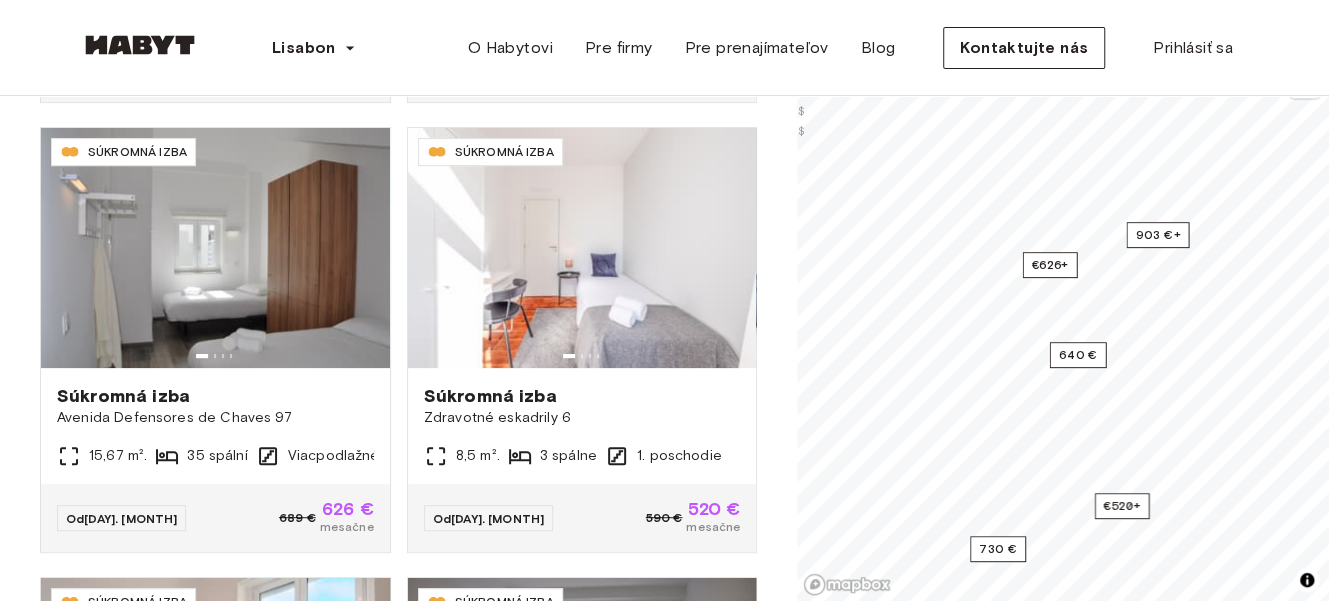 scroll, scrollTop: 318, scrollLeft: 0, axis: vertical 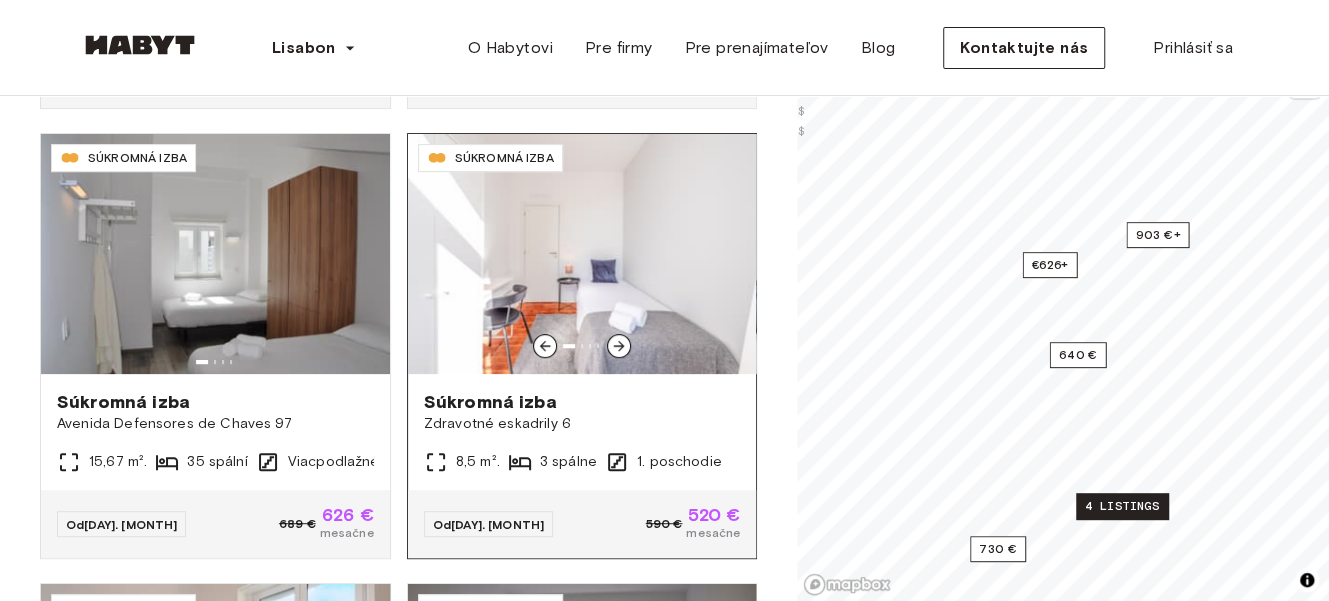 click at bounding box center [582, 254] 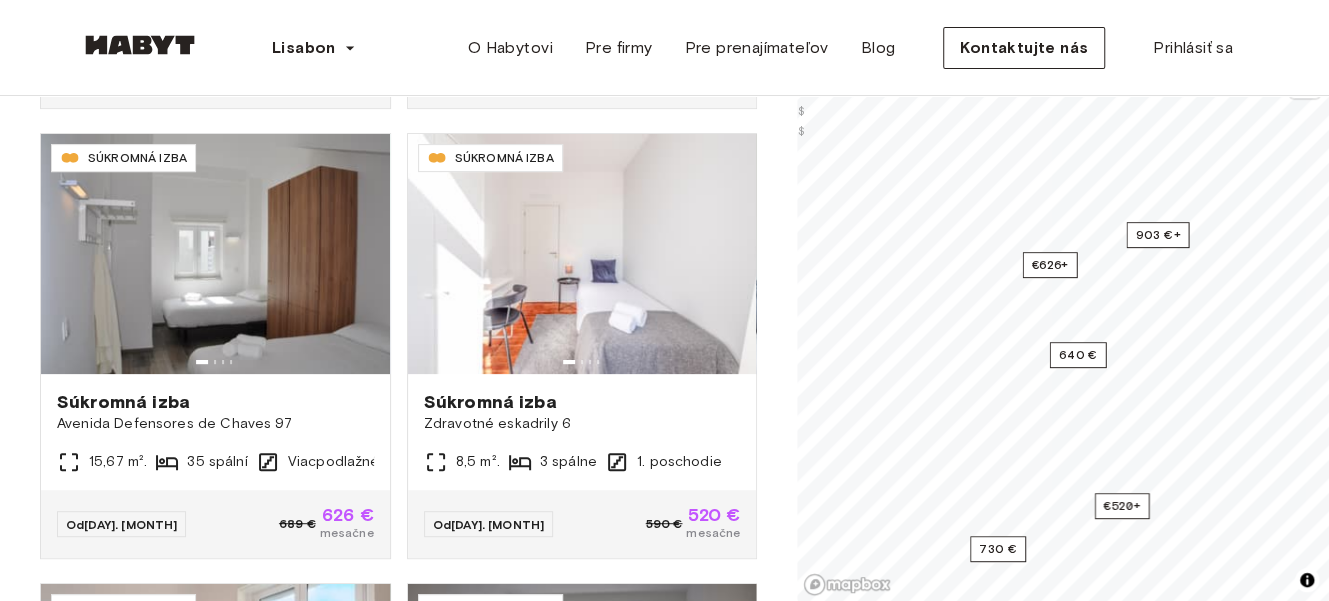 scroll, scrollTop: 232, scrollLeft: 0, axis: vertical 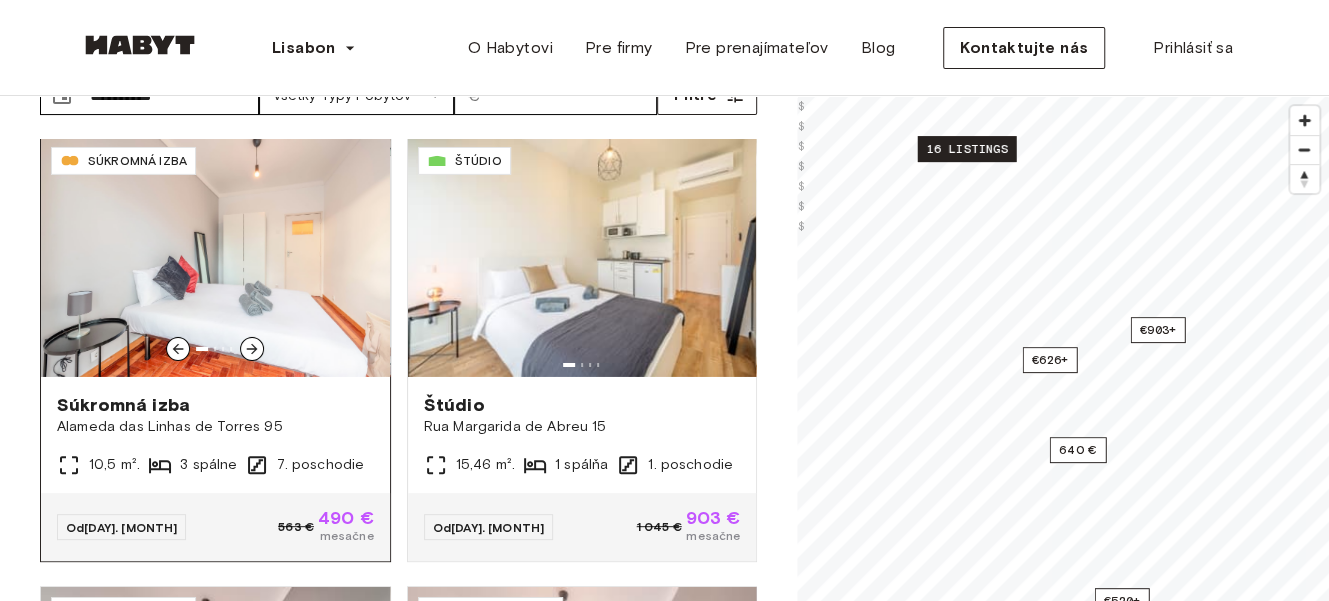 click on "3 spálne" at bounding box center [208, 464] 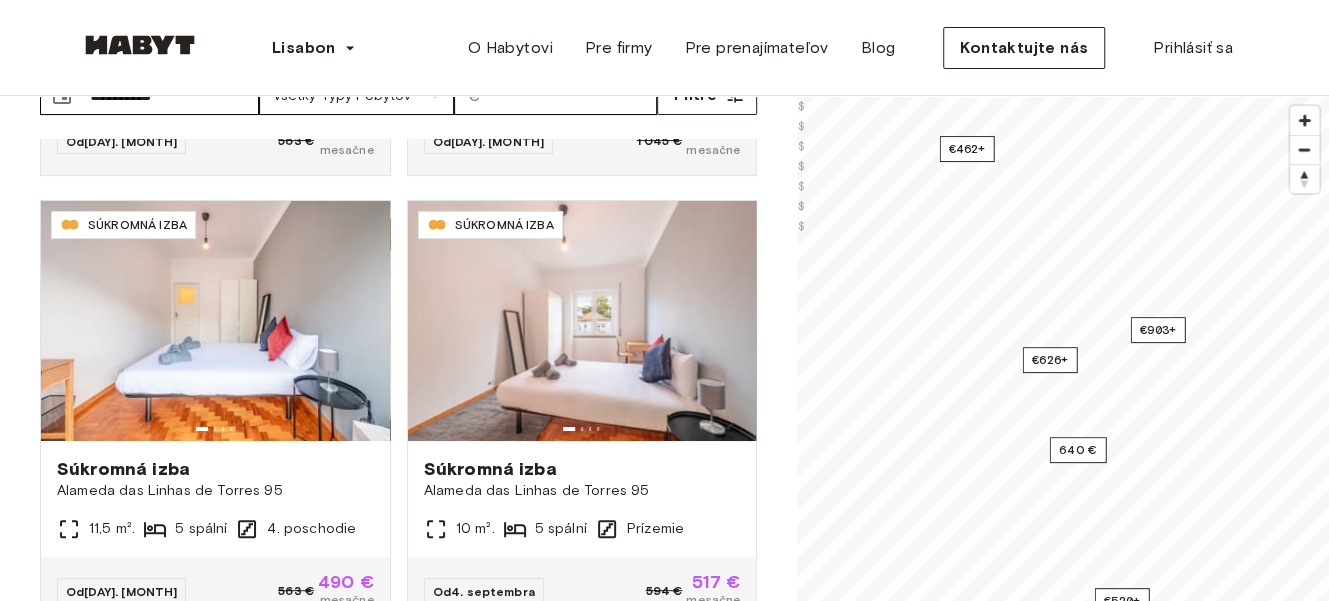 scroll, scrollTop: 4055, scrollLeft: 0, axis: vertical 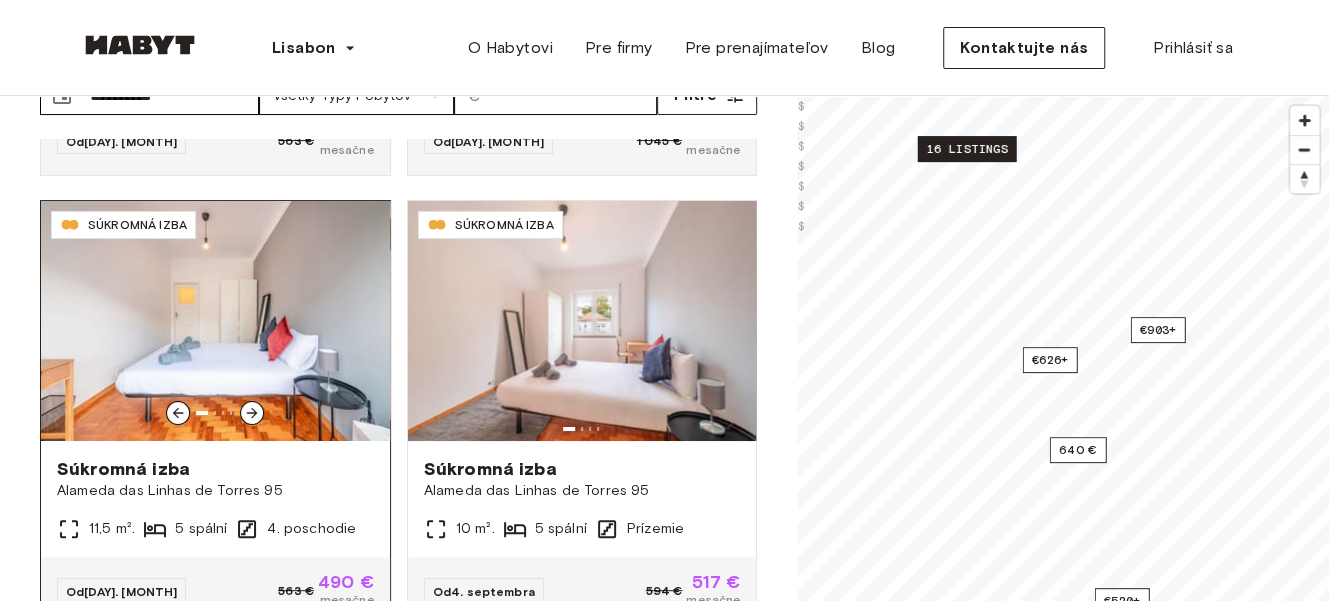 click on "Súkromná izba" at bounding box center (123, 469) 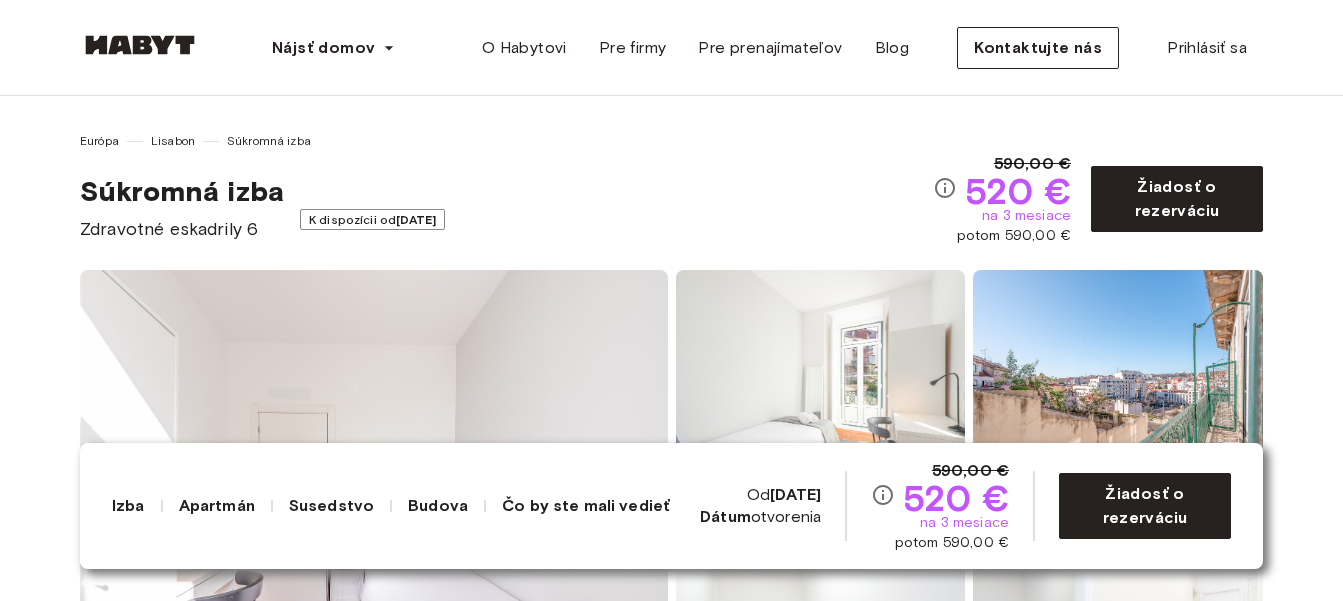 scroll, scrollTop: 0, scrollLeft: 0, axis: both 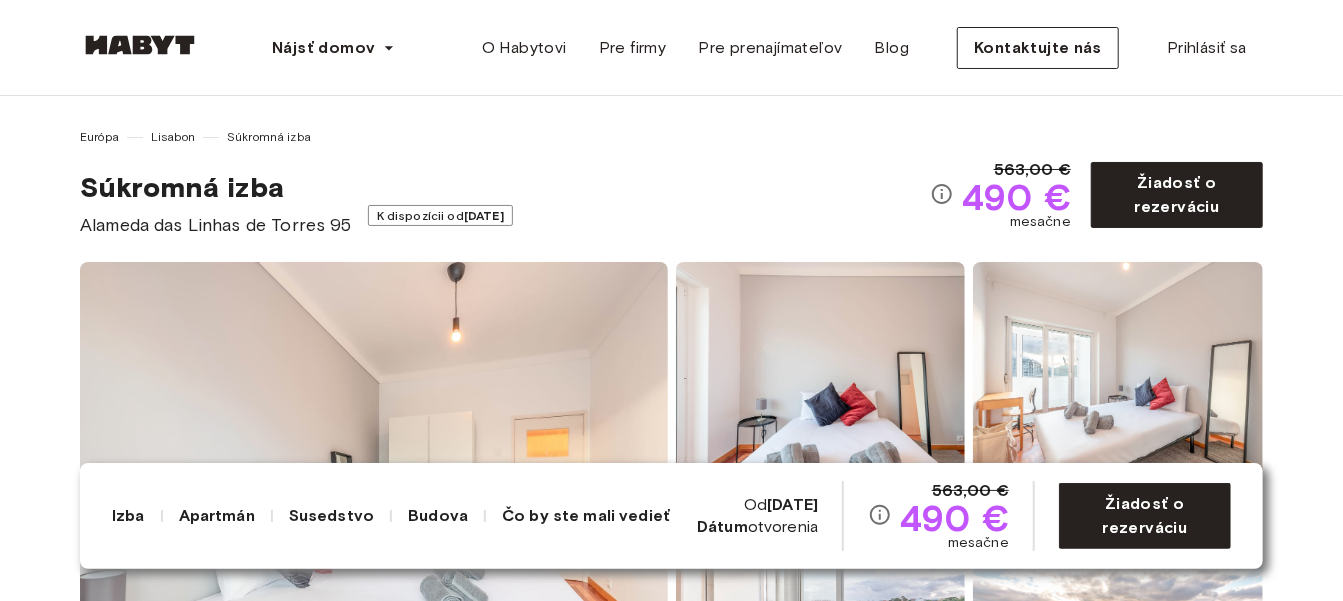 click on "Zobraziť všetky fotografie" at bounding box center (671, 502) 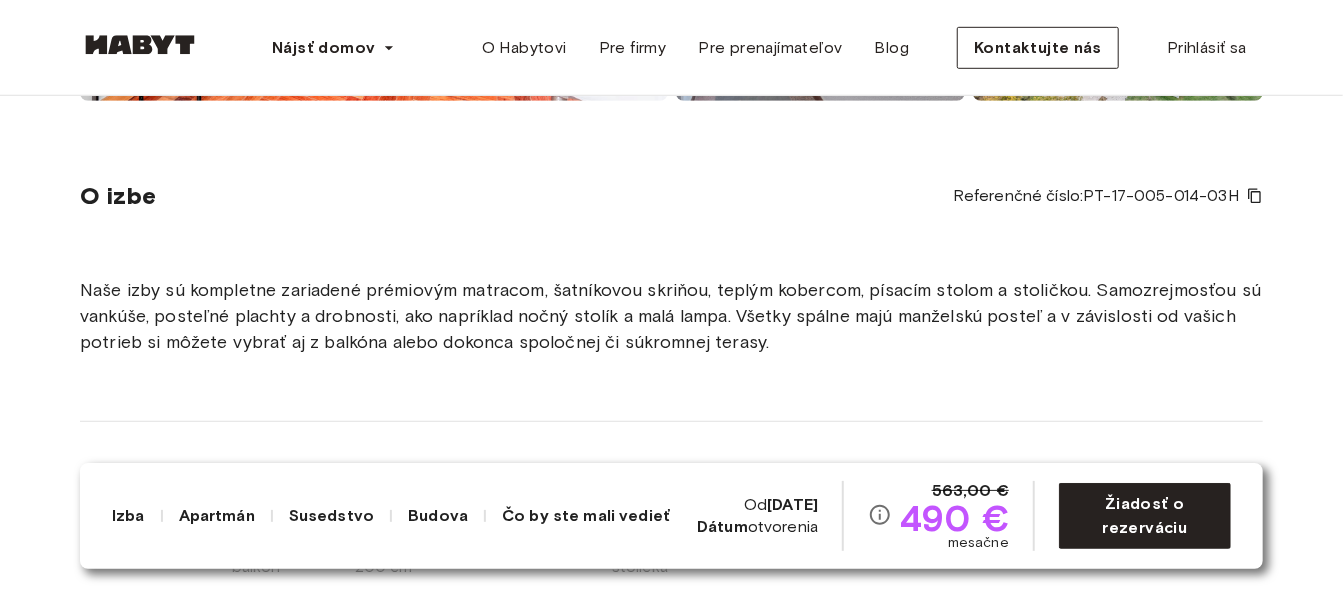 click on "Apartmán" at bounding box center (217, 515) 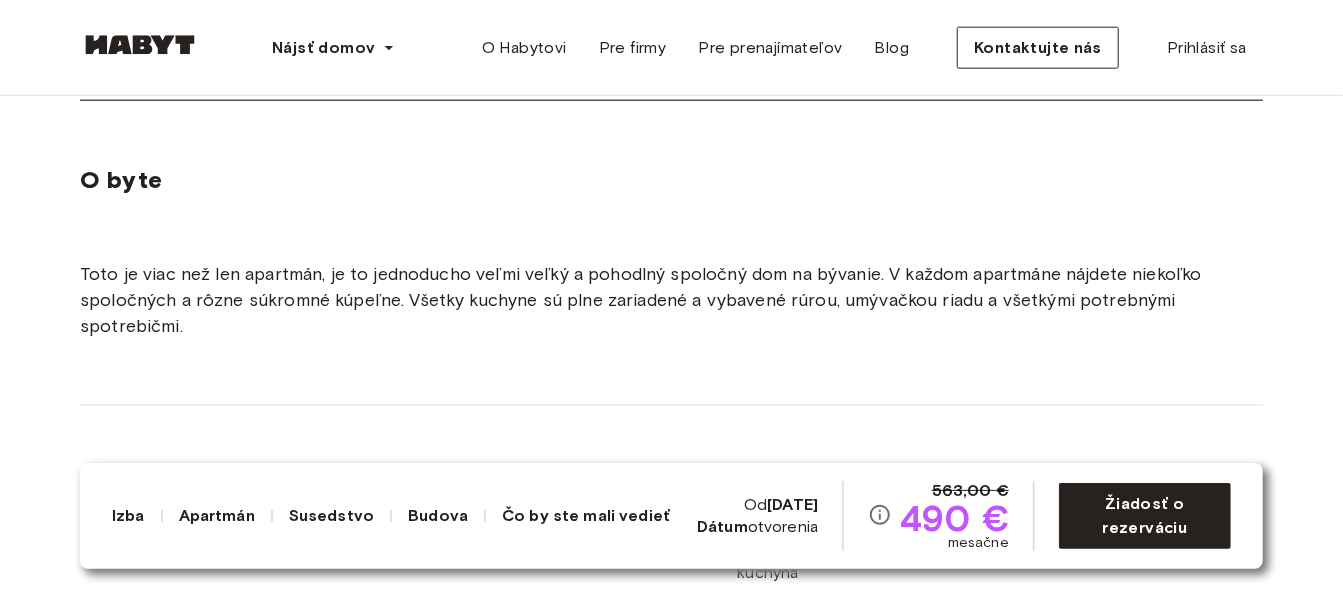 click on "Apartmán" at bounding box center (217, 515) 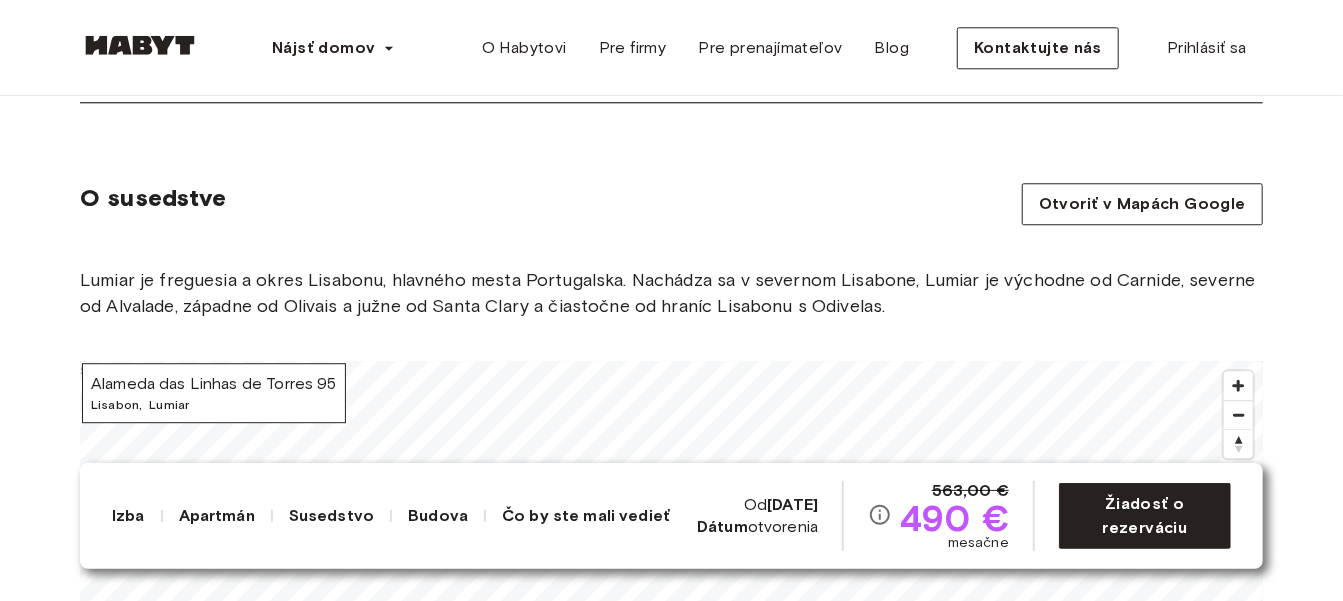 click on "Budova" at bounding box center [438, 515] 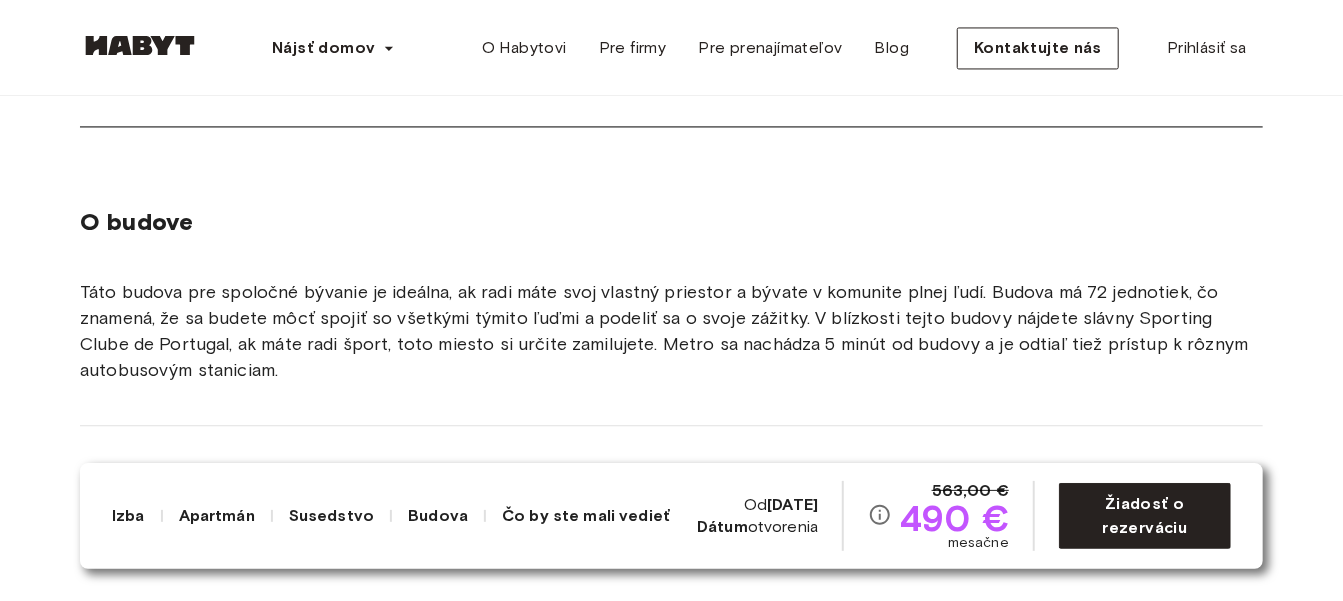 click on "Čo by ste mali vedieť" at bounding box center [586, 515] 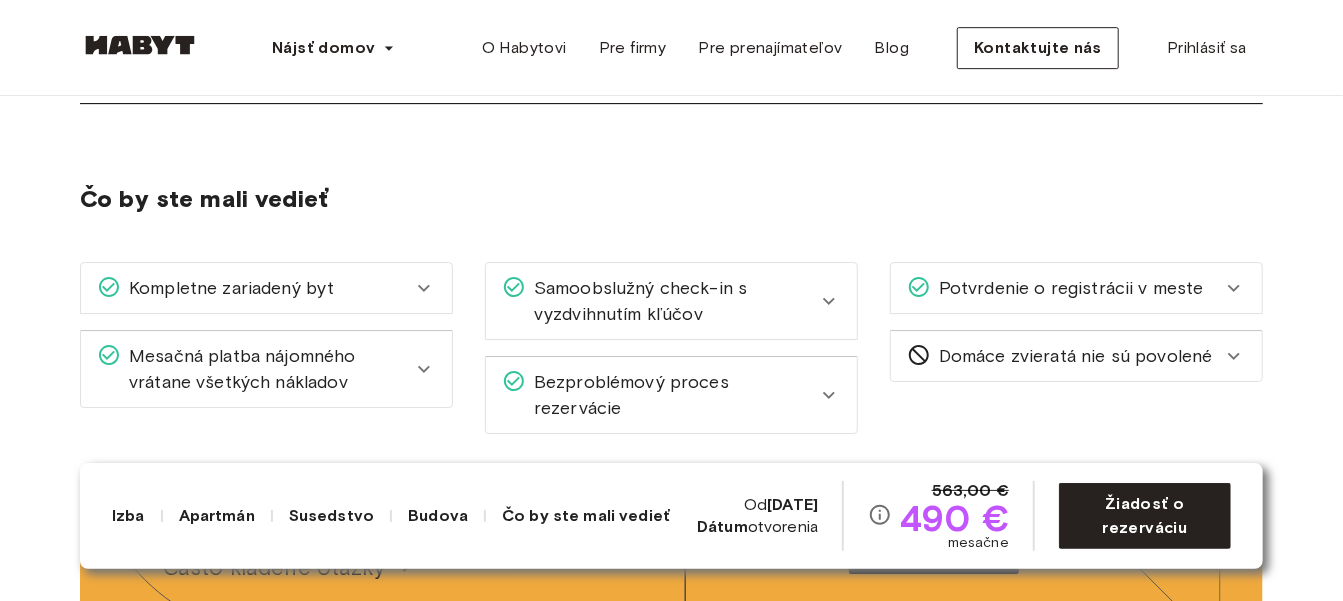 click on "Čo by ste mali vedieť" at bounding box center (586, 515) 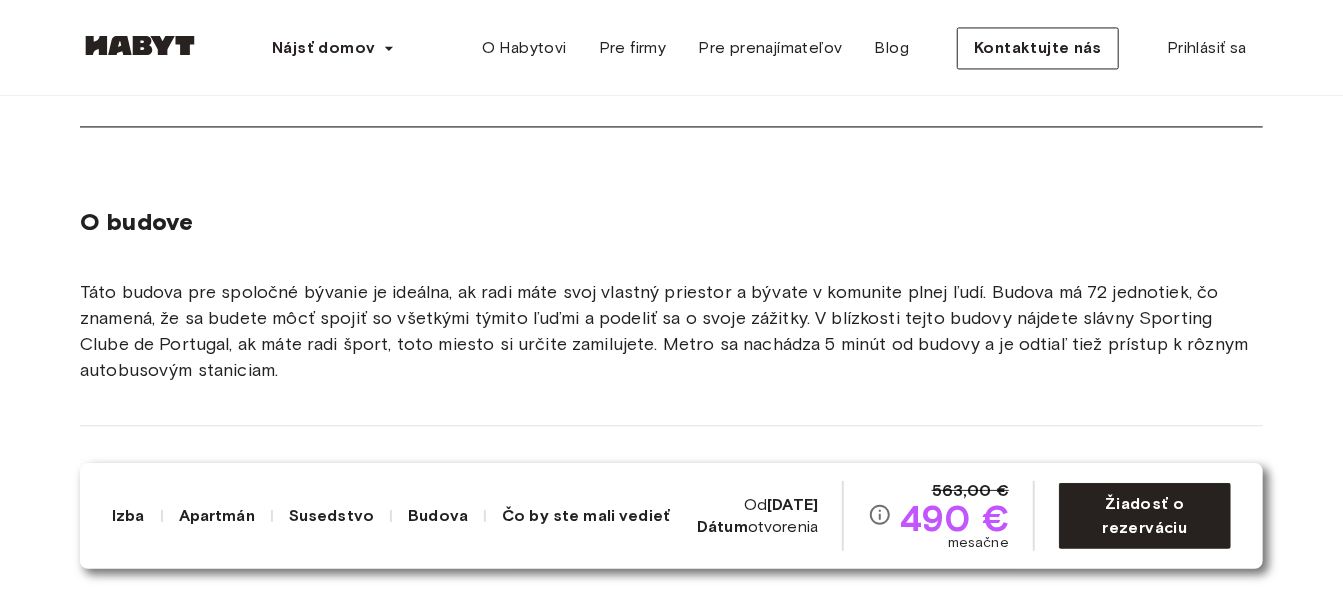click on "Izba" at bounding box center (128, 515) 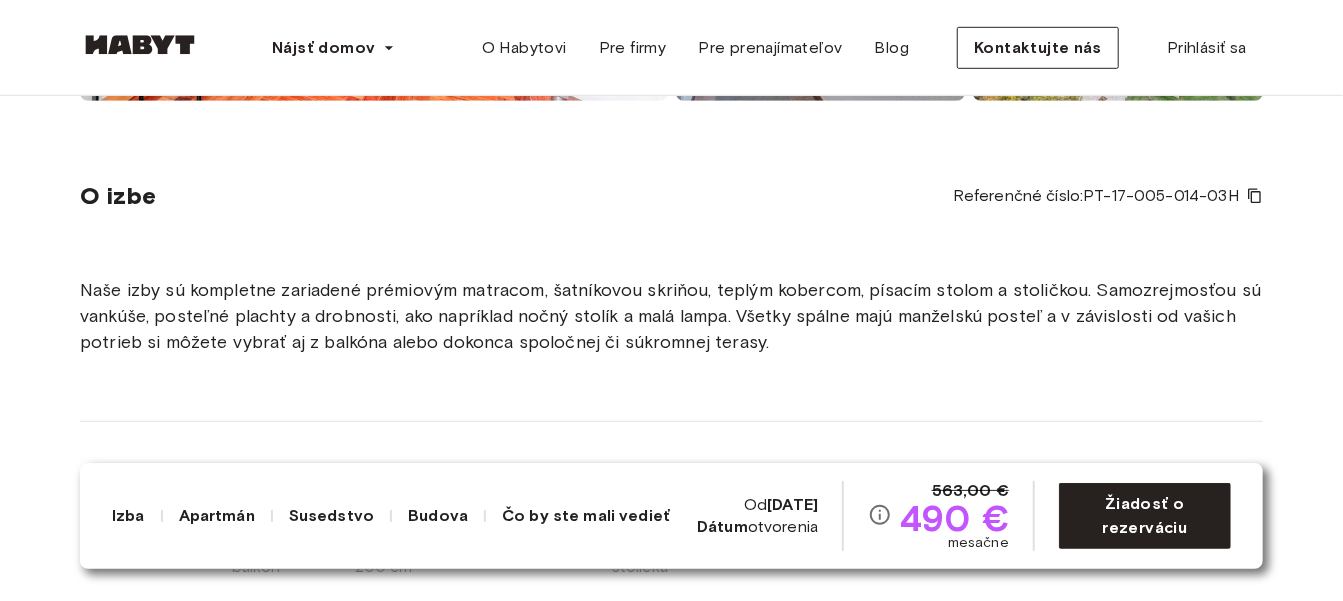 click on "Čo by ste mali vedieť" at bounding box center [586, 515] 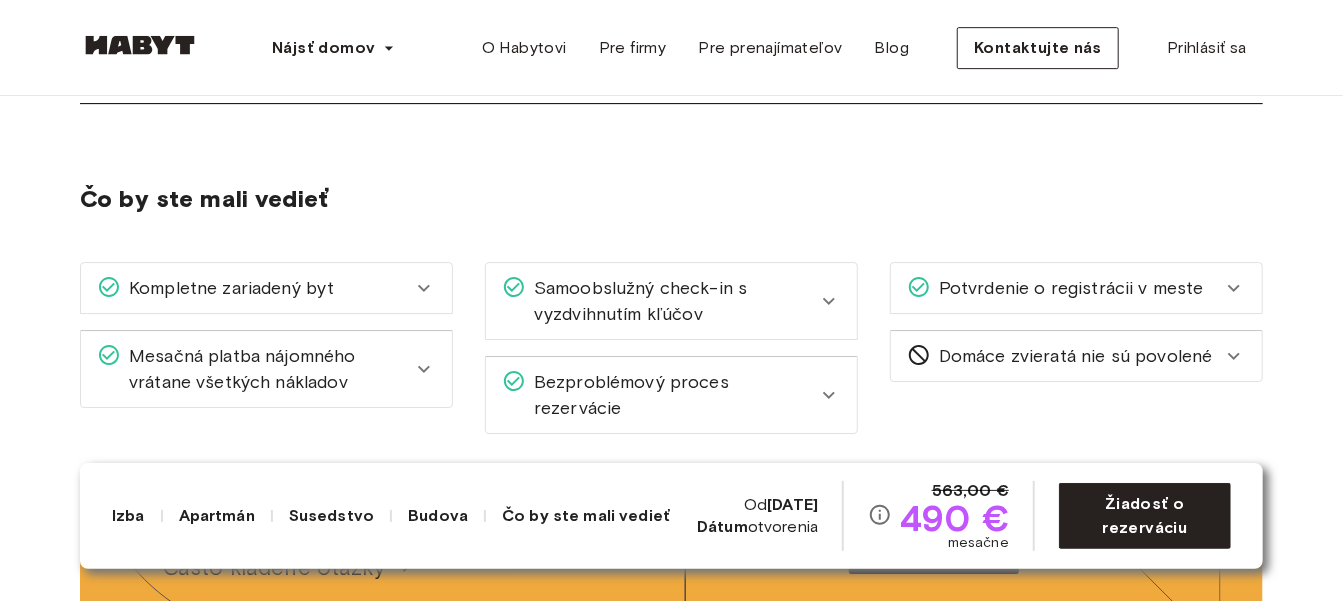 click on "2. septembra 2025" at bounding box center (792, 504) 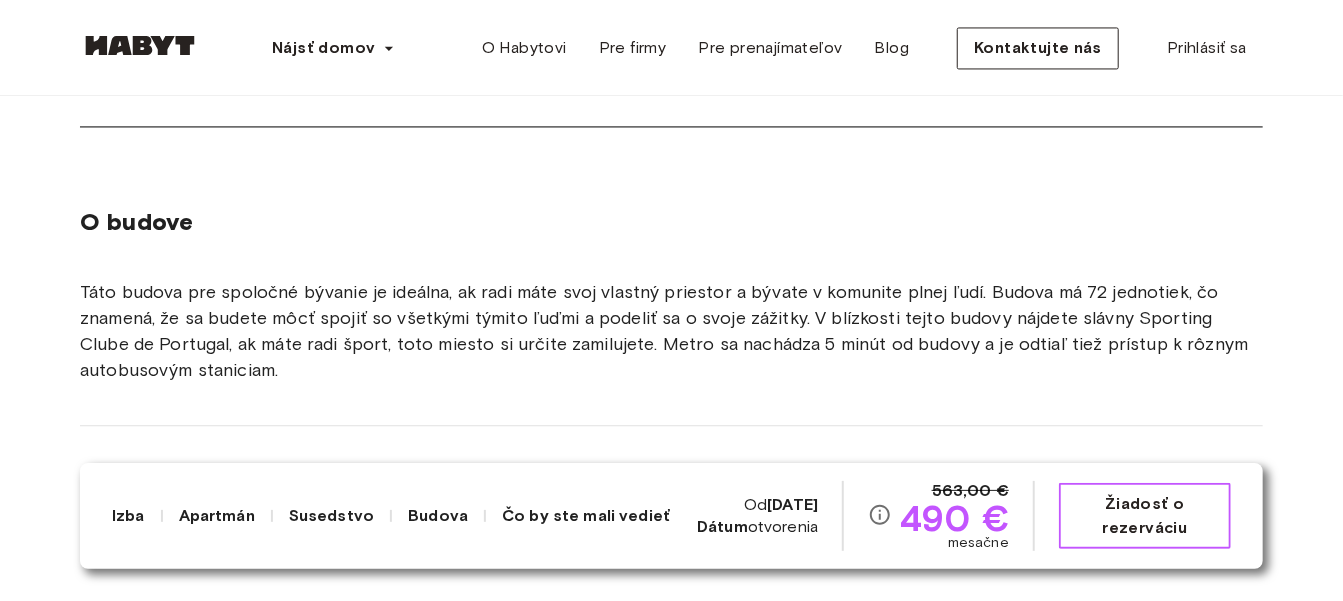 click on "Žiadosť o rezerváciu" at bounding box center (1145, 515) 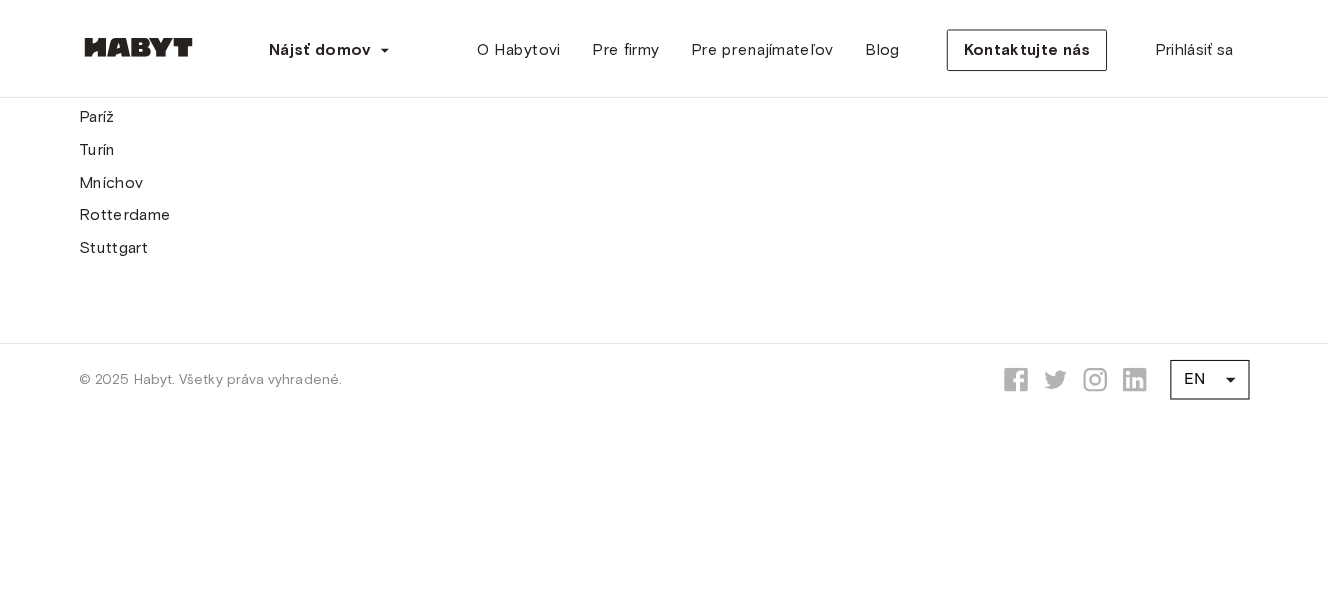 scroll, scrollTop: 0, scrollLeft: 0, axis: both 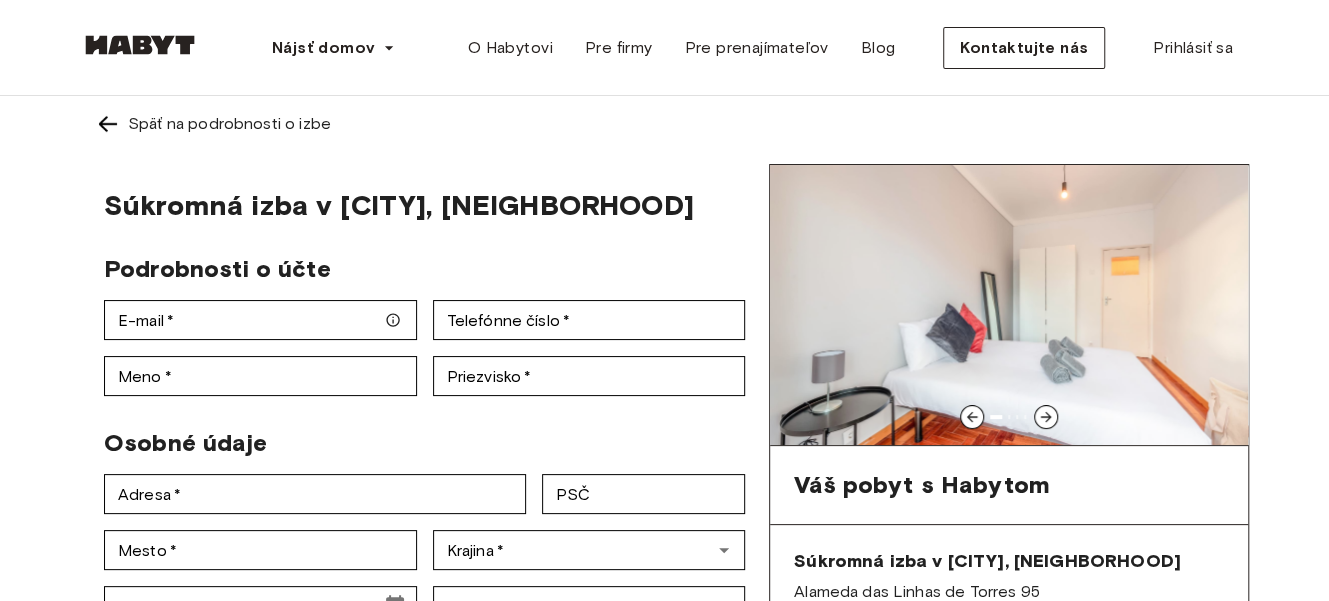 click 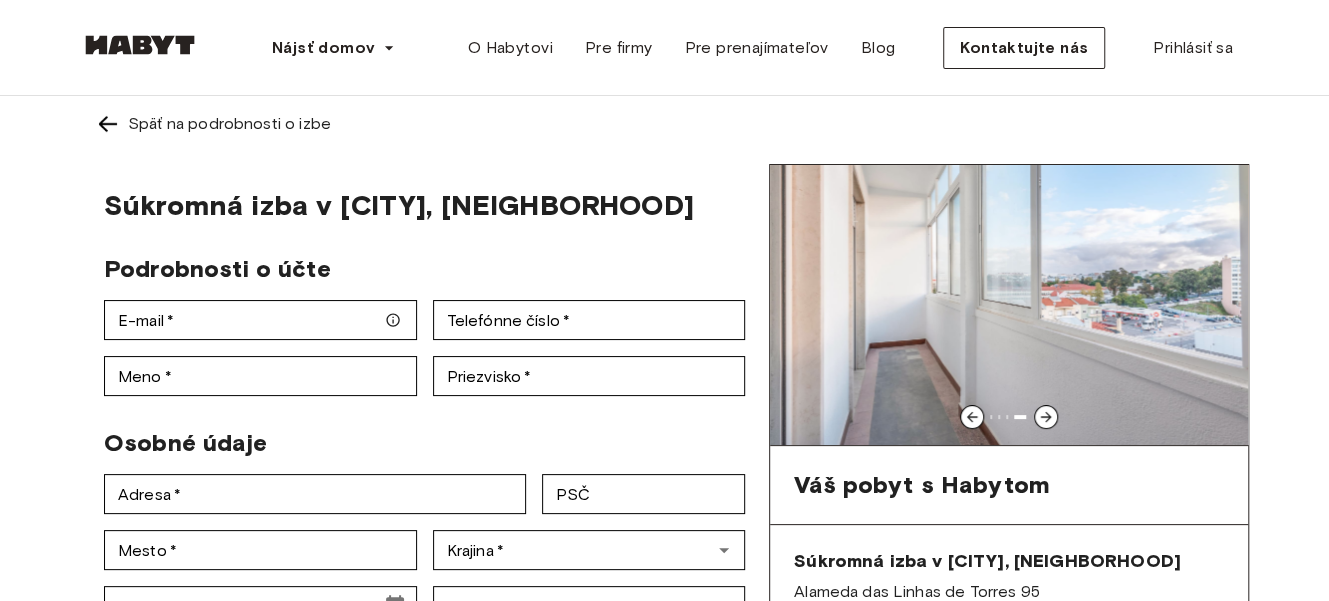 click 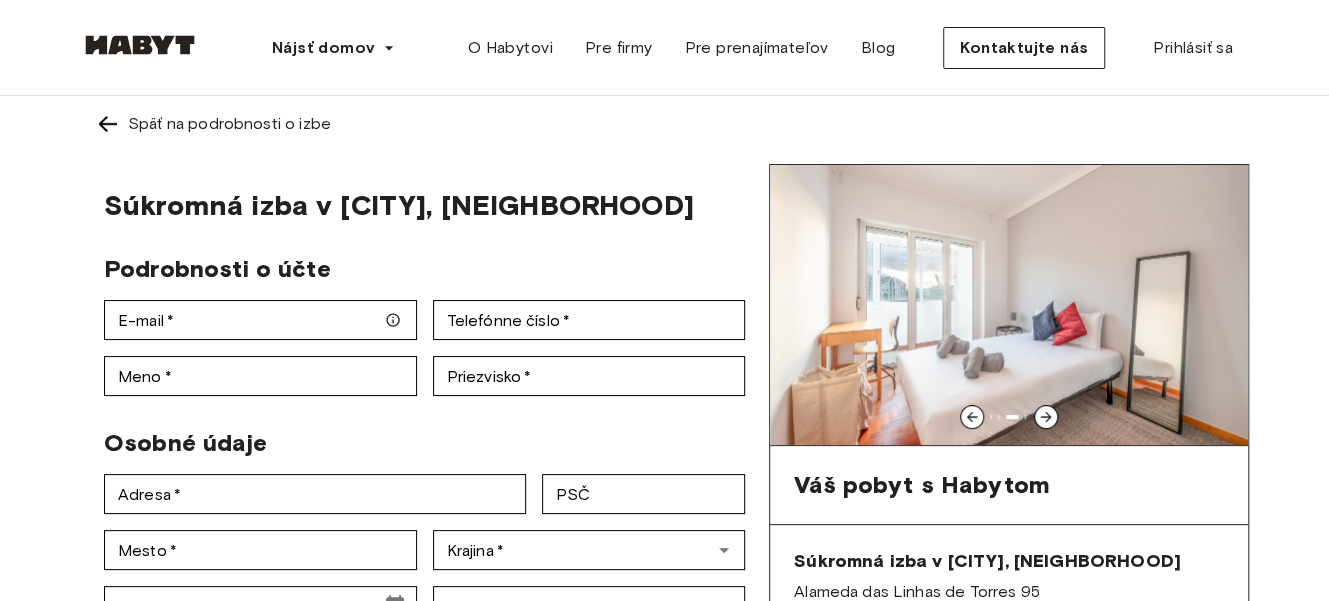 click 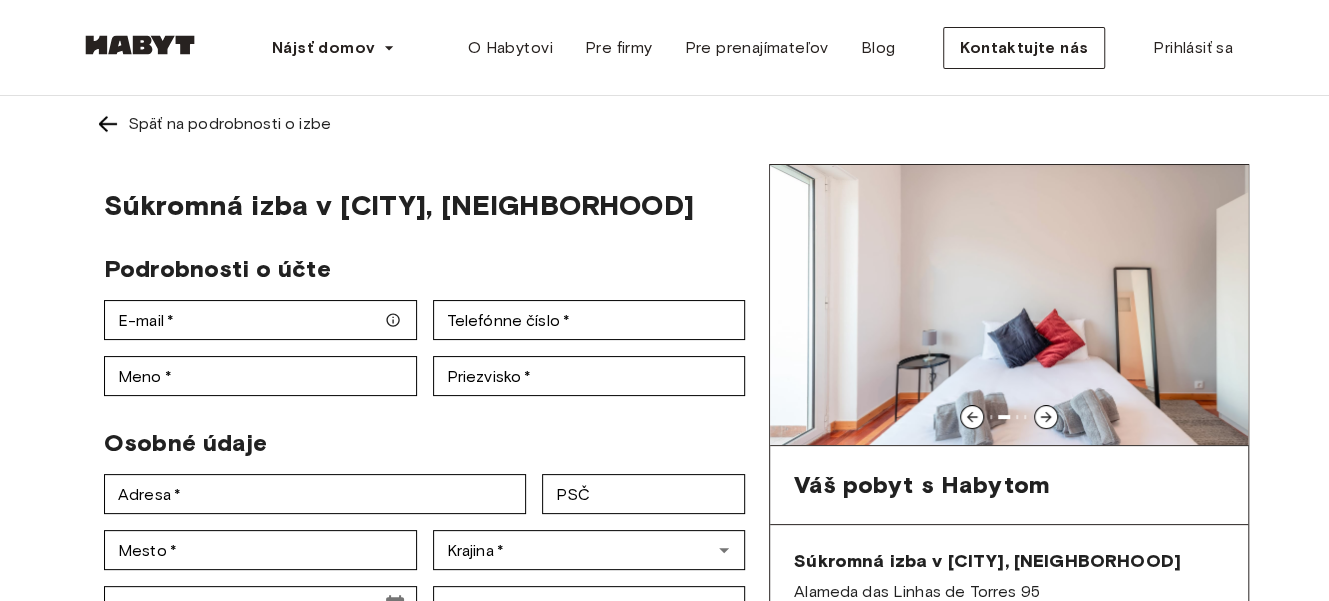 click 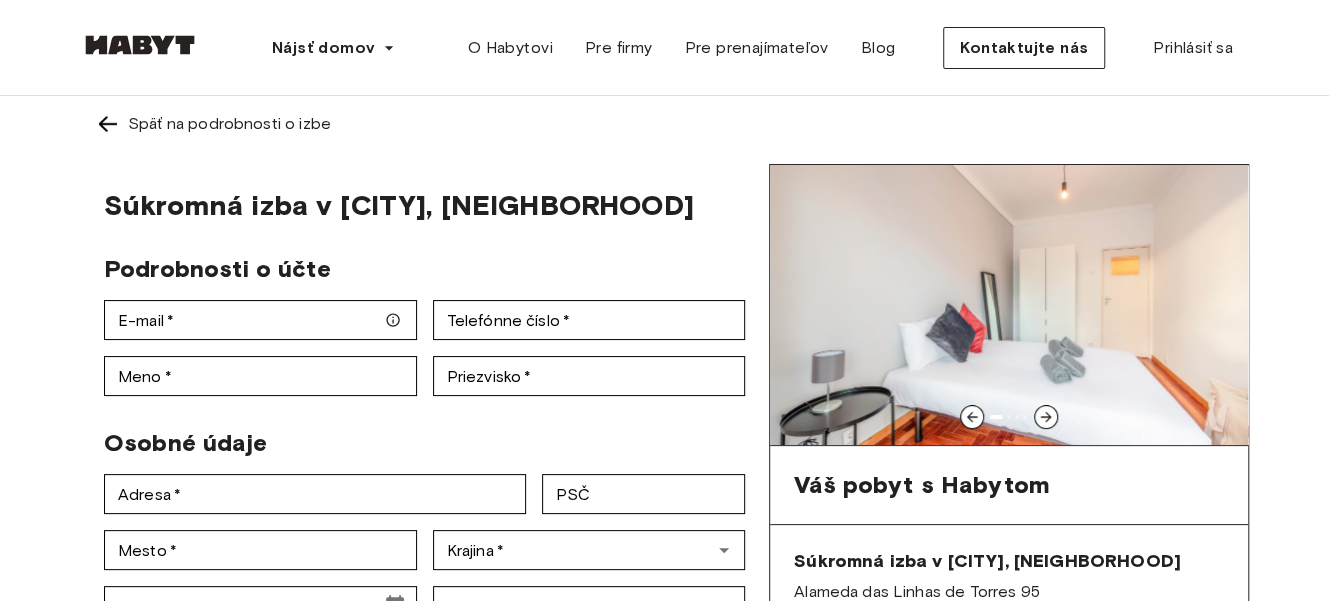 click 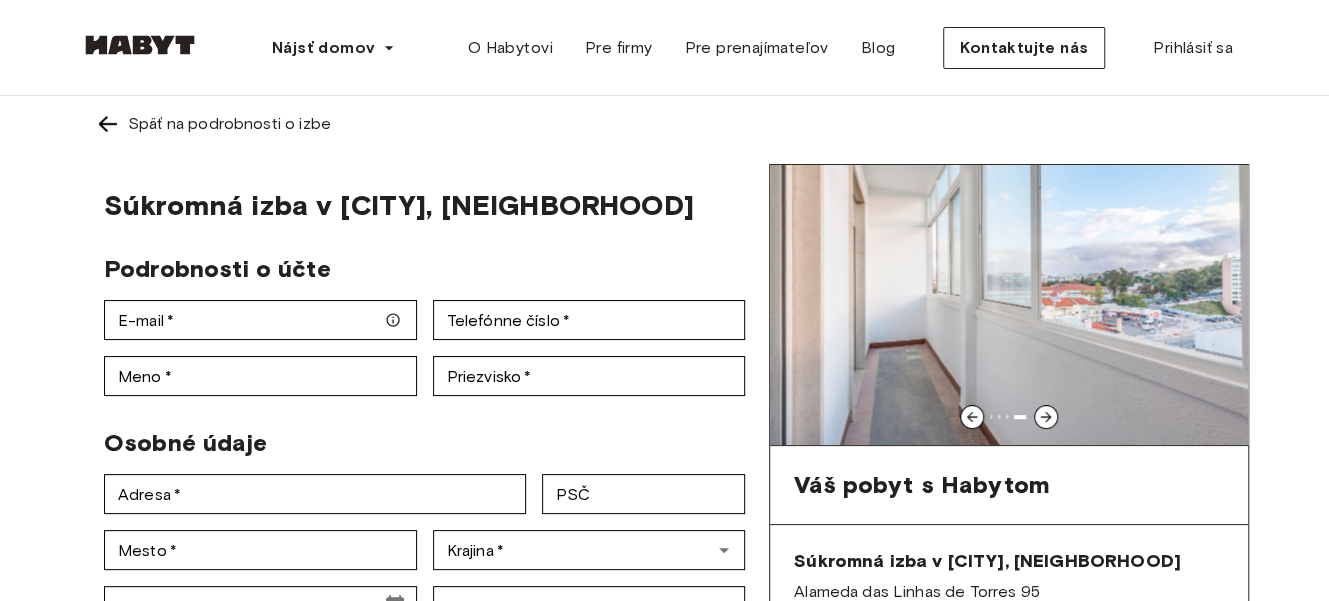 click 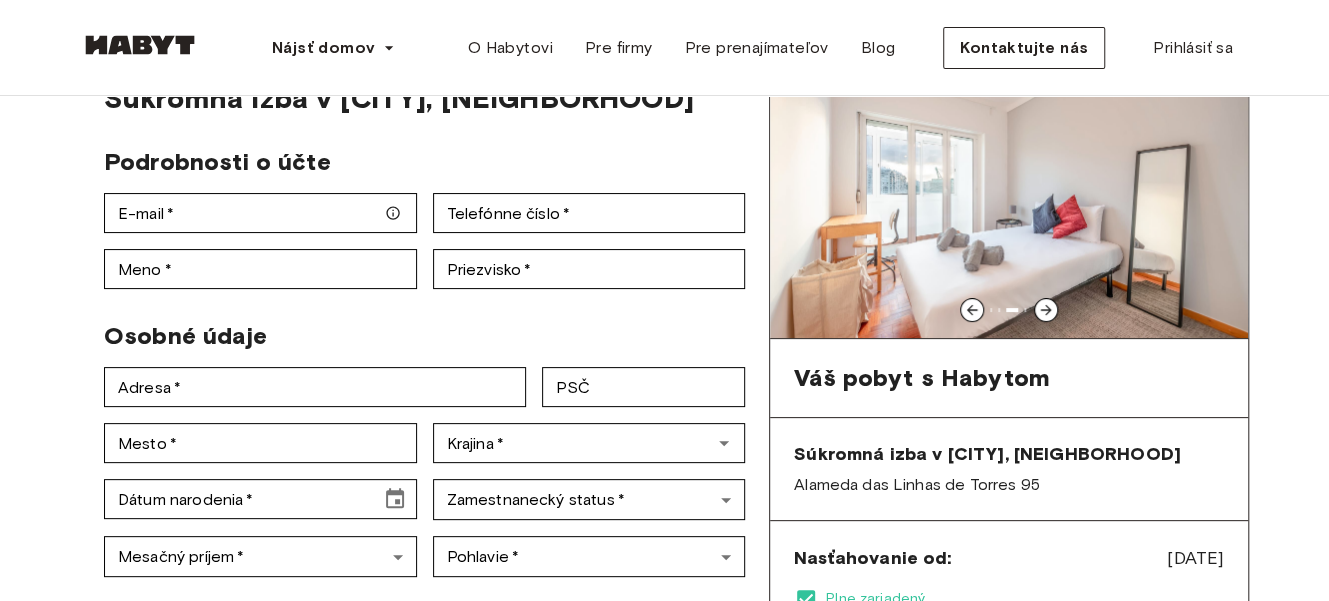 scroll, scrollTop: 172, scrollLeft: 0, axis: vertical 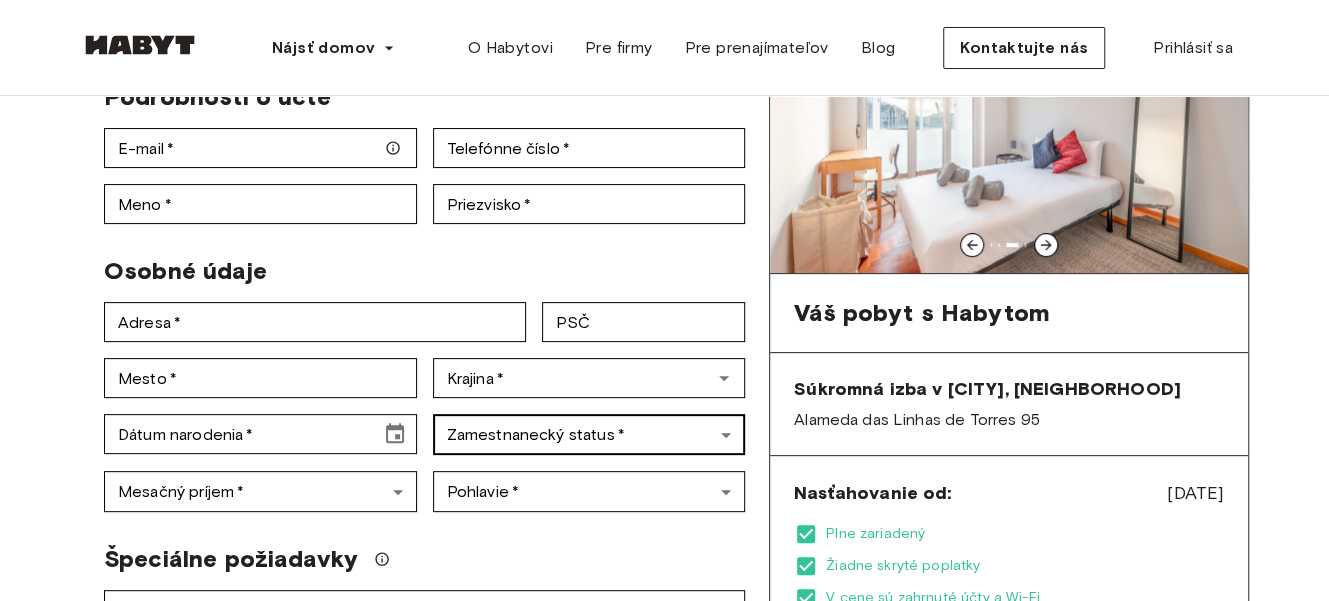 click on "Nájsť domov Európa Amsterdam Berlín Frankfurt Hamburg Lisabon Madrid Miláno Modena Paríž Turín Mníchov Rotterdame Stuttgart Düsseldorf Kolín nad Rýnom Zürich Haag Graz Brusel Lipsko Ázia Hongkong Singapur Soul Phuket Tokio O Habytovi Pre firmy Pre prenajímateľov Blog Kontaktujte nás Prihlásiť sa Späť na podrobnosti o izbe Súkromná izba v Lisabone, Lumiar Podrobnosti o účte E-mail    * E-mail    * Telefónne číslo    * Telefónne číslo    * Meno    * Meno    * Priezvisko    * Priezvisko    * Osobné údaje Adresa    * Adresa    * PSČ PSČ Mesto    * Mesto    * Krajina    * Krajina    * Dátum narodenia    * Dátum narodenia    * Zamestnanecký status    * ​ Zamestnanecký status    * Mesačný príjem    * ​ Mesačný príjem    * Pohlavie    * ​ Pohlavie    * Špeciálne požiadavky Komentáre * Komentáre Súhlasím s  Podmienkami služby  a  Zásadami ochrany osobných údajov spoločnosti Habyt Potvrdiť žiadosť Záloha  a" at bounding box center [664, 980] 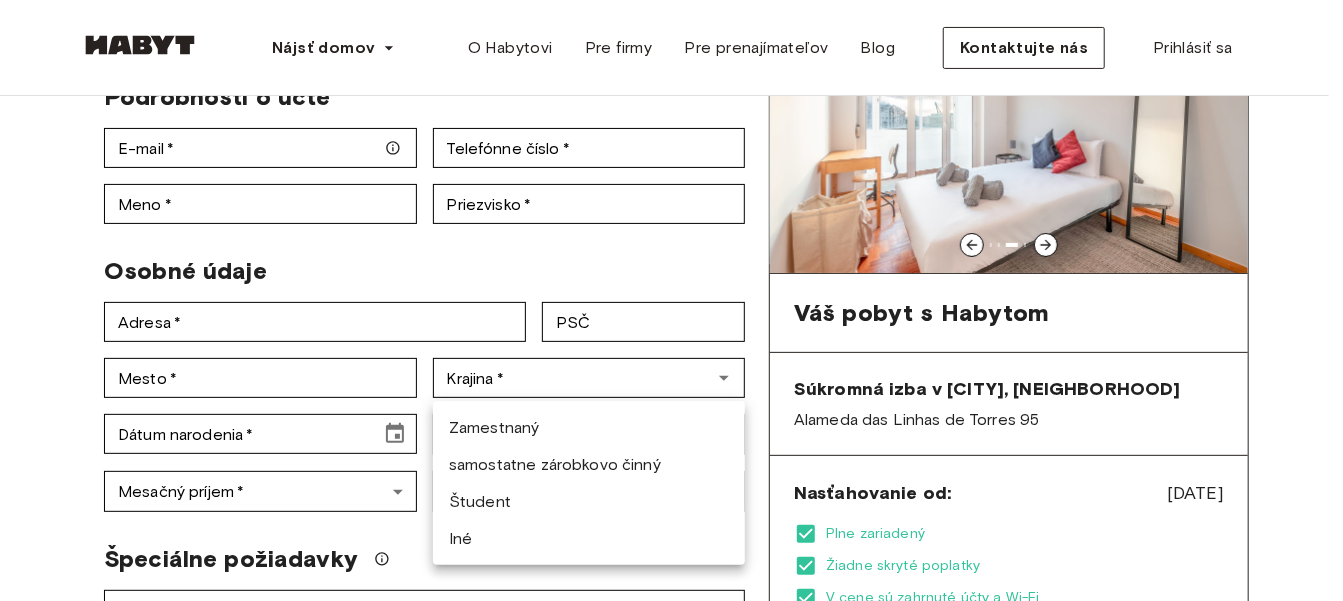 click at bounding box center (671, 300) 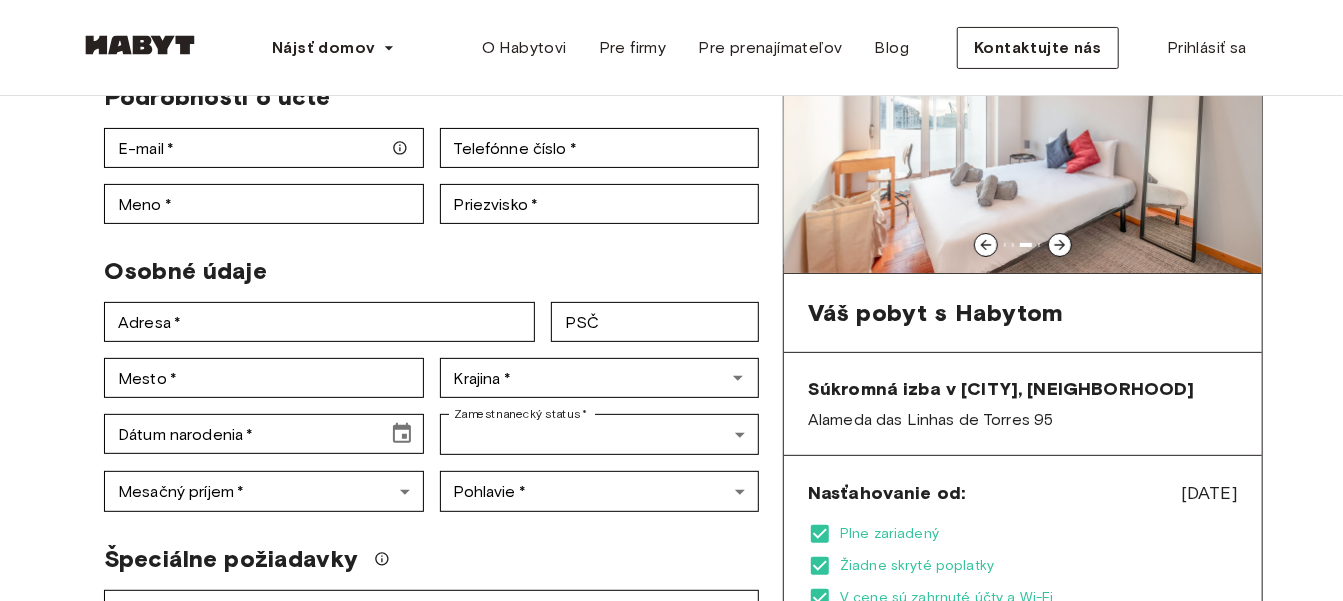 click on "Nájsť domov Európa Amsterdam Berlín Frankfurt Hamburg Lisabon Madrid Miláno Modena Paríž Turín Mníchov Rotterdame Stuttgart Düsseldorf Kolín nad Rýnom Zürich Haag Graz Brusel Lipsko Ázia Hongkong Singapur Soul Phuket Tokio O Habytovi Pre firmy Pre prenajímateľov Blog Kontaktujte nás Prihlásiť sa Späť na podrobnosti o izbe Súkromná izba v Lisabone, Lumiar Podrobnosti o účte E-mail    * E-mail    * Telefónne číslo    * Telefónne číslo    * Meno    * Meno    * Priezvisko    * Priezvisko    * Osobné údaje Adresa    * Adresa    * PSČ PSČ Mesto    * Mesto    * Krajina    * Krajina    * Dátum narodenia    * Dátum narodenia    * Zamestnanecký status    * ​ Zamestnanecký status    * Mesačný príjem    * ​ Mesačný príjem    * Pohlavie    * ​ Pohlavie    * Špeciálne požiadavky Komentáre * Komentáre Súhlasím s  Podmienkami služby  a  Zásadami ochrany osobných údajov spoločnosti Habyt Potvrdiť žiadosť Záloha  a" at bounding box center (671, 981) 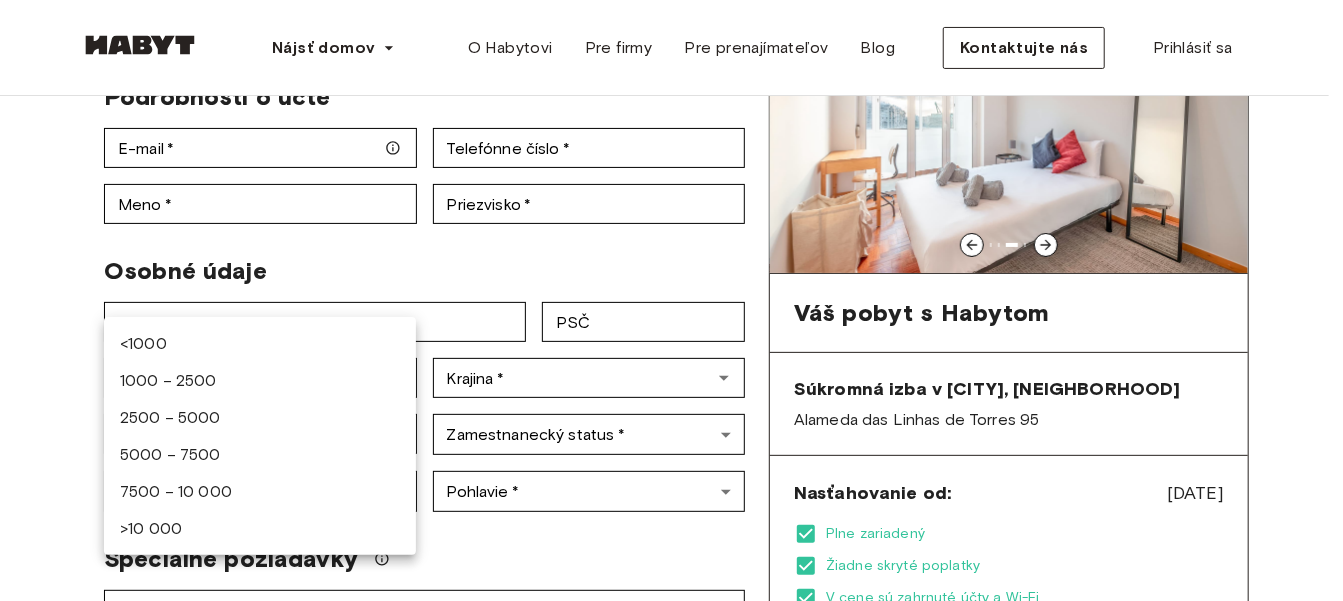click at bounding box center [671, 300] 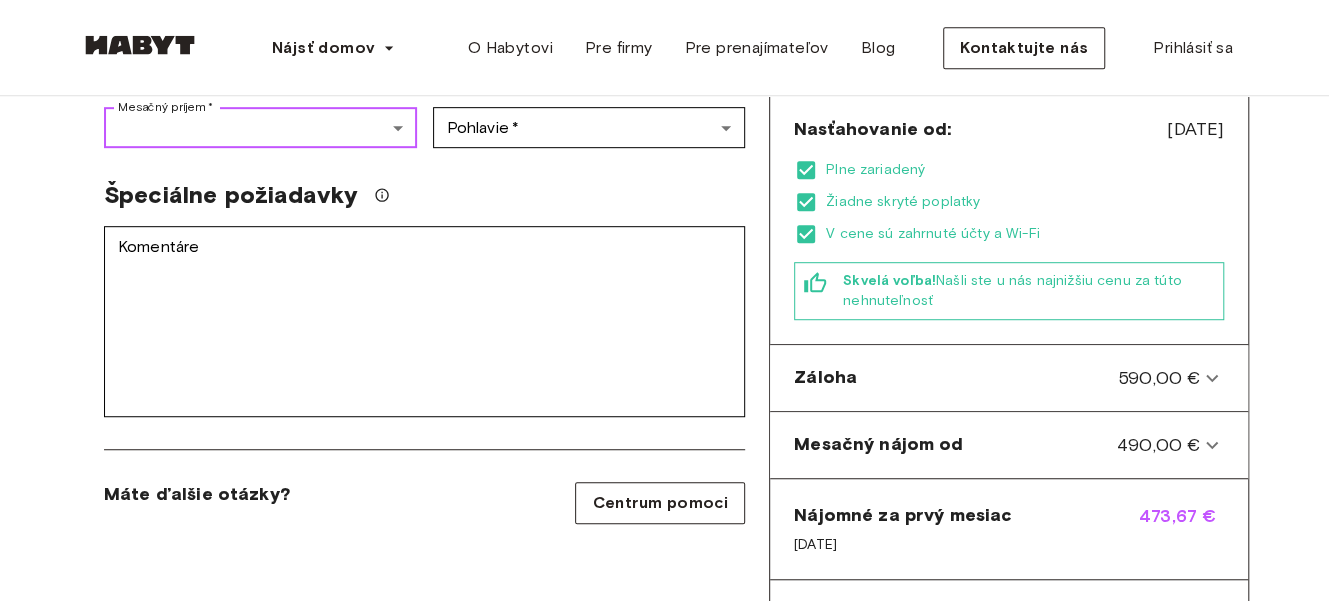 scroll, scrollTop: 554, scrollLeft: 0, axis: vertical 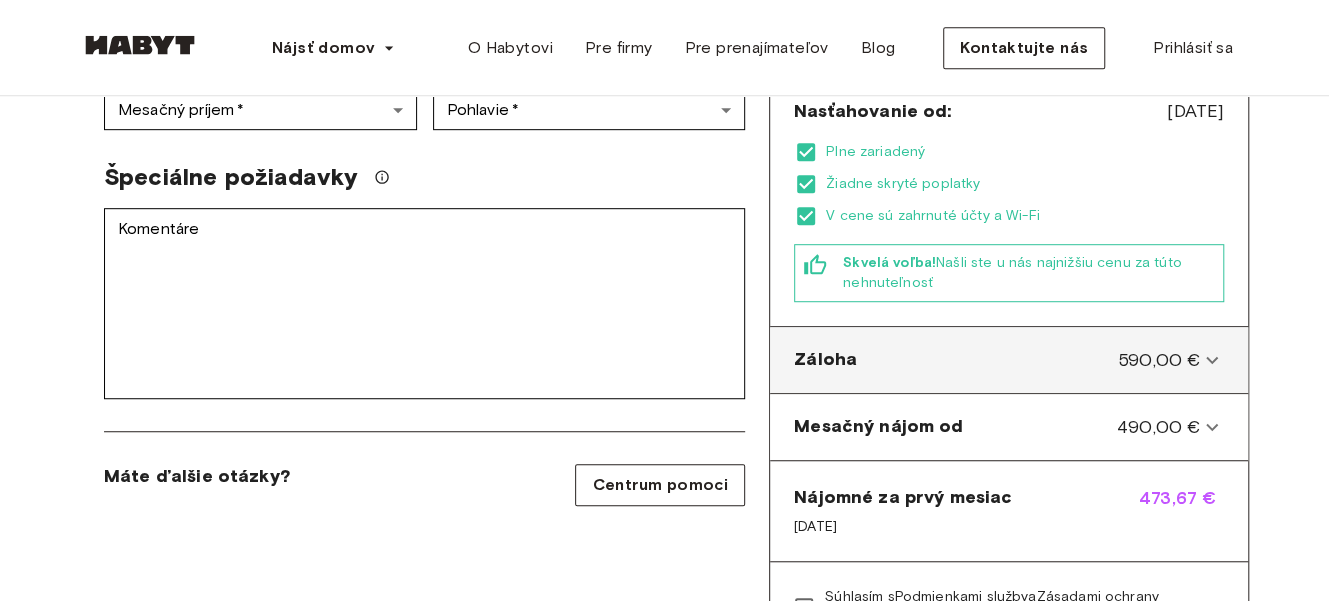 click 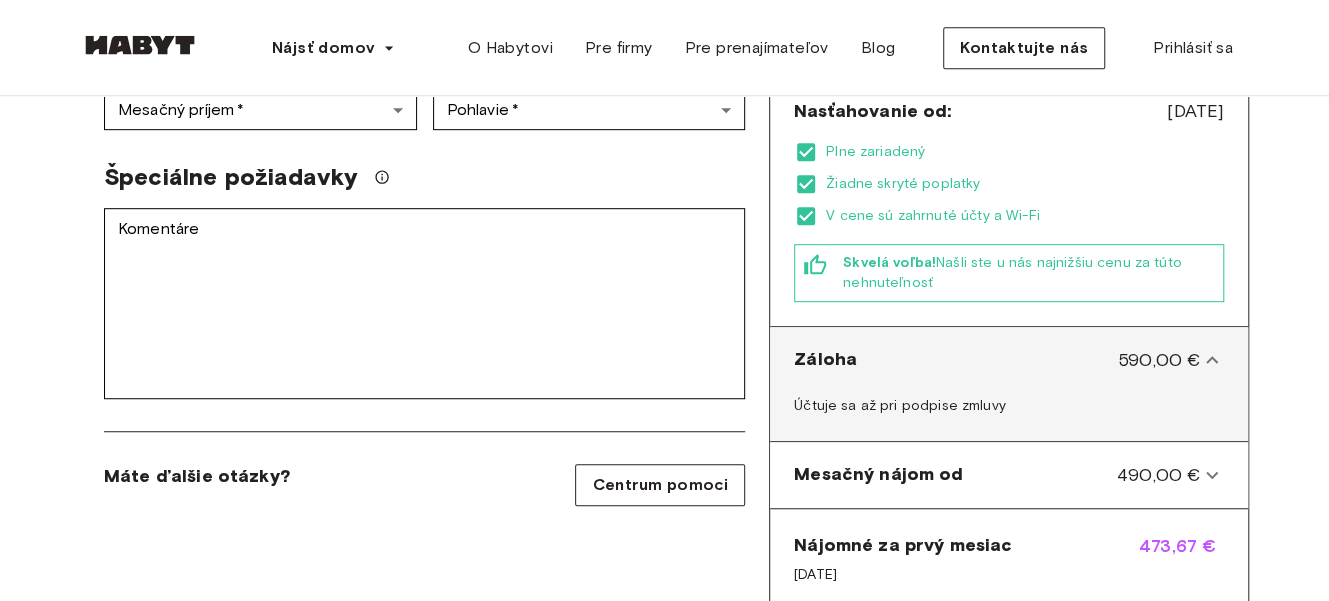 click on "Záloha" at bounding box center (825, 359) 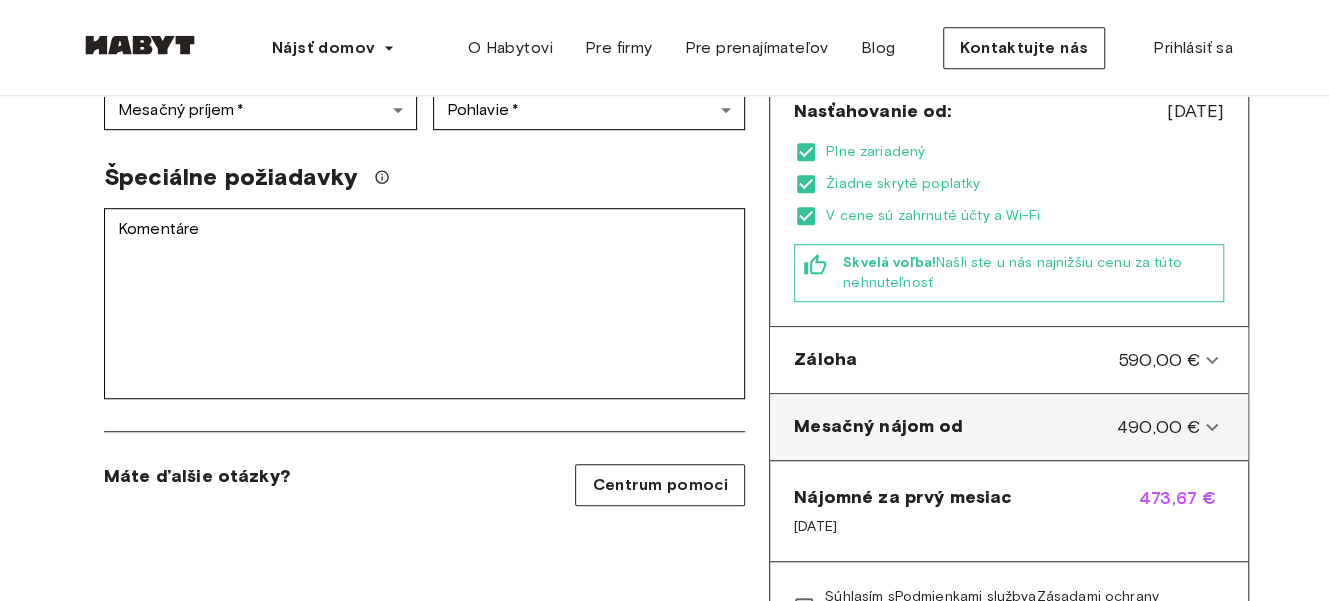 click 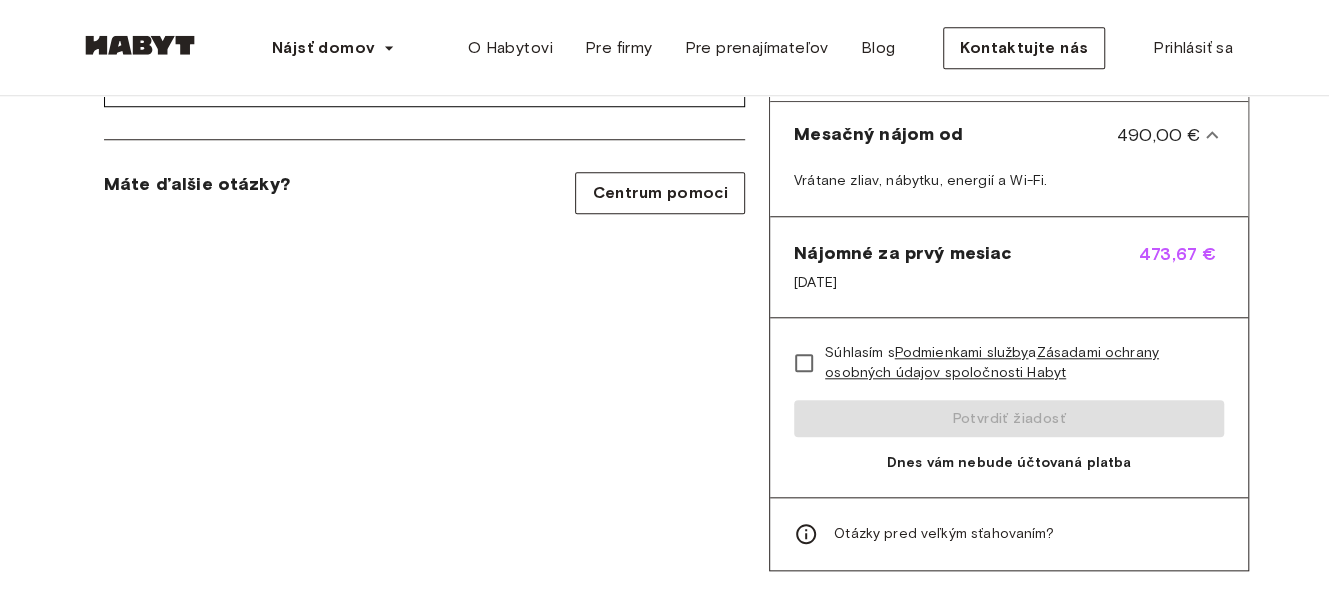 scroll, scrollTop: 944, scrollLeft: 0, axis: vertical 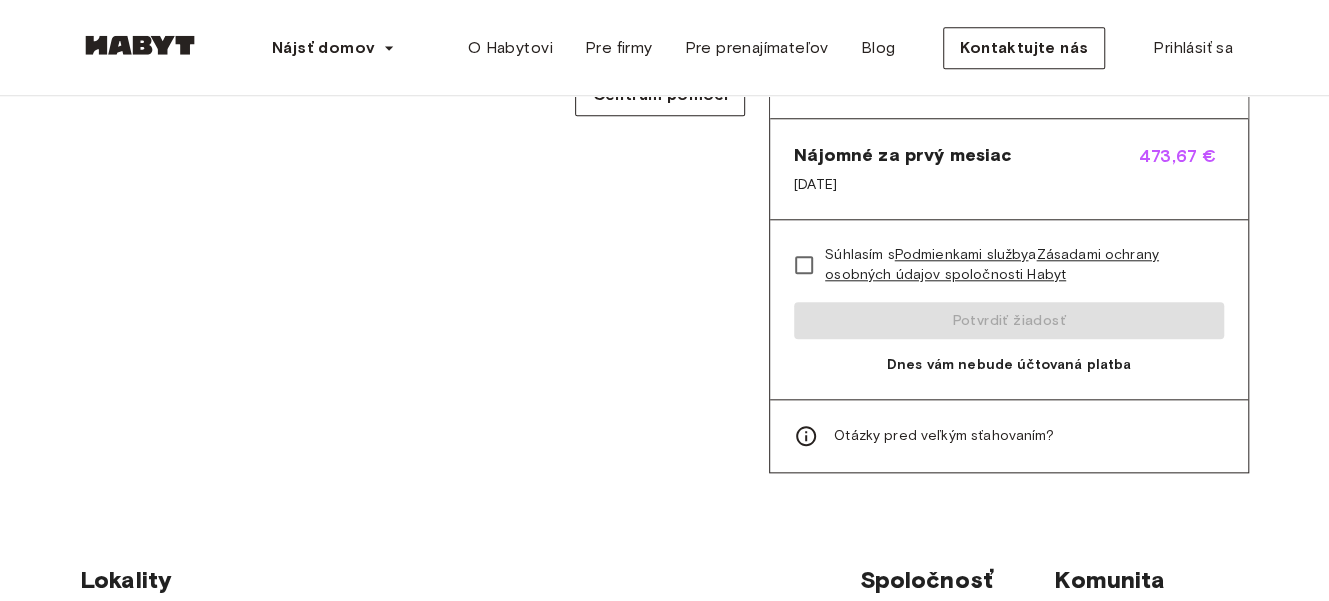 click on "Otázky pred veľkým sťahovaním?" at bounding box center (944, 435) 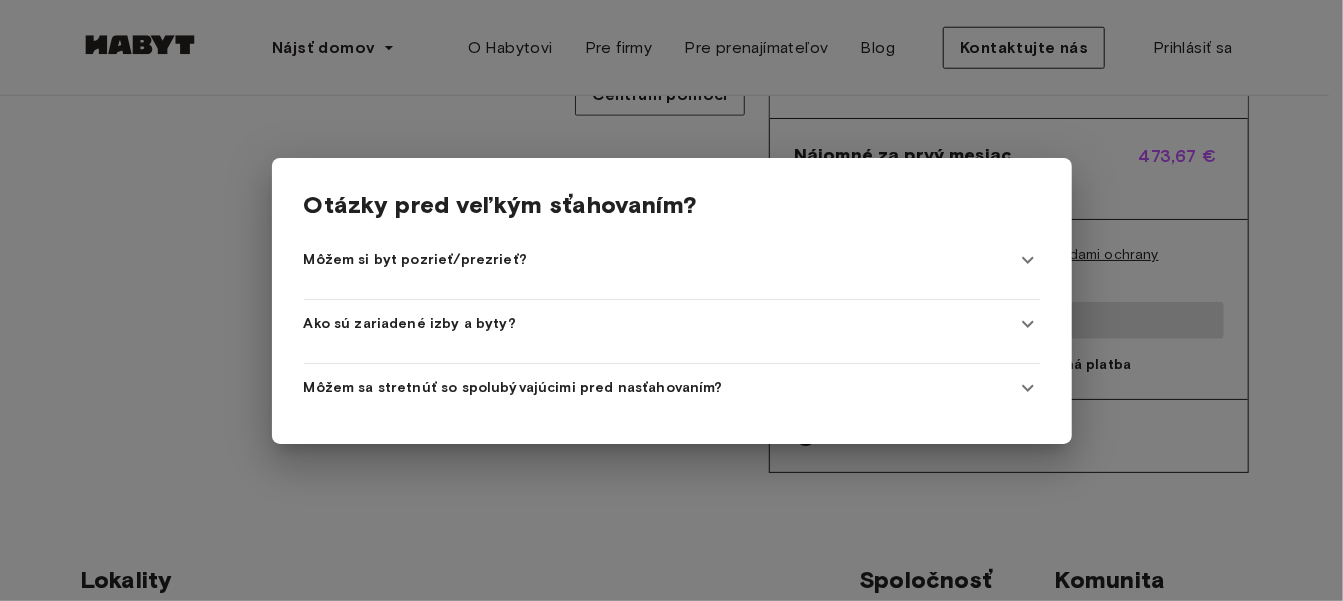 click at bounding box center [671, 300] 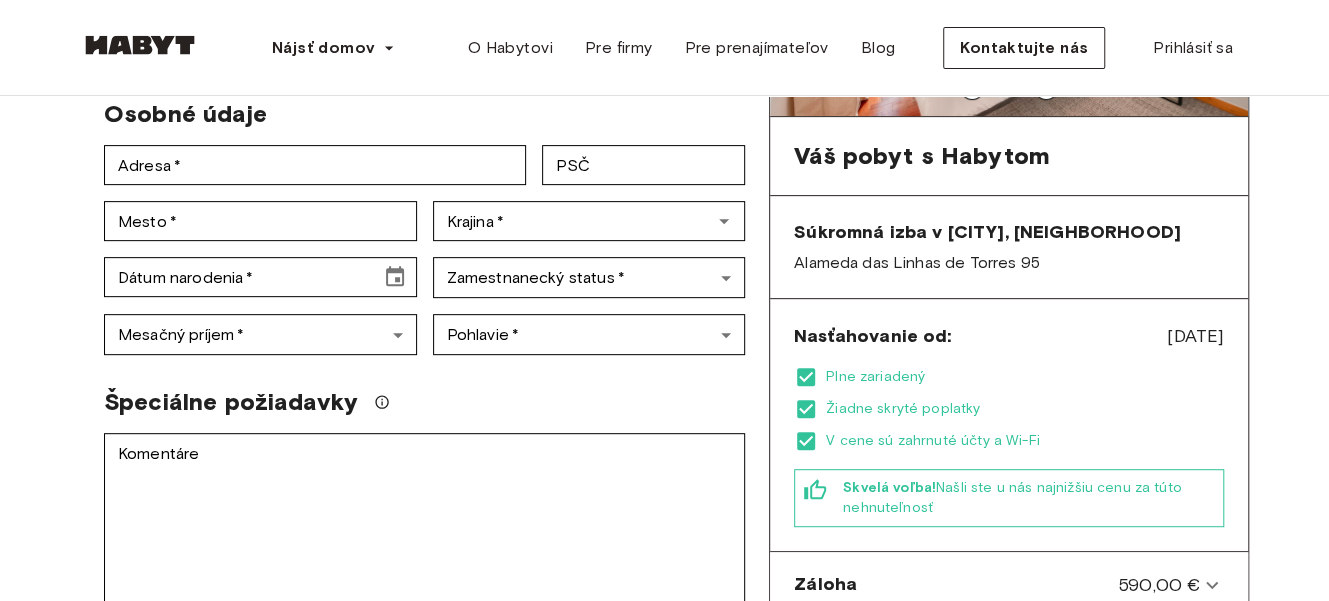 scroll, scrollTop: 0, scrollLeft: 0, axis: both 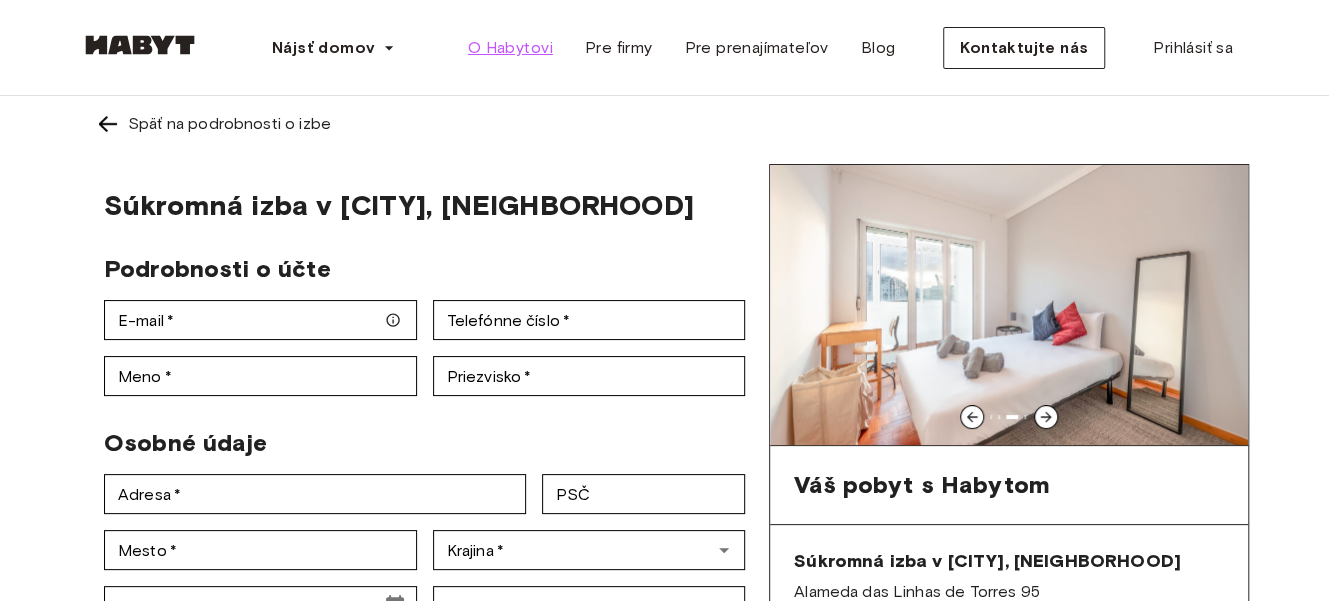 click on "O Habytovi" at bounding box center [510, 47] 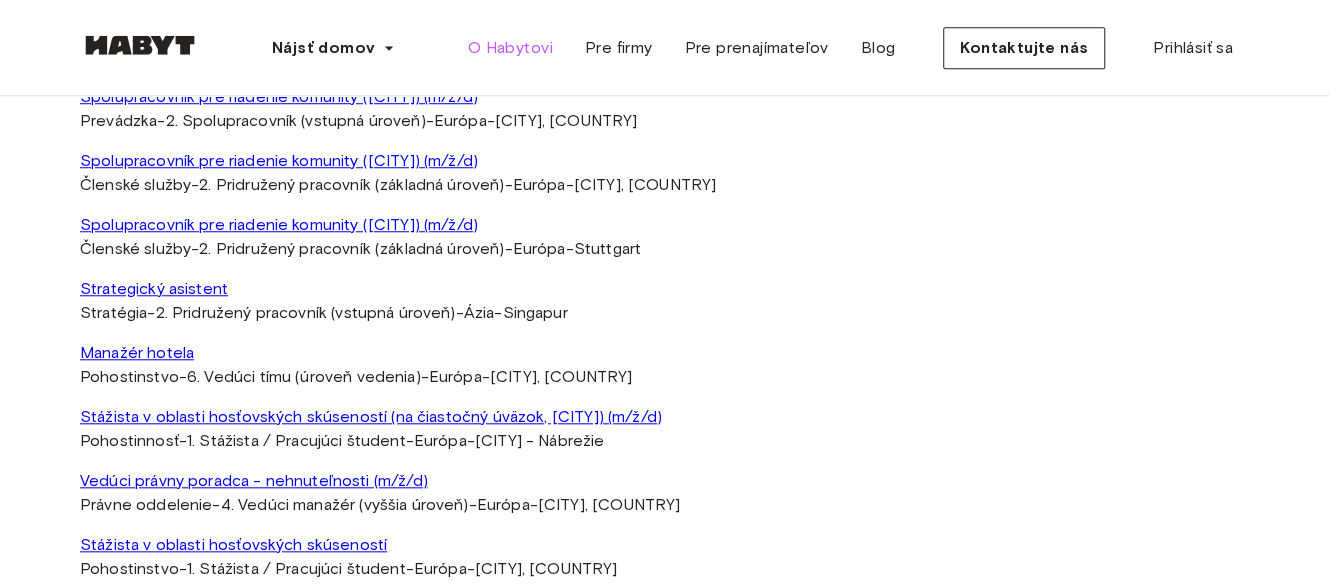 scroll, scrollTop: 4920, scrollLeft: 0, axis: vertical 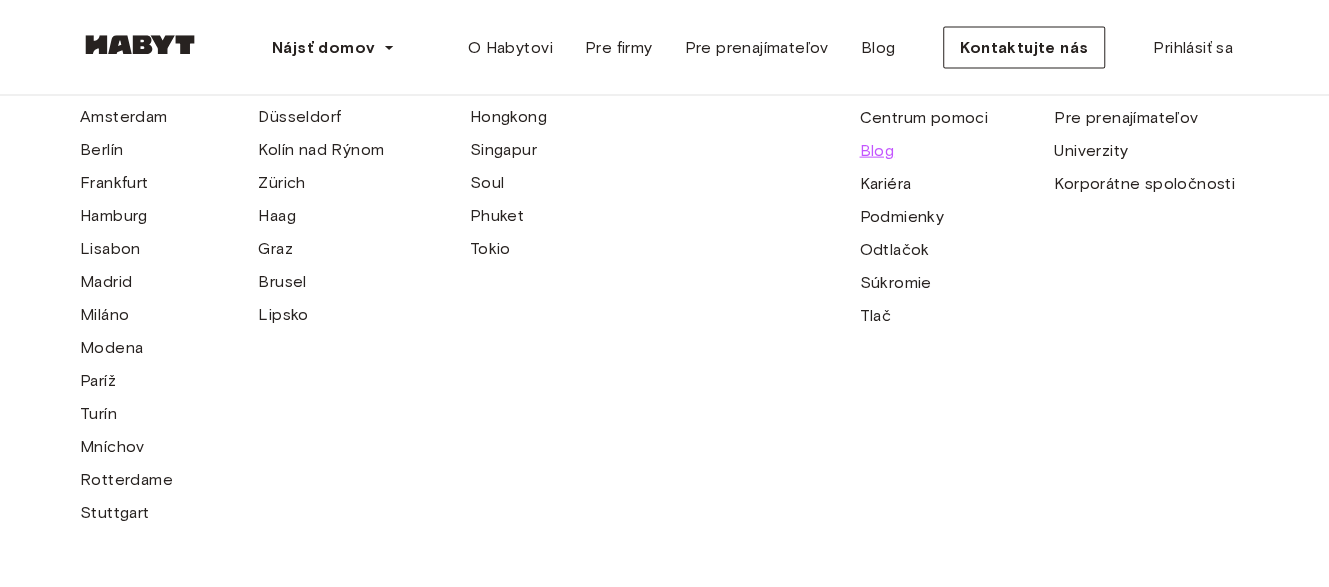 click on "Blog" at bounding box center [876, 150] 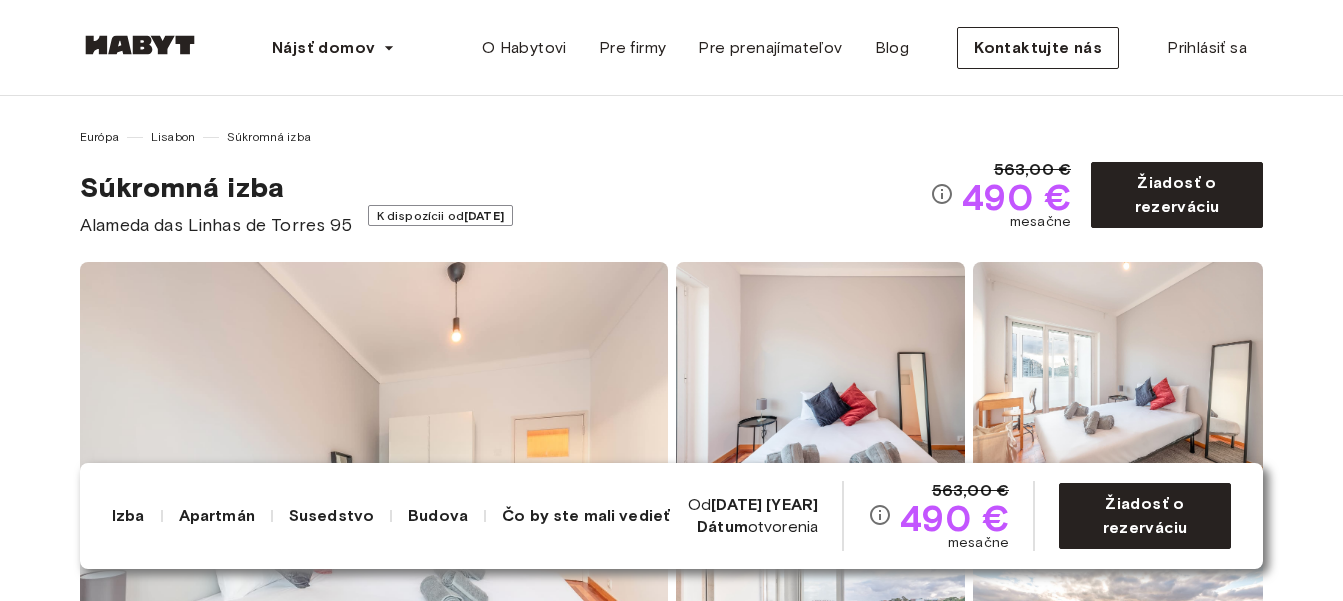 scroll, scrollTop: 0, scrollLeft: 0, axis: both 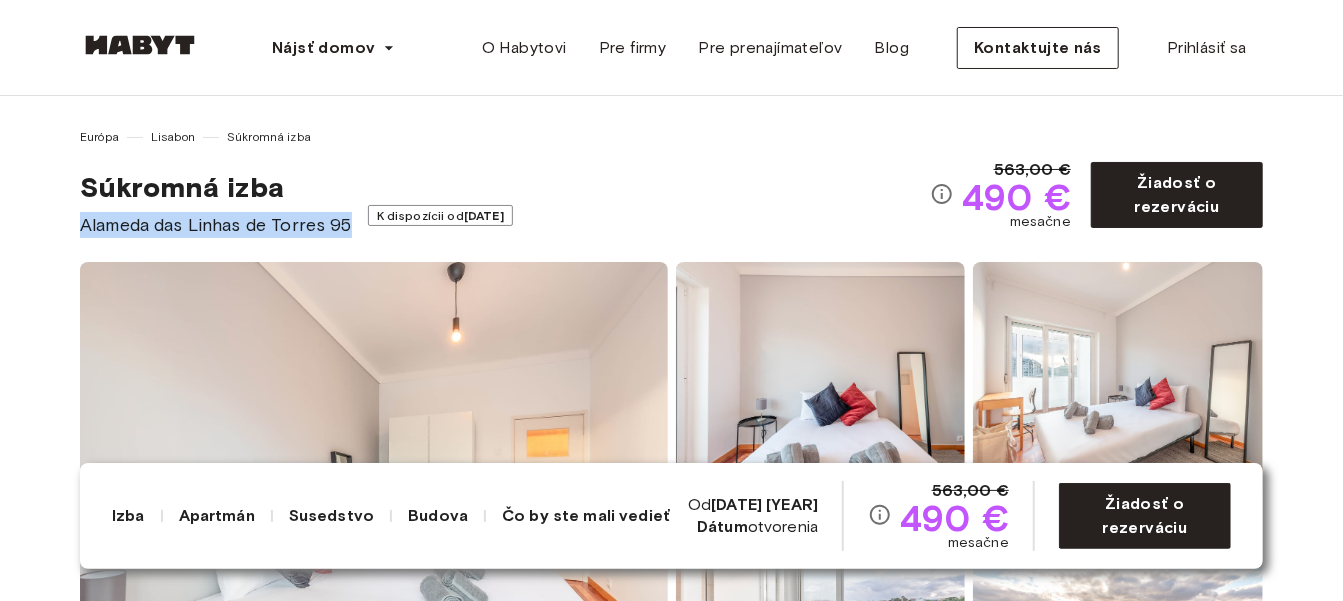 drag, startPoint x: 0, startPoint y: 0, endPoint x: 83, endPoint y: 231, distance: 245.45876 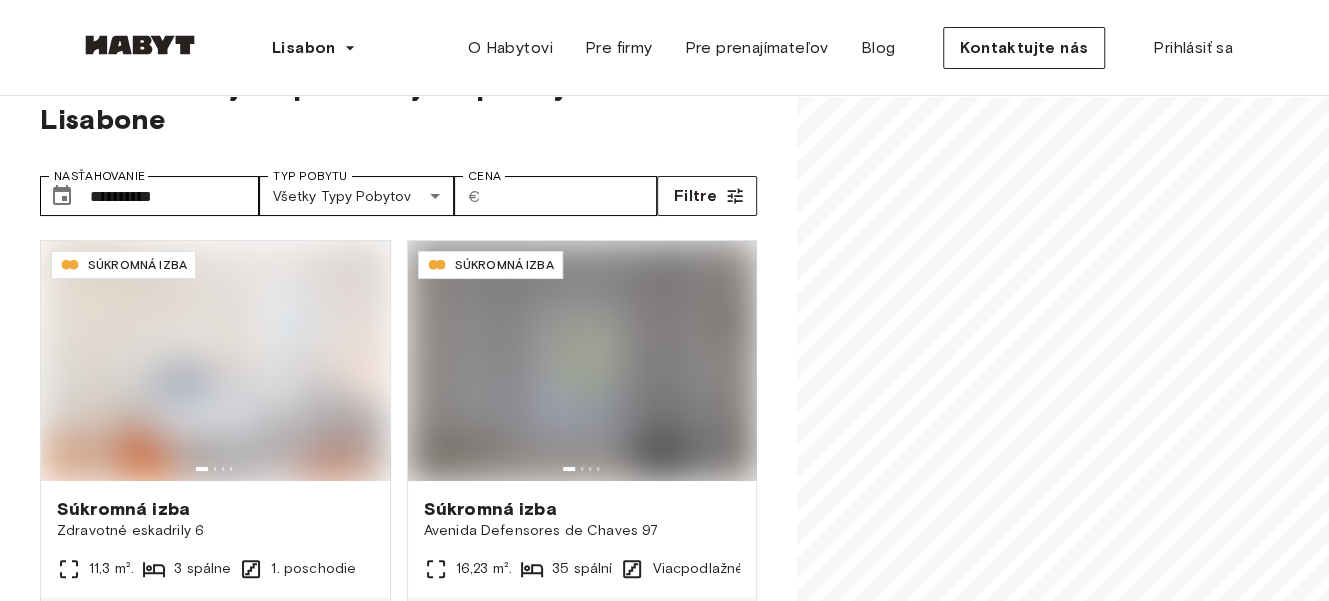 scroll, scrollTop: 69, scrollLeft: 0, axis: vertical 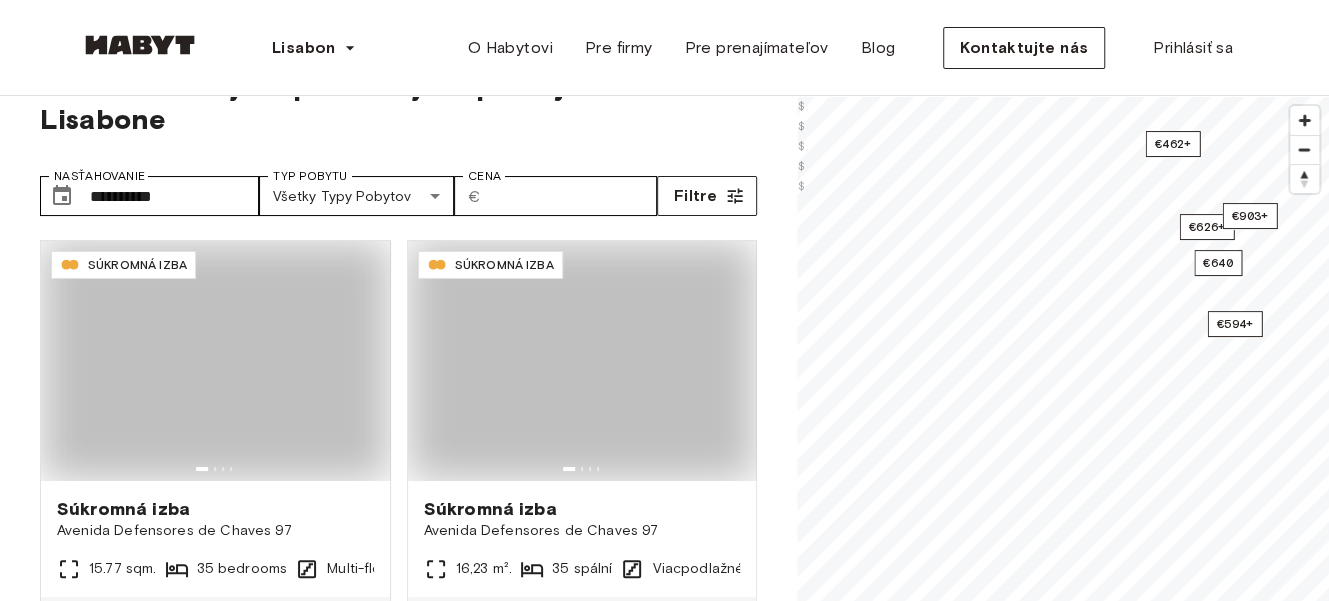 type on "**********" 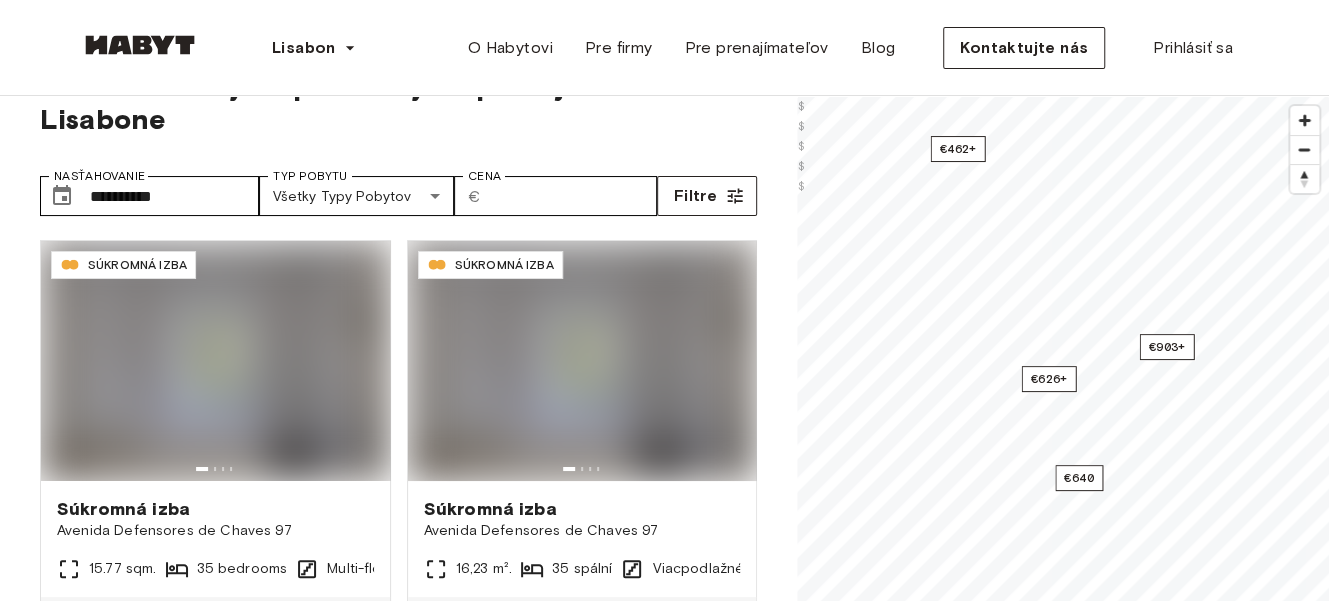 scroll, scrollTop: 0, scrollLeft: 0, axis: both 